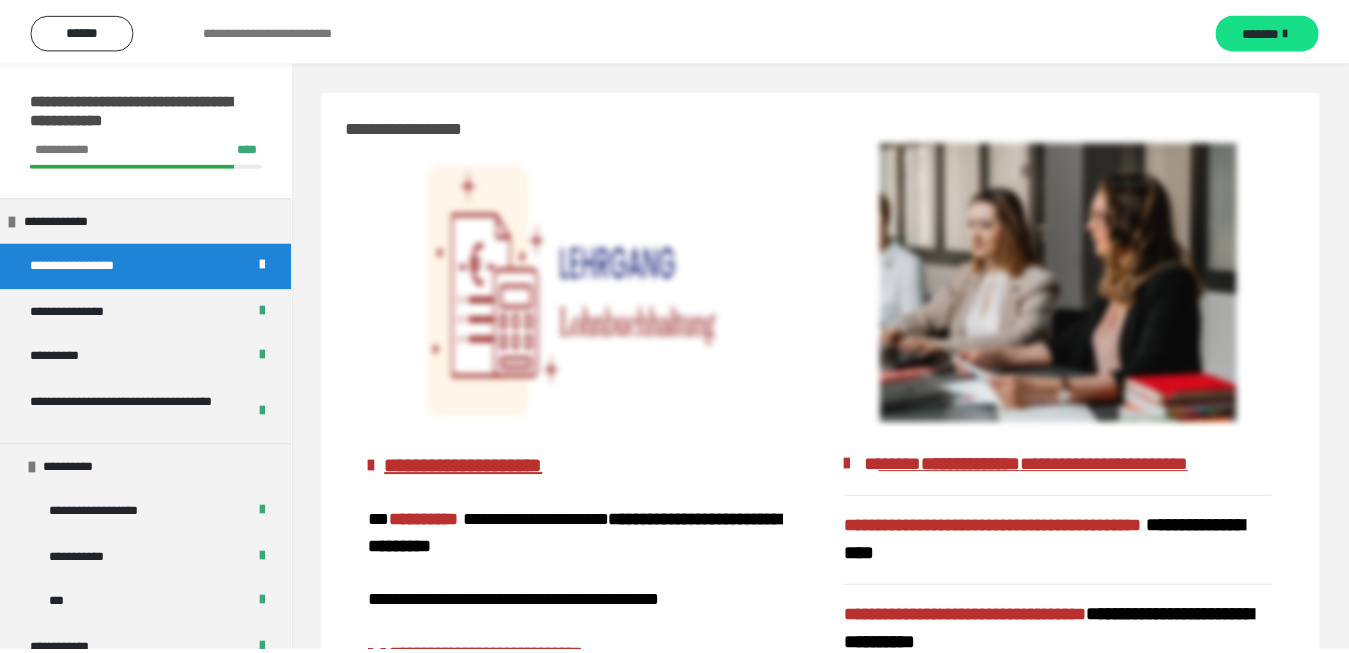 scroll, scrollTop: 0, scrollLeft: 0, axis: both 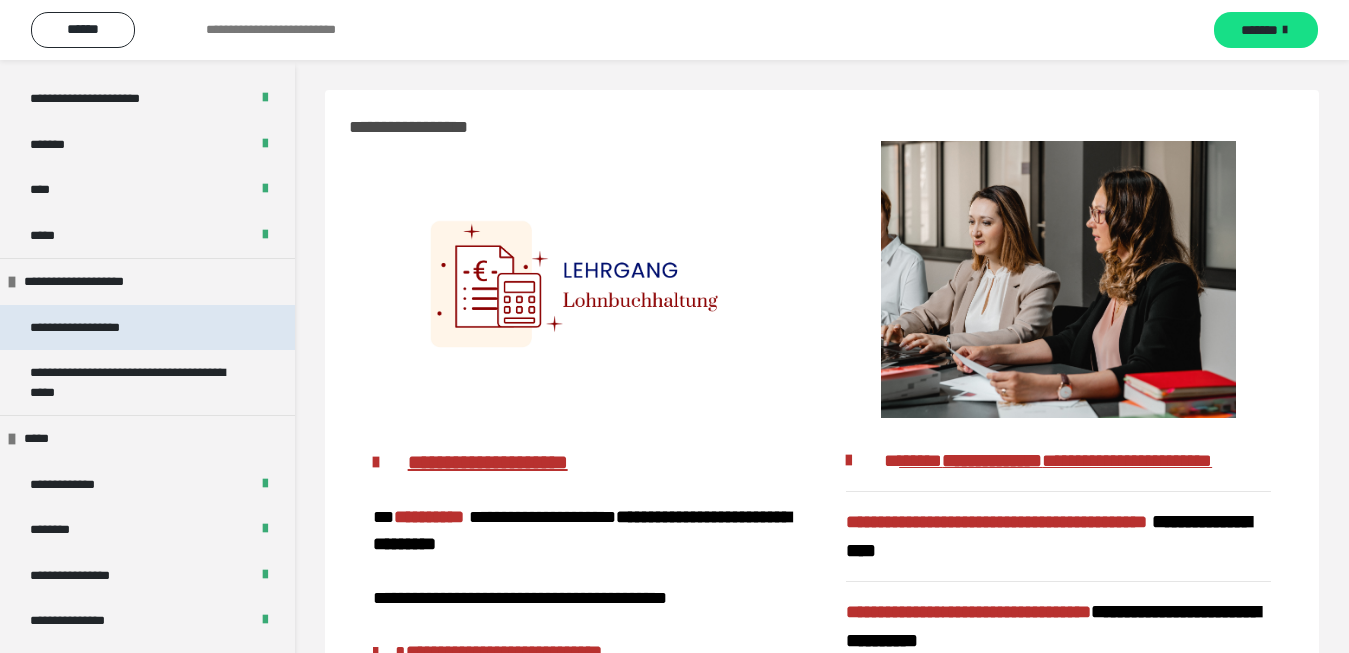 click on "**********" at bounding box center [98, 328] 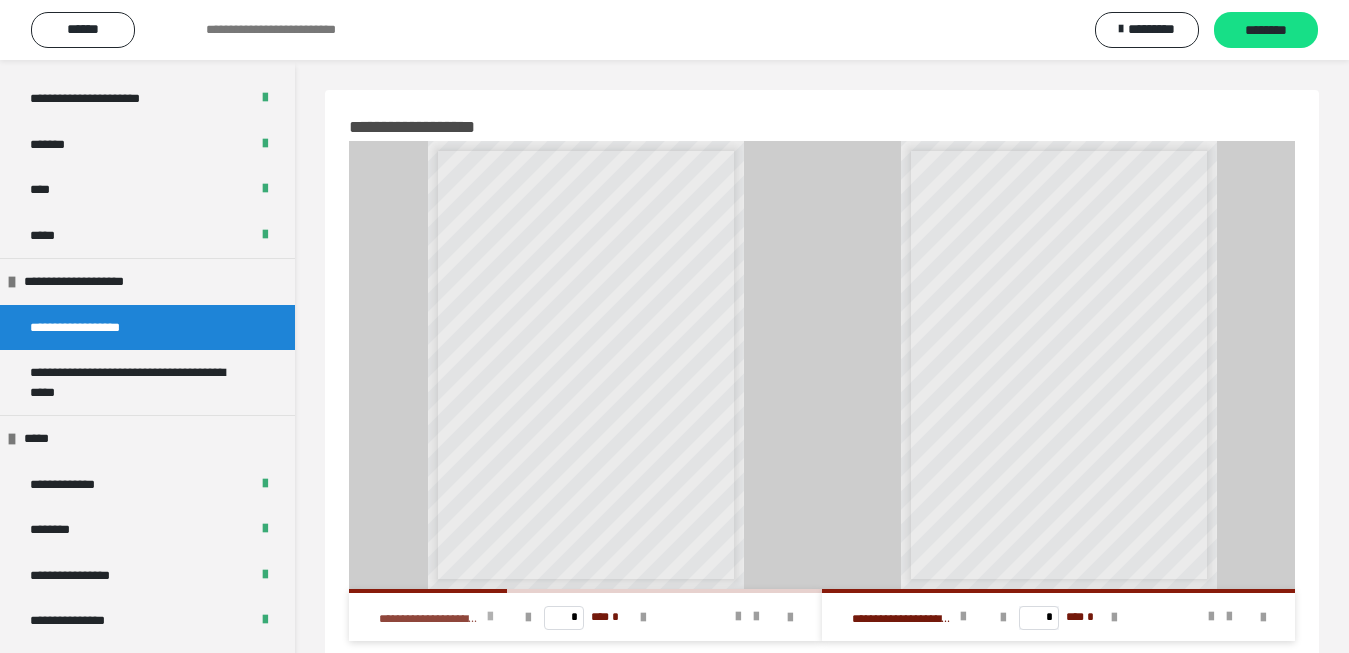 click at bounding box center [490, 617] 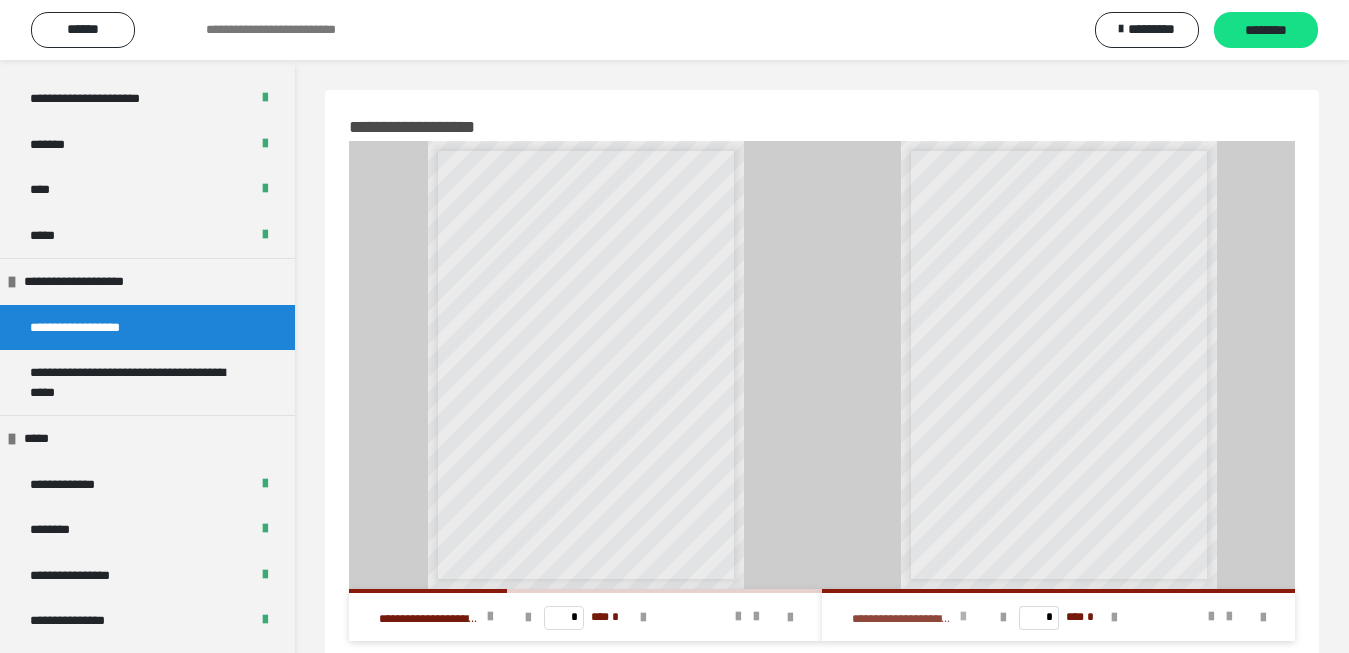 click at bounding box center [963, 617] 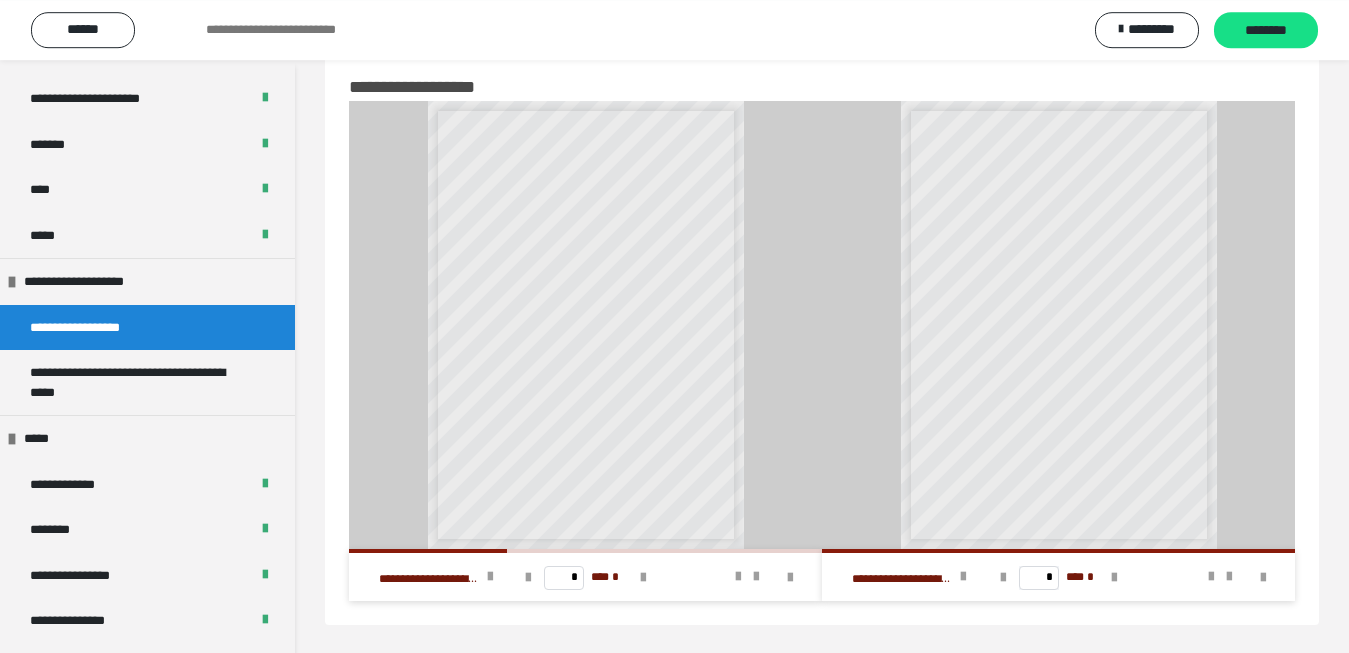 scroll, scrollTop: 60, scrollLeft: 0, axis: vertical 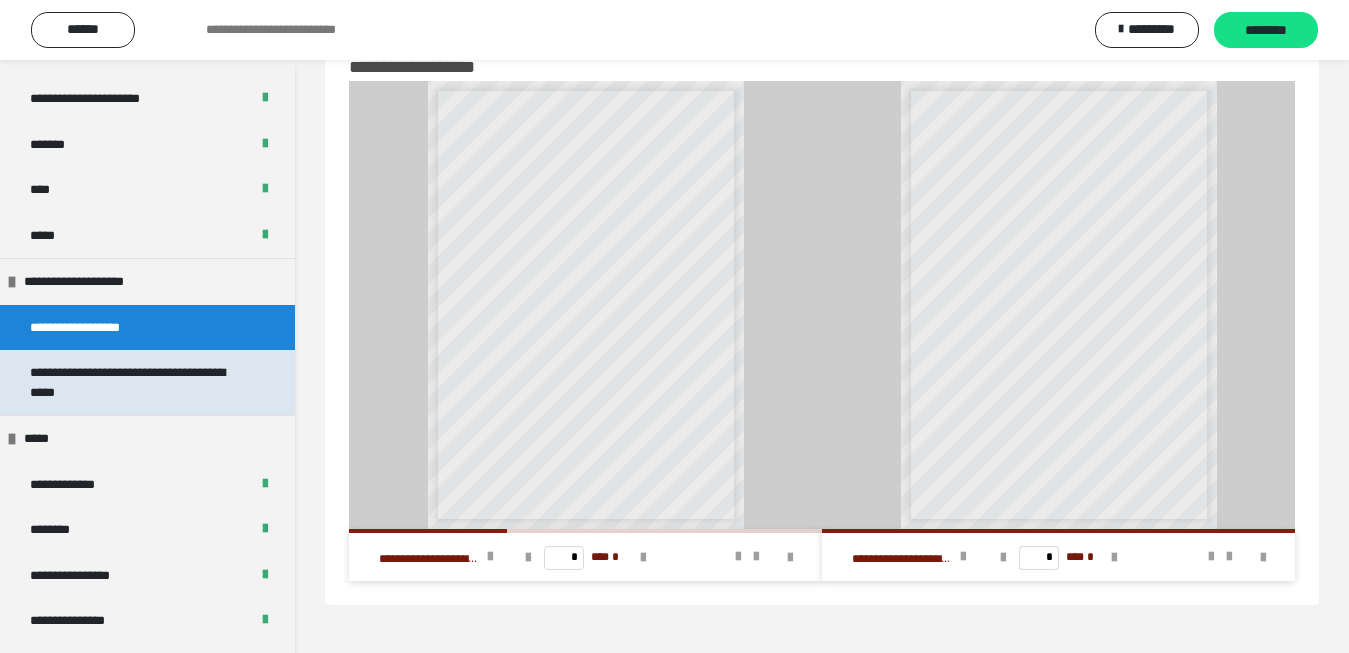 click on "**********" at bounding box center (131, 382) 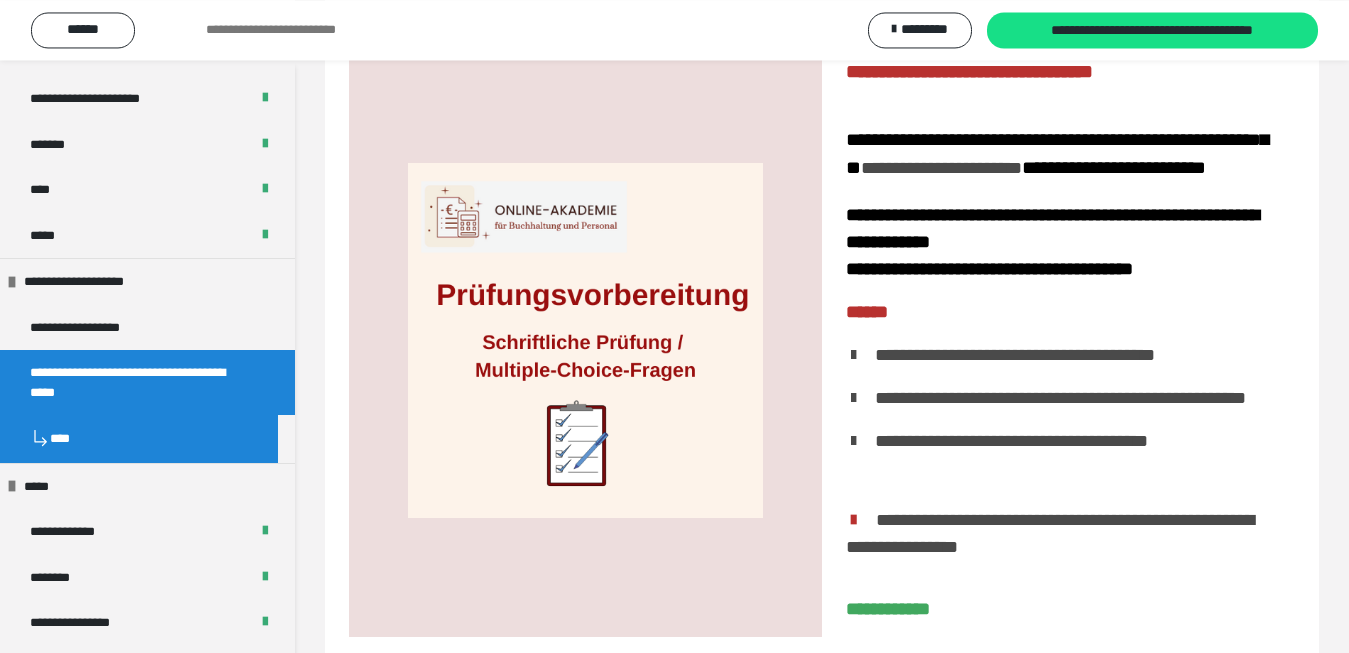 scroll, scrollTop: 47, scrollLeft: 0, axis: vertical 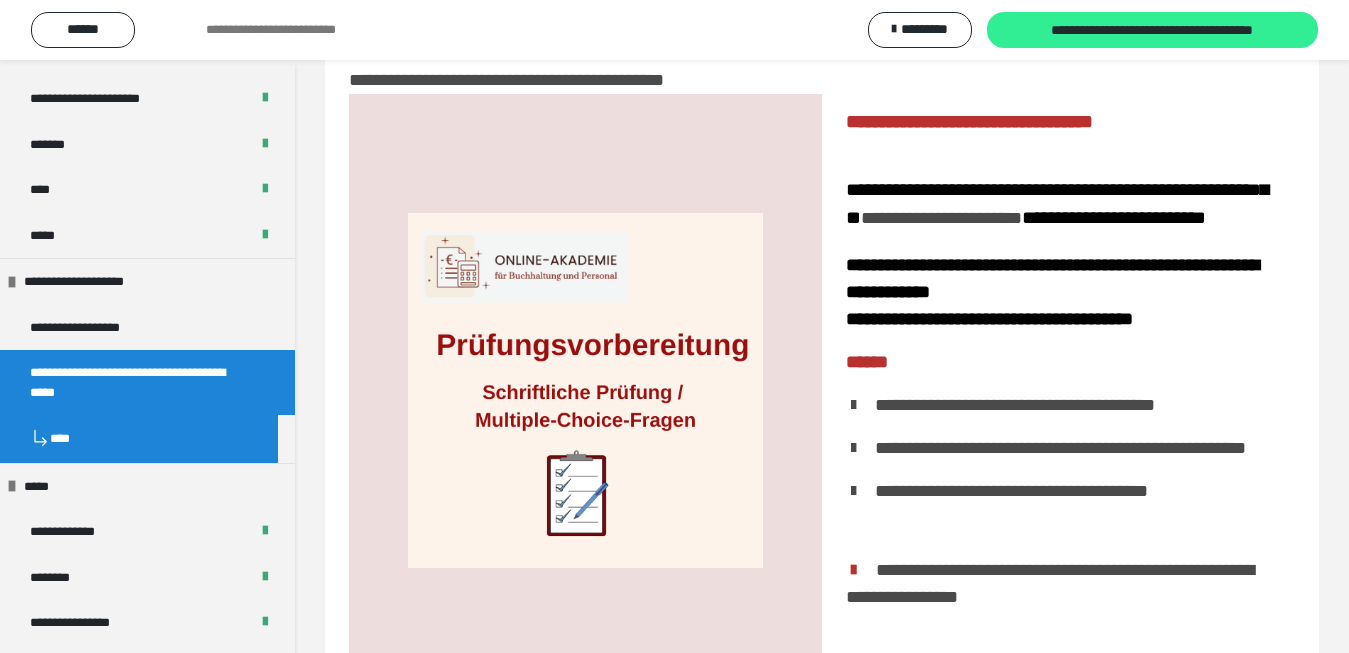 click on "**********" at bounding box center [1152, 31] 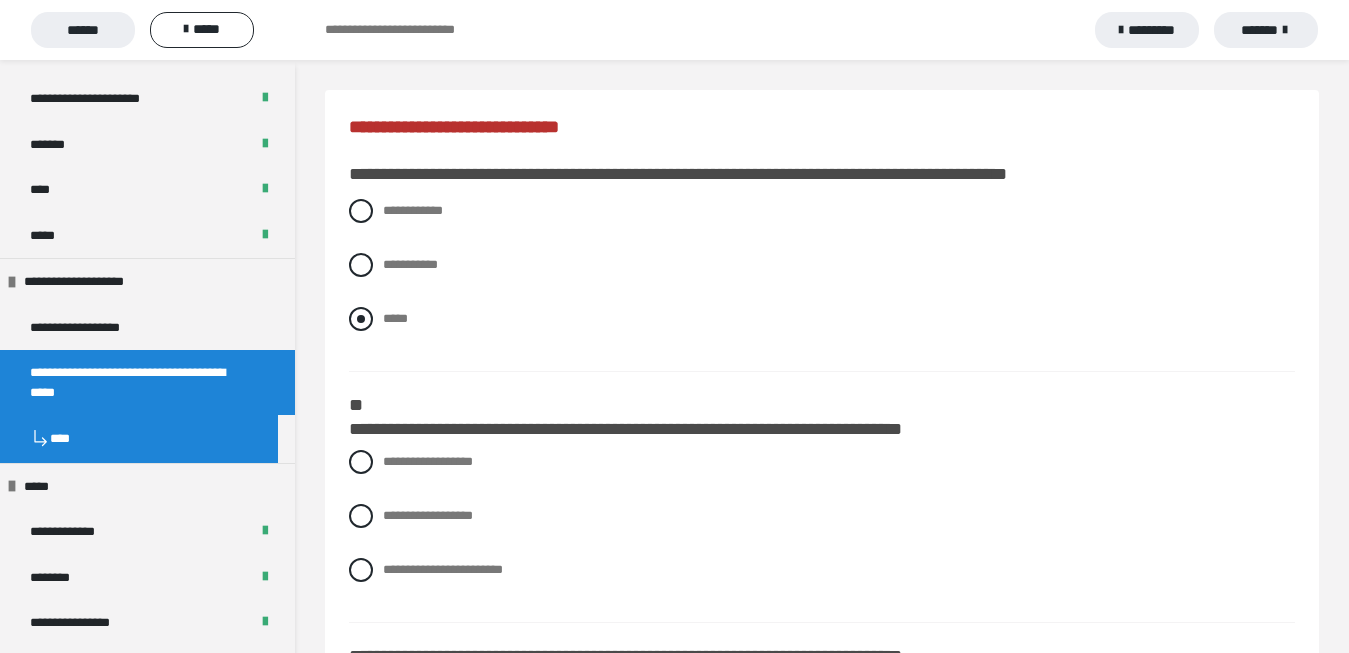 click at bounding box center (361, 319) 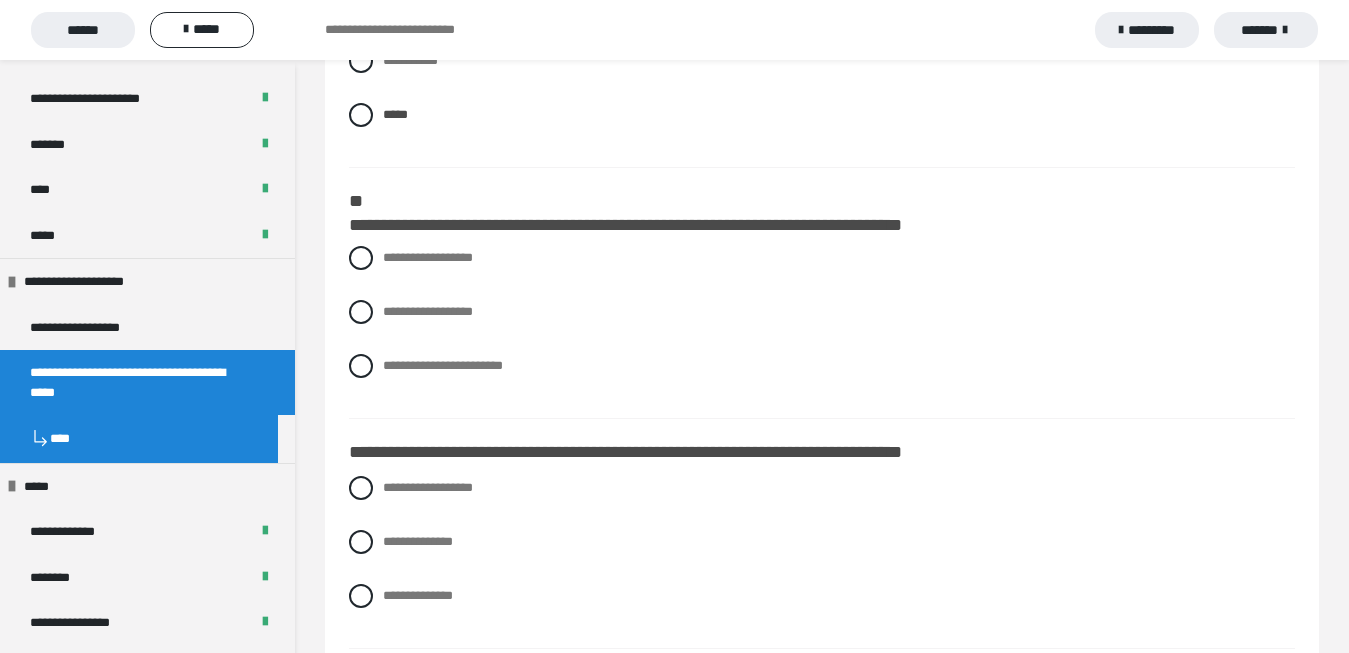 scroll, scrollTop: 102, scrollLeft: 0, axis: vertical 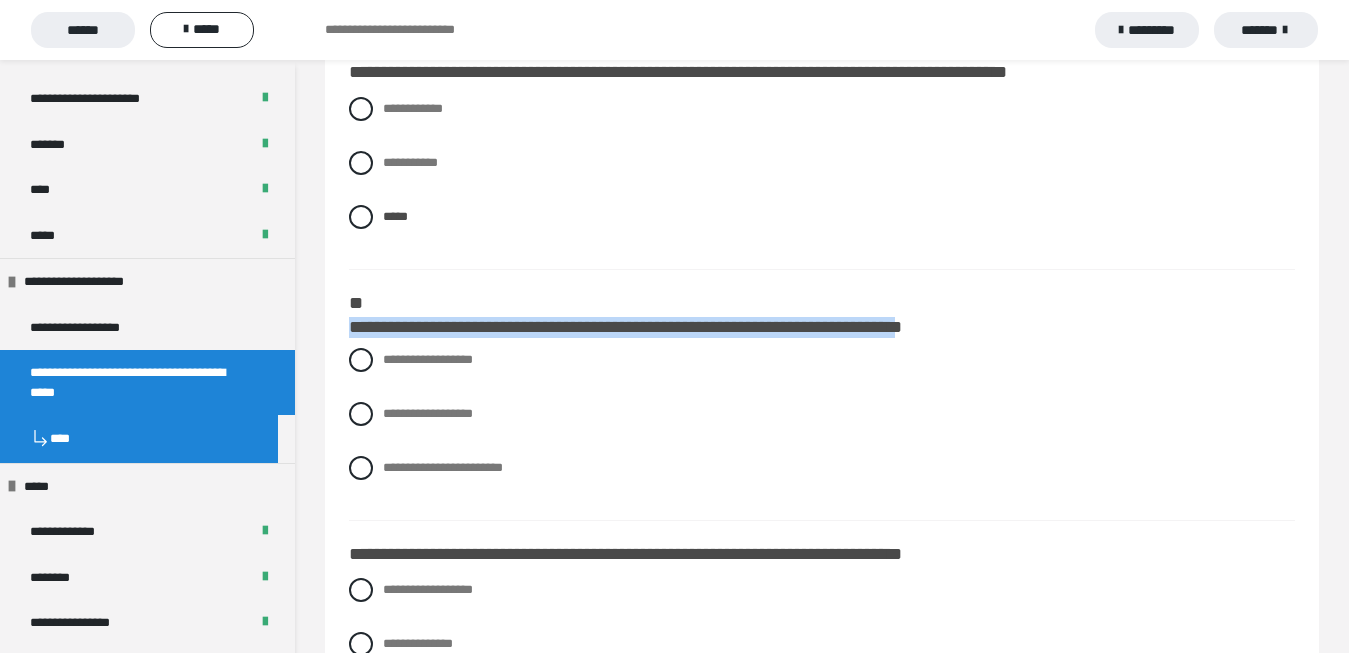 drag, startPoint x: 352, startPoint y: 328, endPoint x: 973, endPoint y: 329, distance: 621.0008 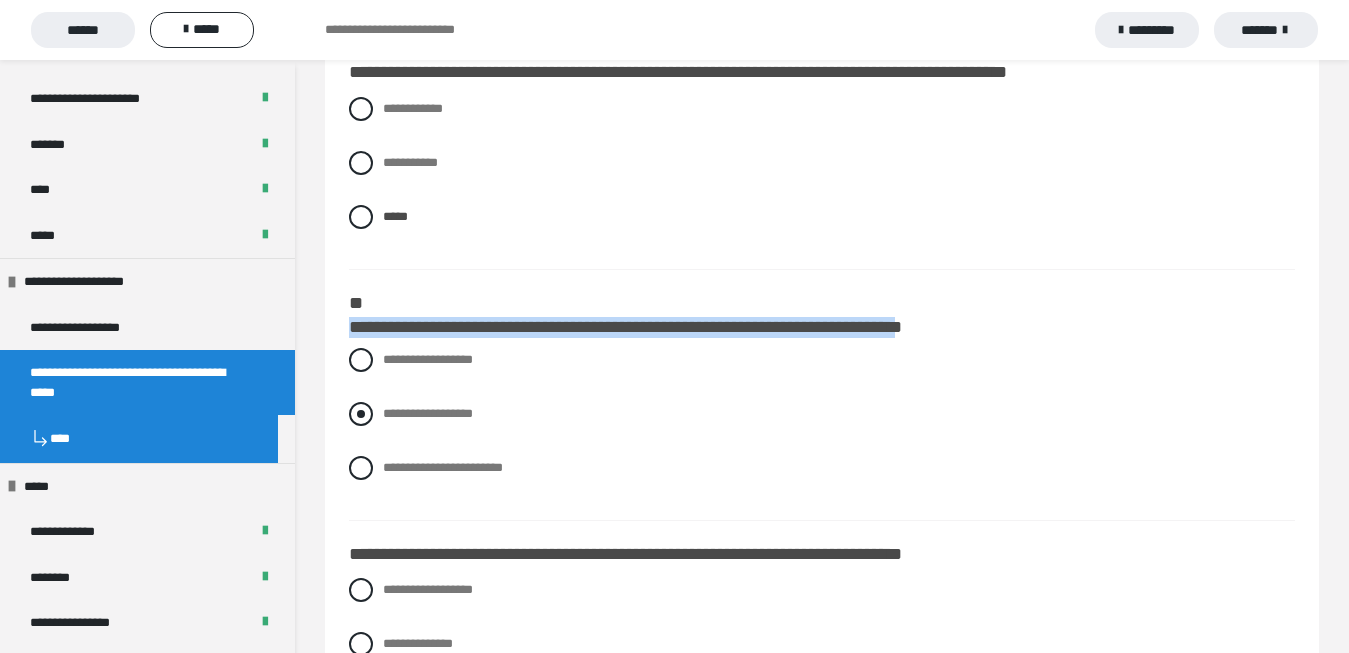 click at bounding box center [361, 414] 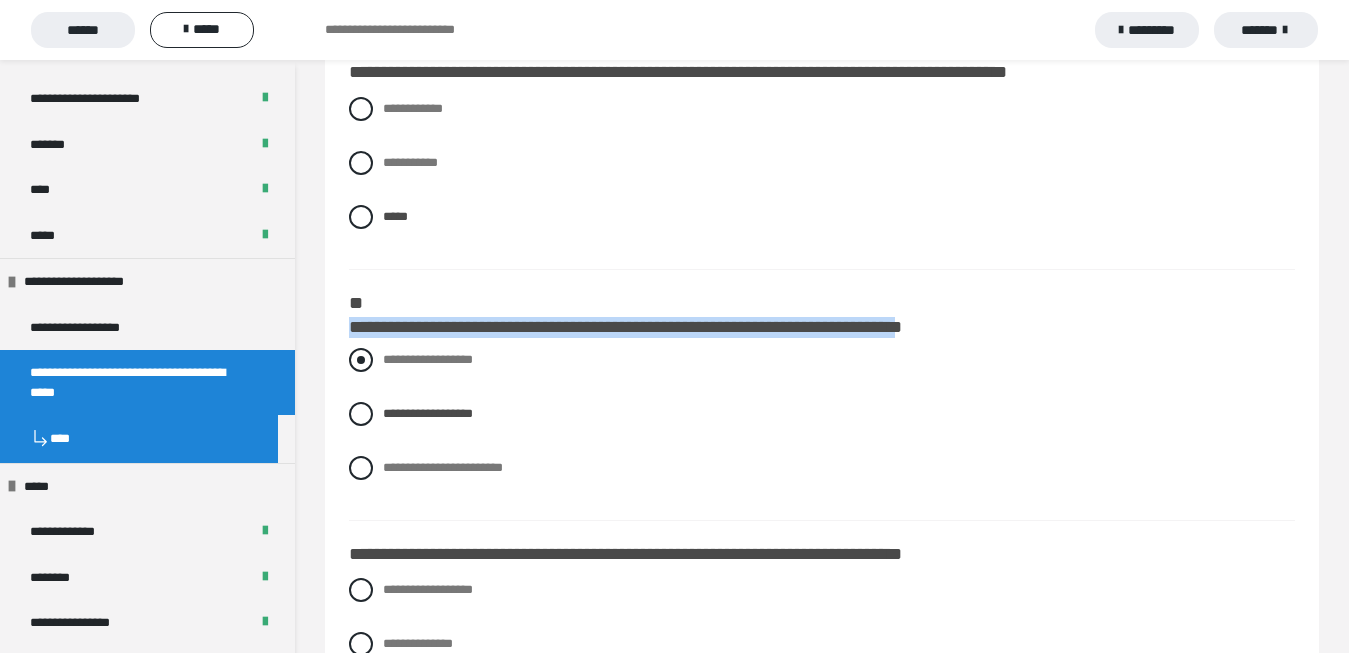 click at bounding box center (361, 360) 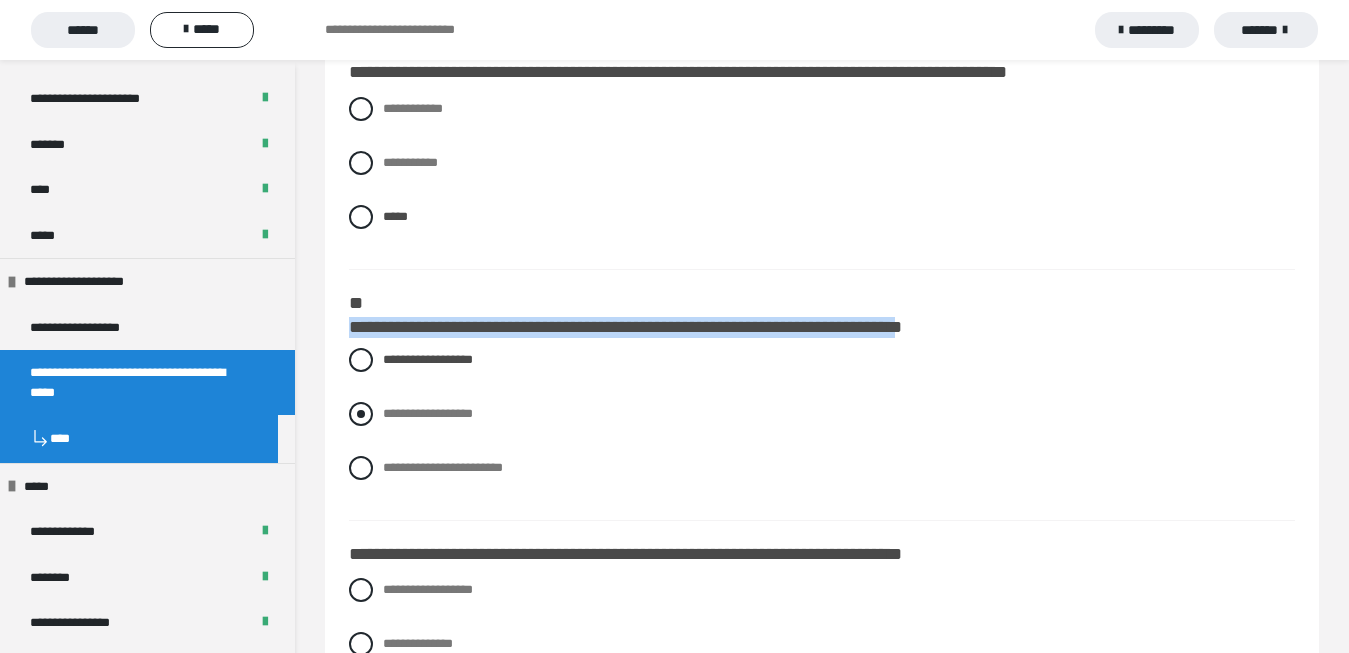 click at bounding box center (361, 414) 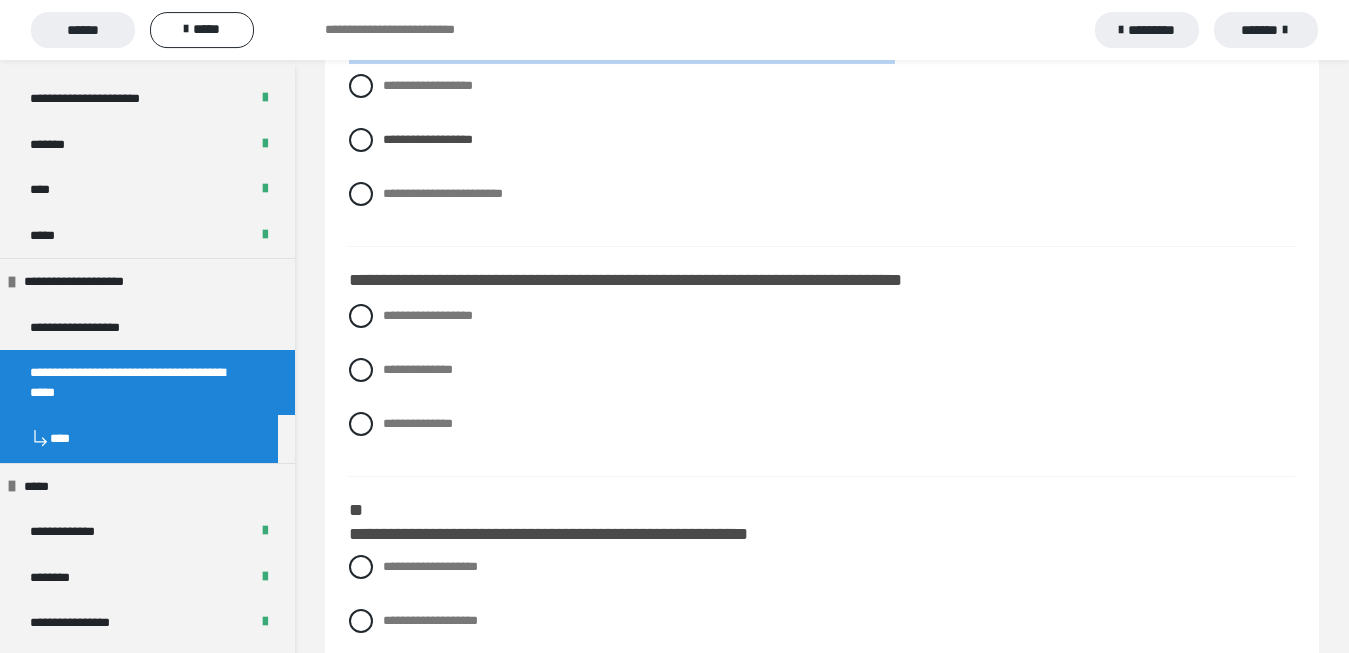 scroll, scrollTop: 408, scrollLeft: 0, axis: vertical 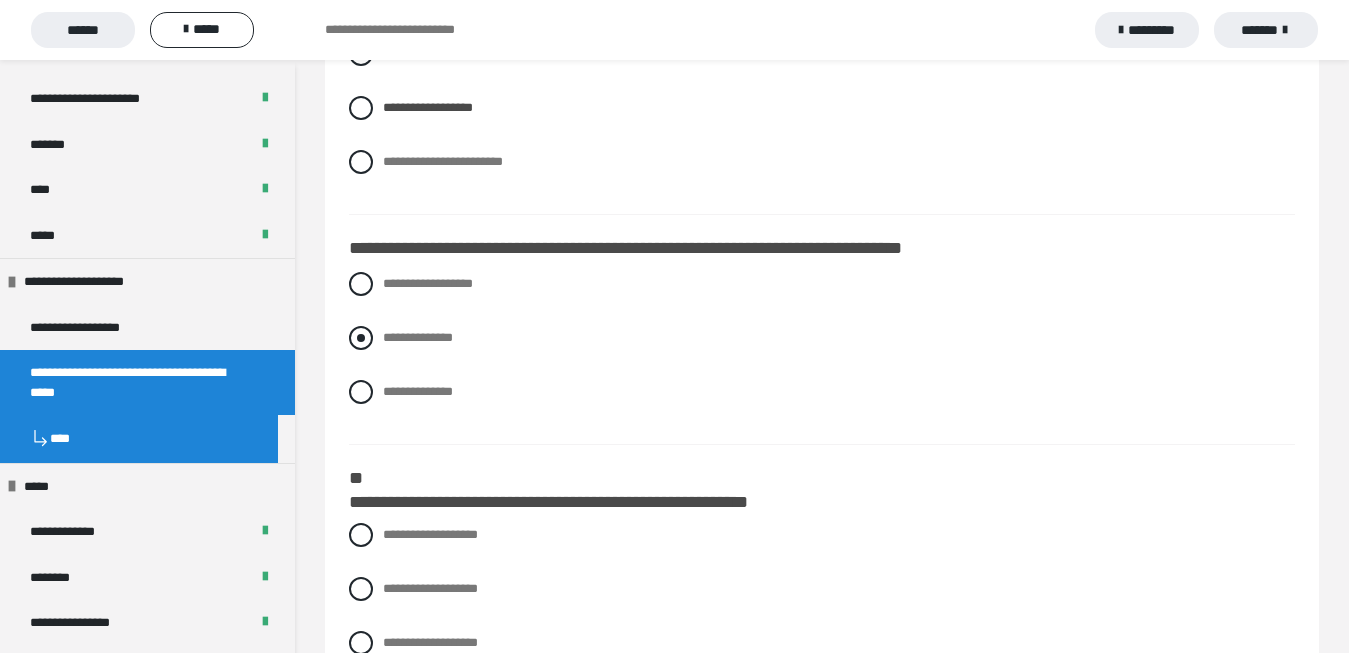 click at bounding box center (361, 338) 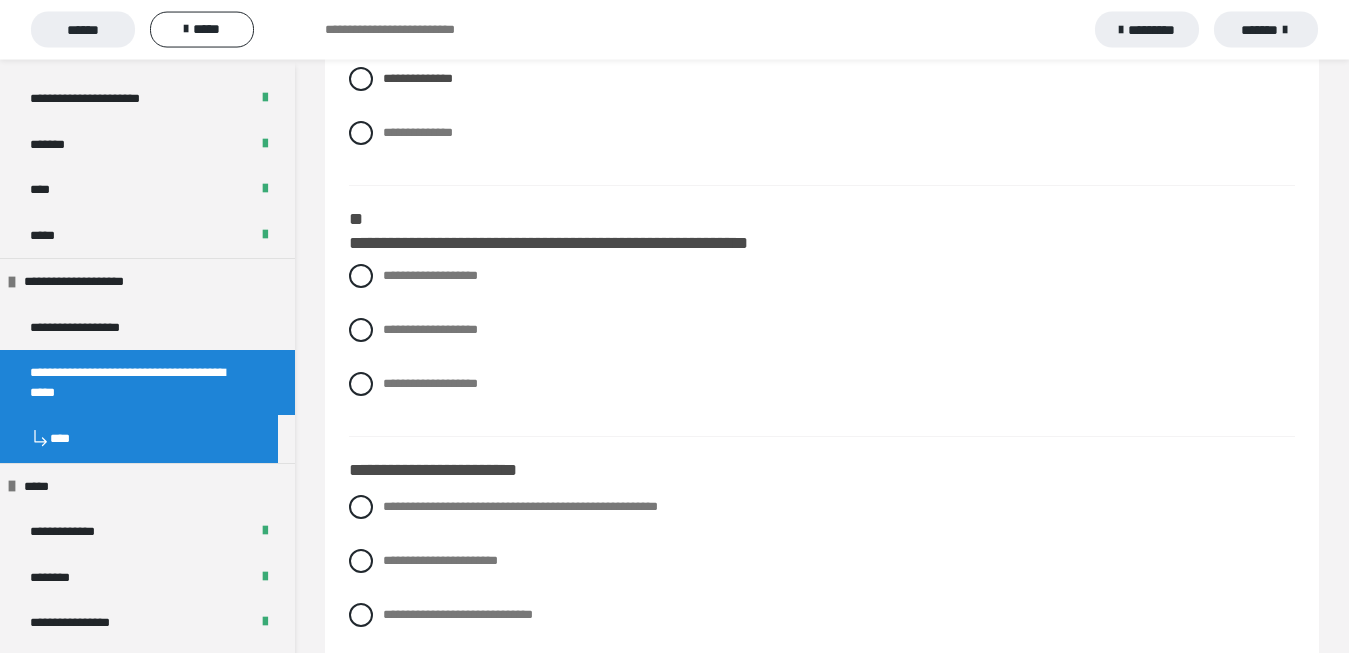 scroll, scrollTop: 714, scrollLeft: 0, axis: vertical 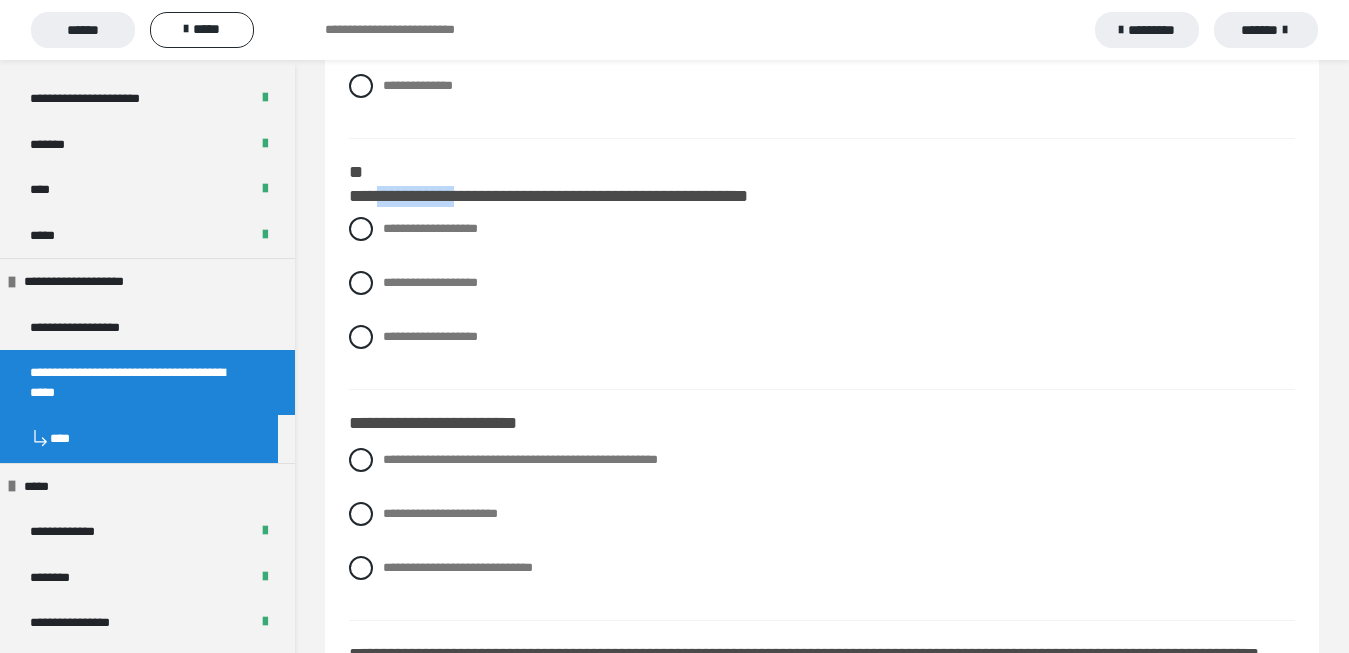 drag, startPoint x: 379, startPoint y: 214, endPoint x: 474, endPoint y: 213, distance: 95.005264 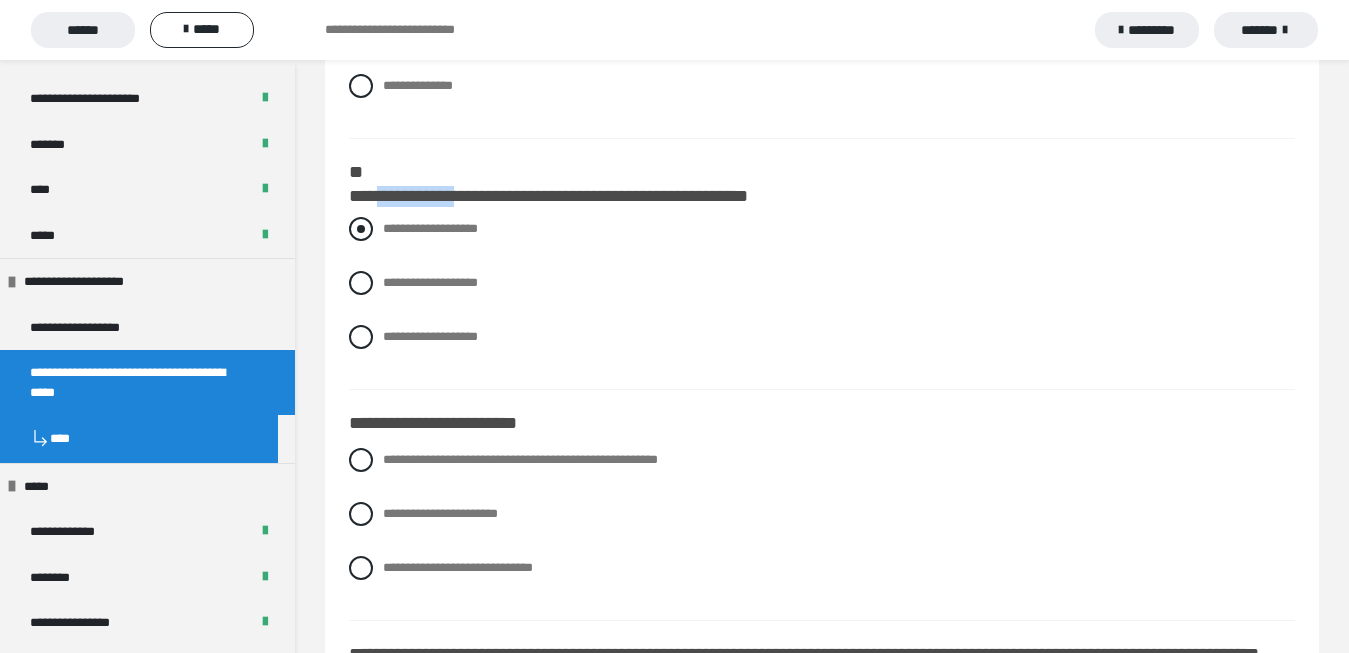 click at bounding box center (361, 229) 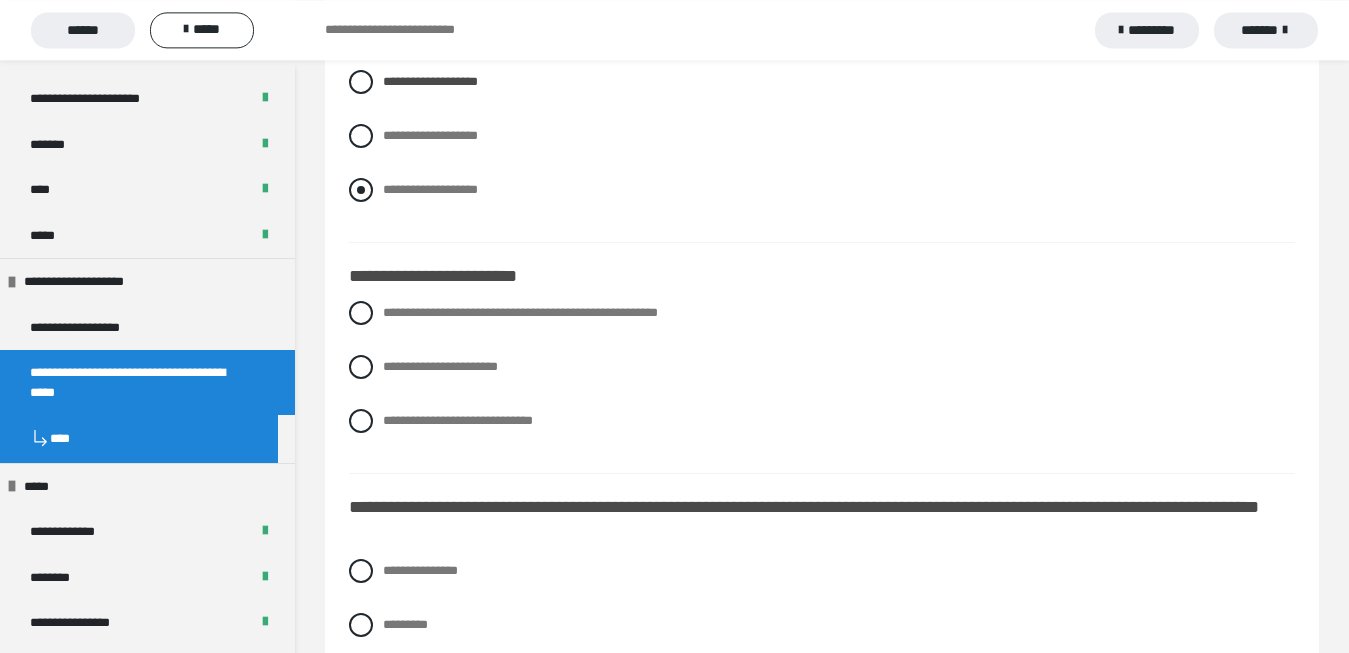 scroll, scrollTop: 918, scrollLeft: 0, axis: vertical 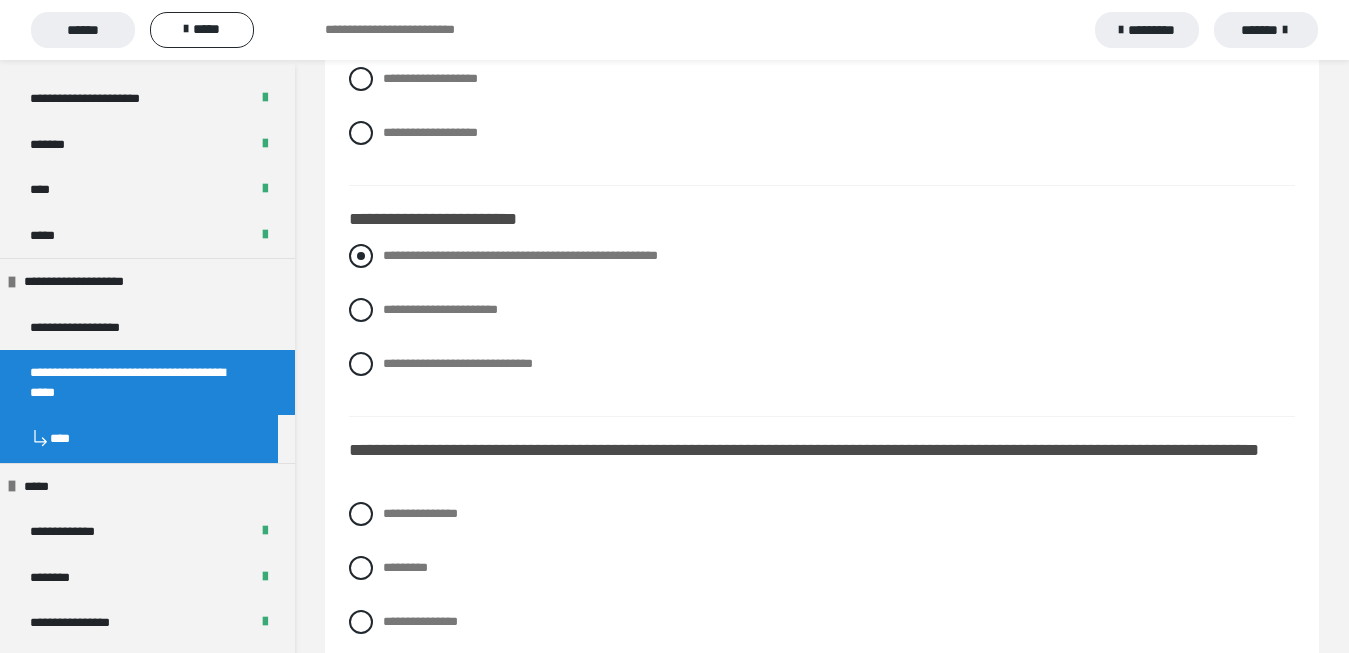 click at bounding box center (361, 256) 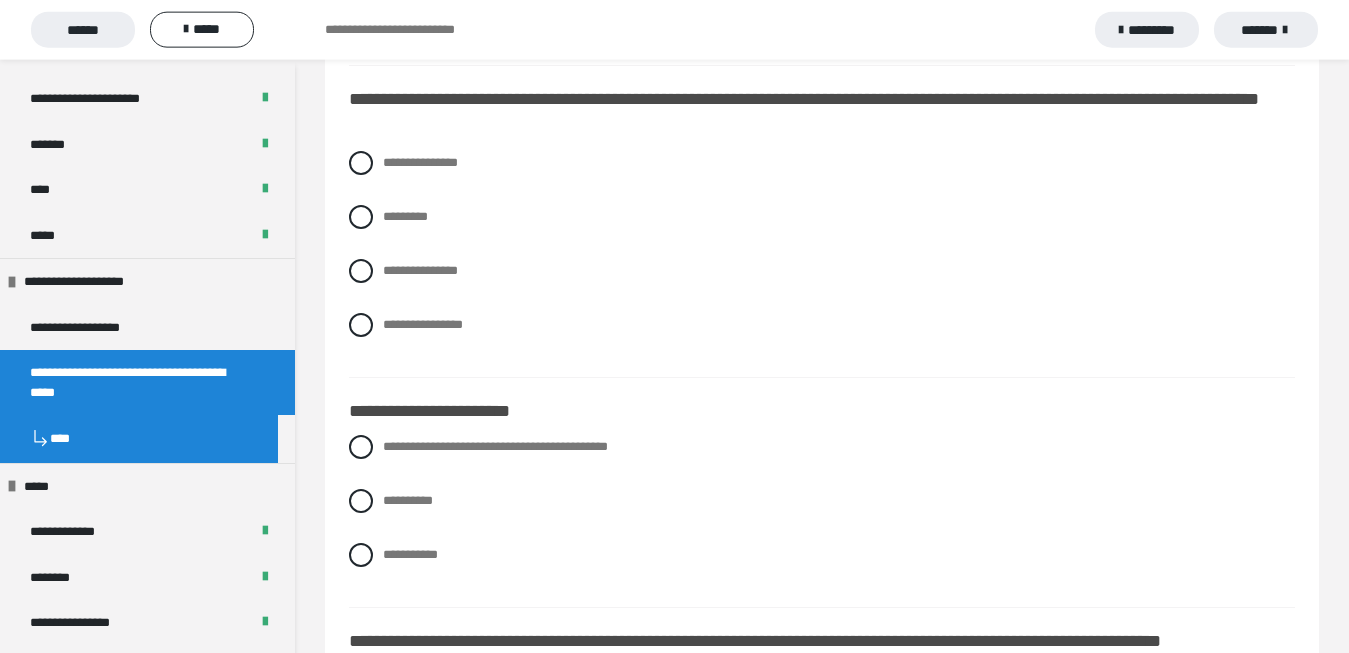 scroll, scrollTop: 1224, scrollLeft: 0, axis: vertical 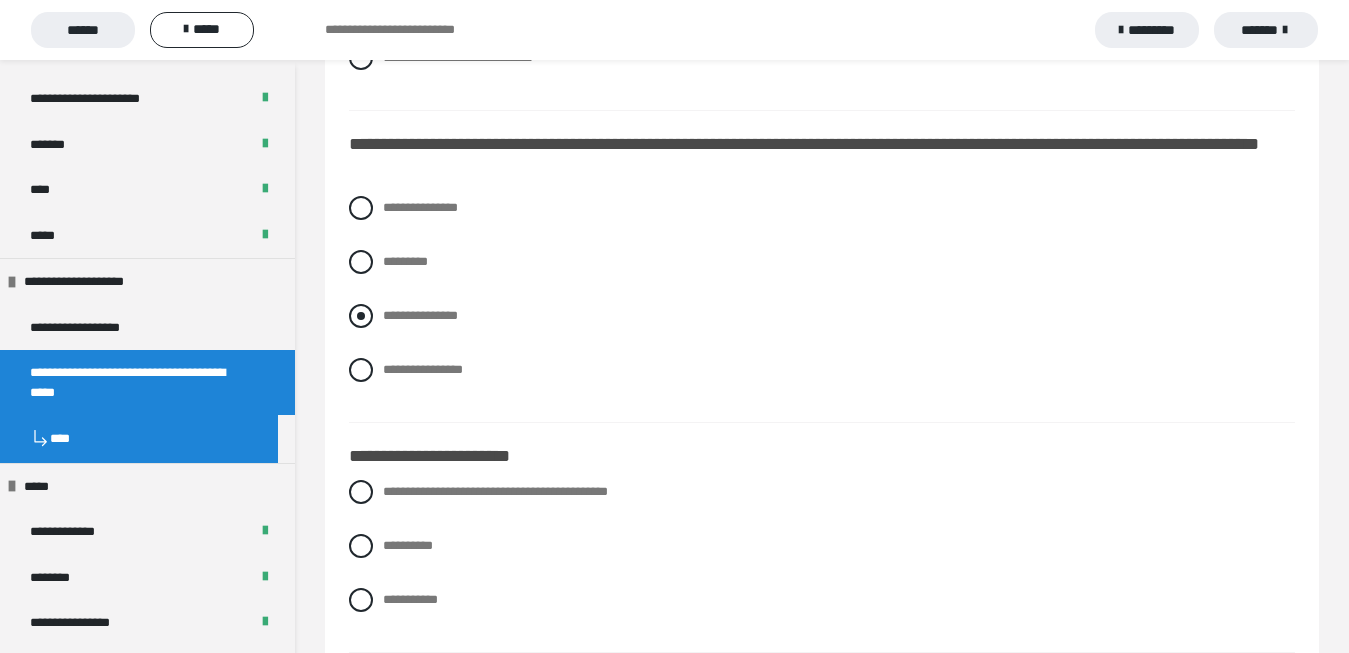 click at bounding box center (361, 316) 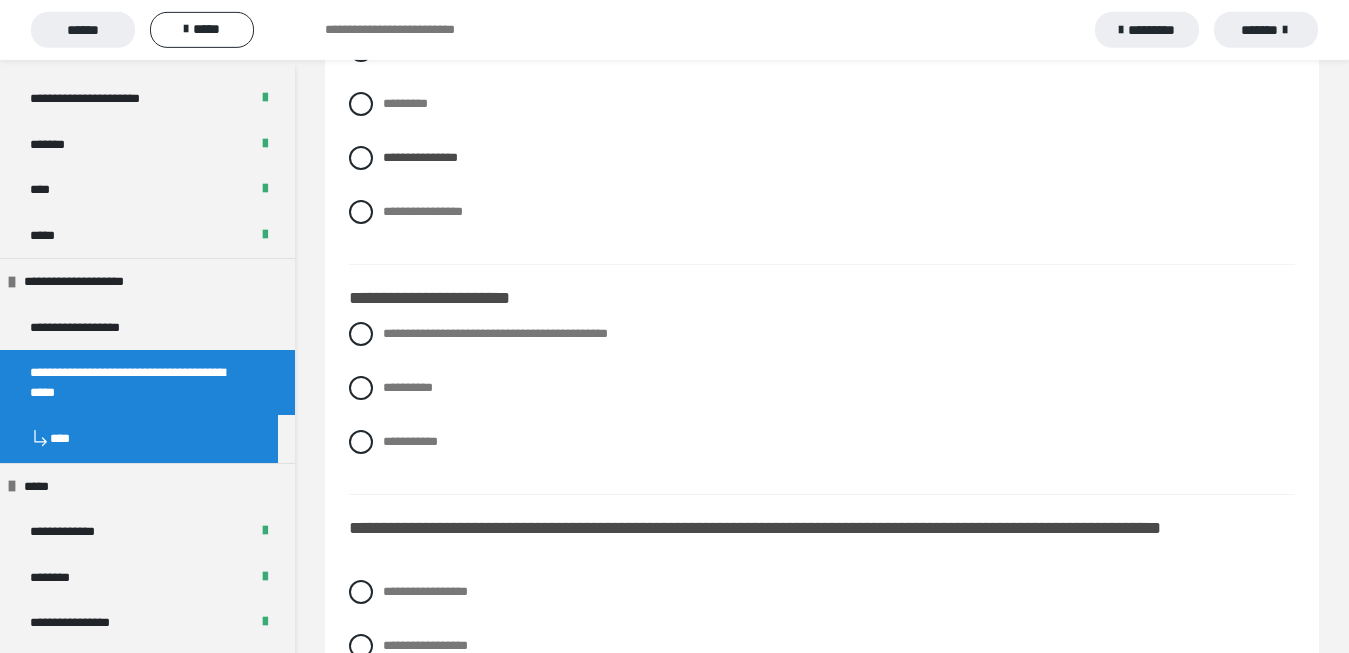 scroll, scrollTop: 1428, scrollLeft: 0, axis: vertical 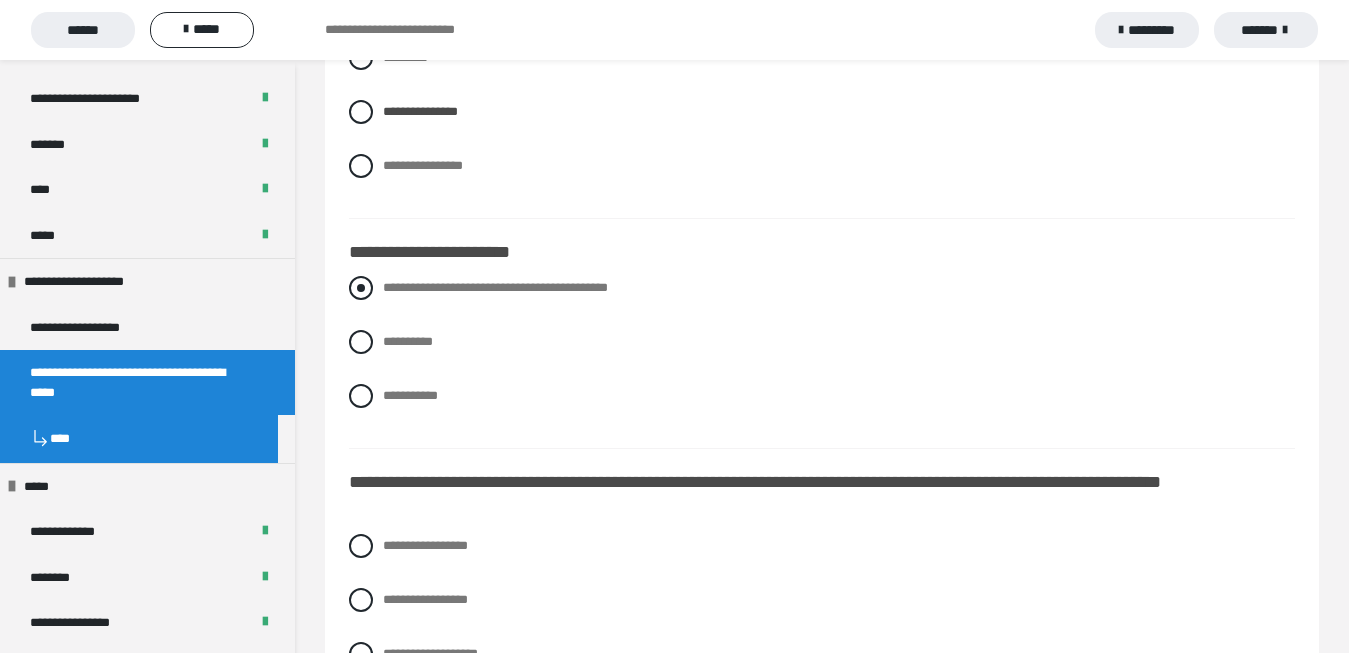 click at bounding box center [361, 288] 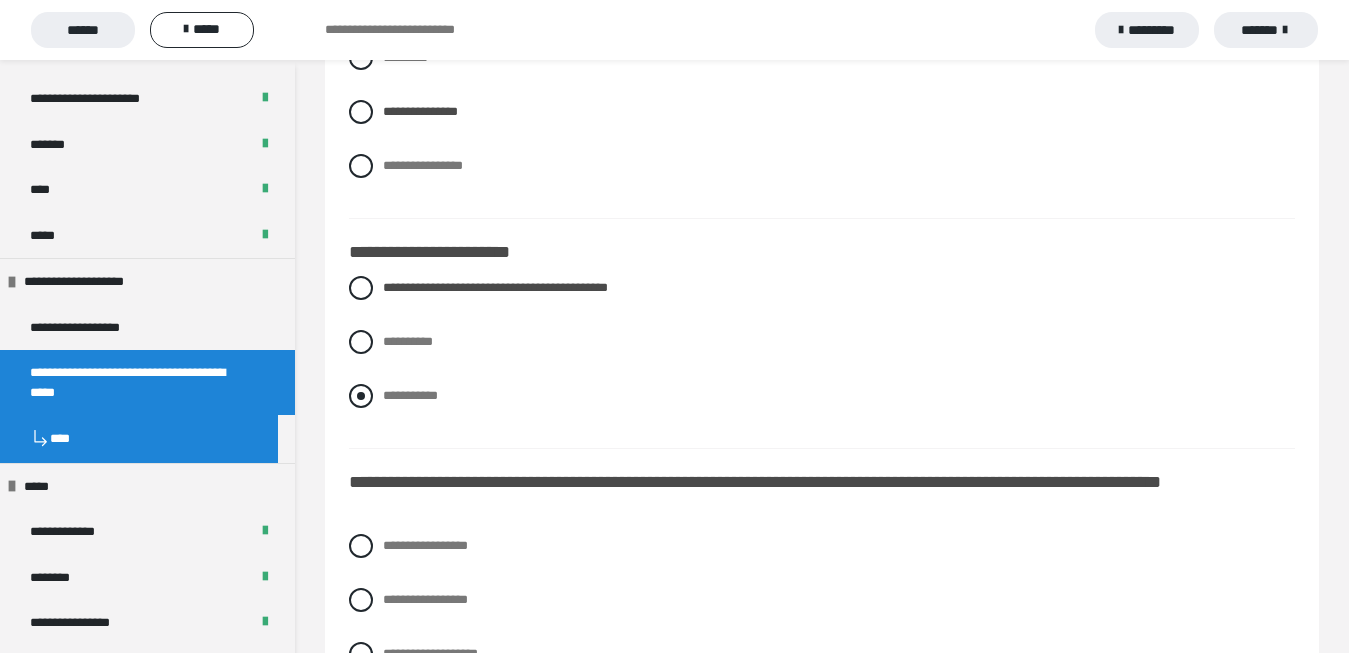 click at bounding box center [361, 396] 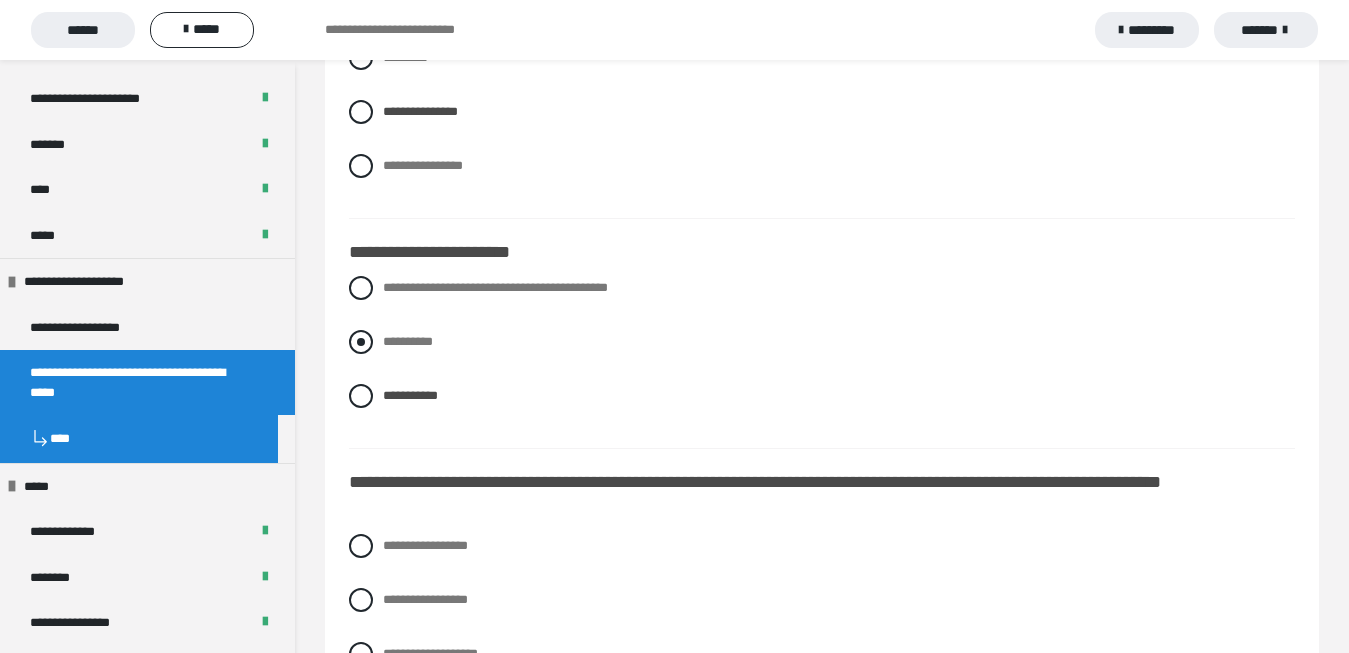 click at bounding box center [361, 342] 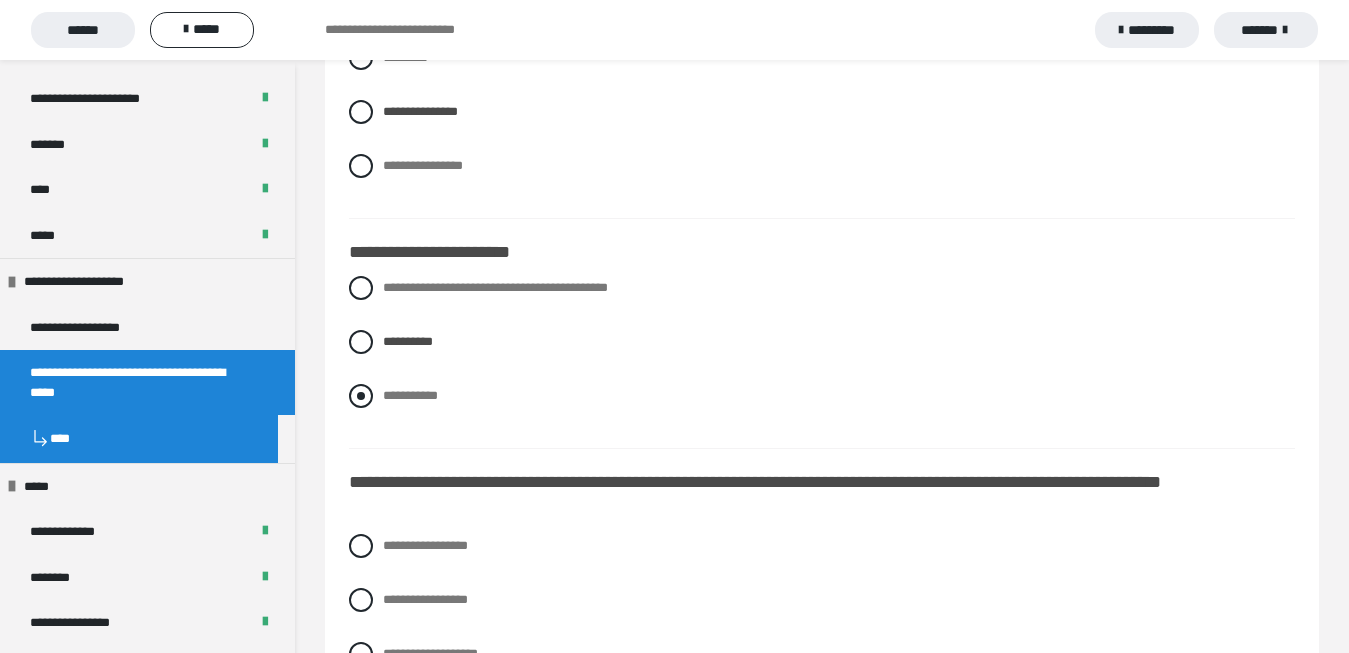 click at bounding box center (361, 396) 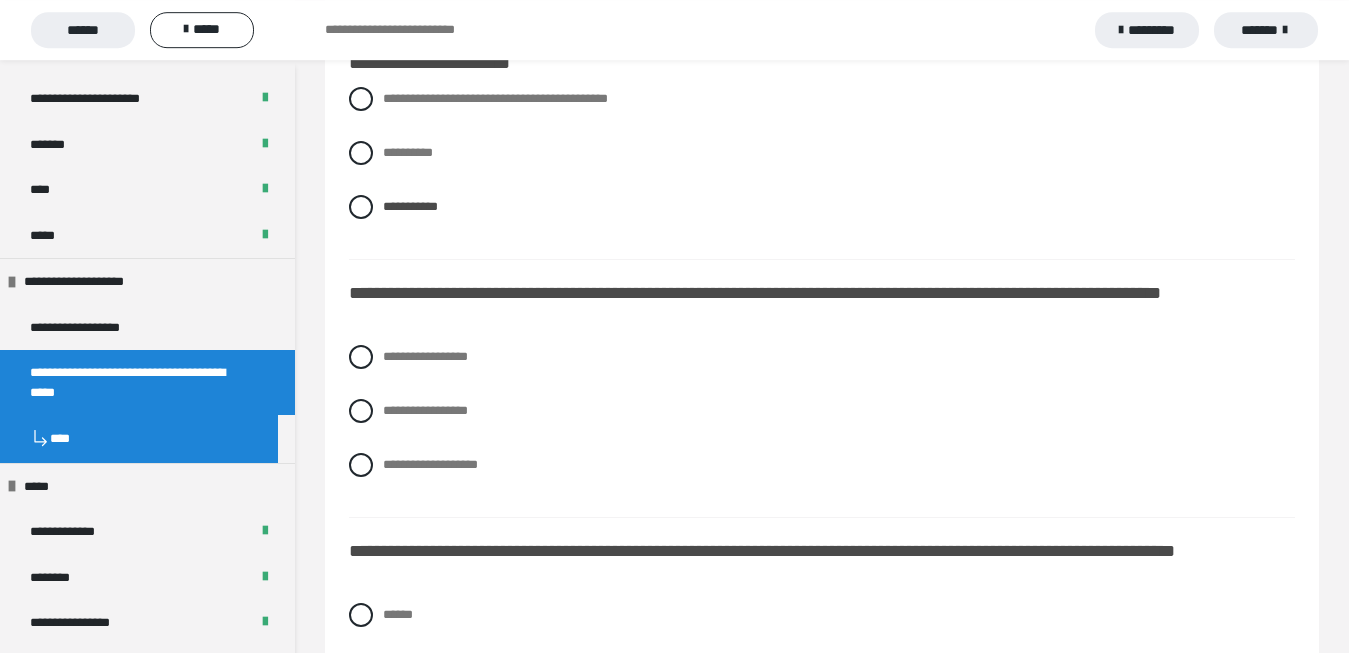 scroll, scrollTop: 1632, scrollLeft: 0, axis: vertical 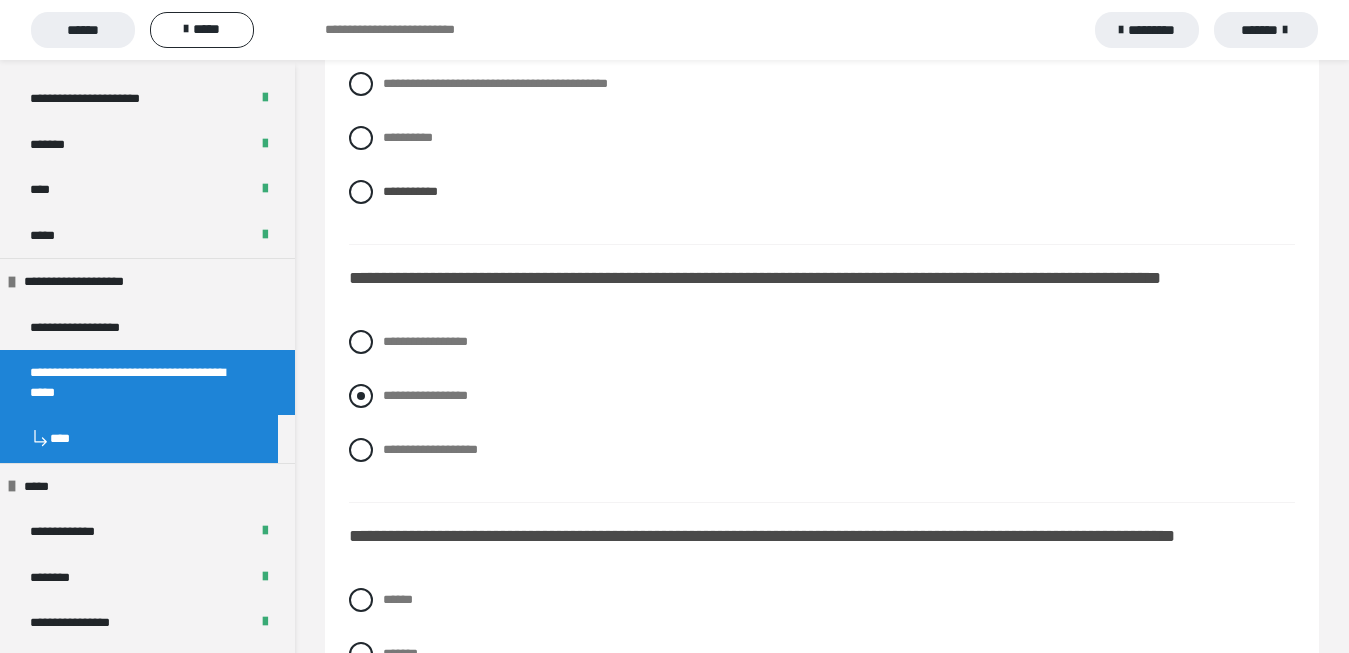click at bounding box center (361, 396) 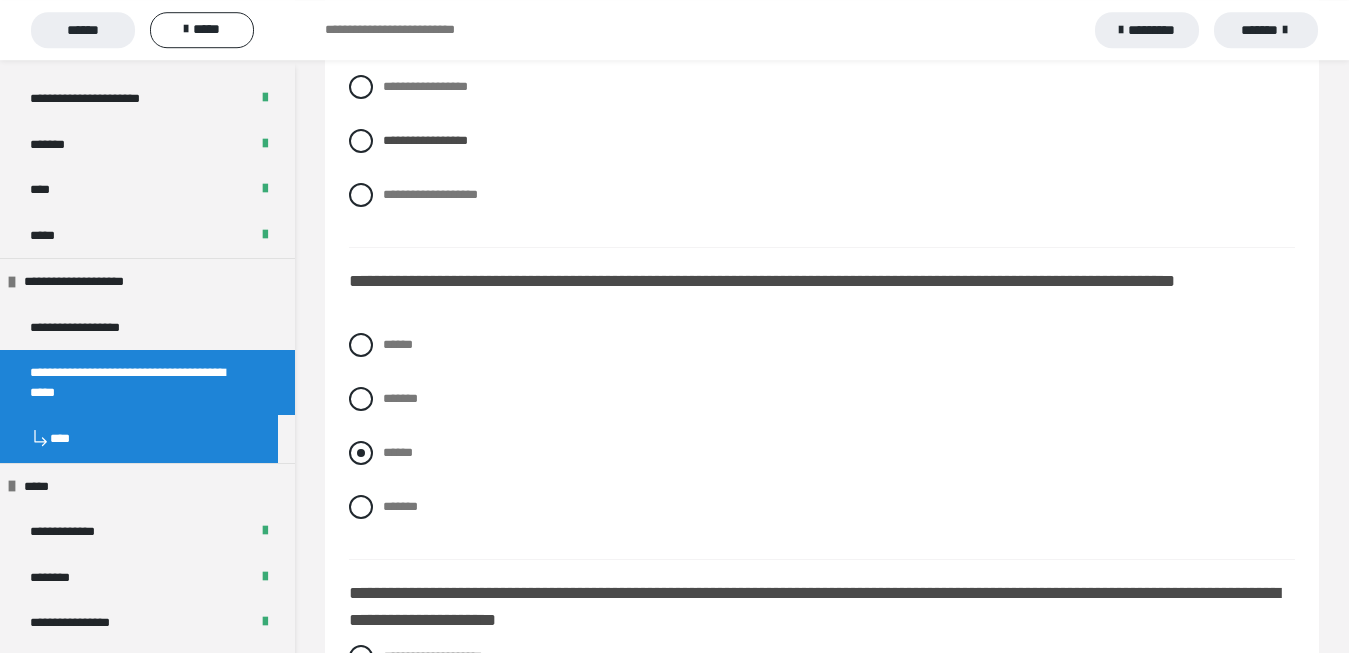 scroll, scrollTop: 1938, scrollLeft: 0, axis: vertical 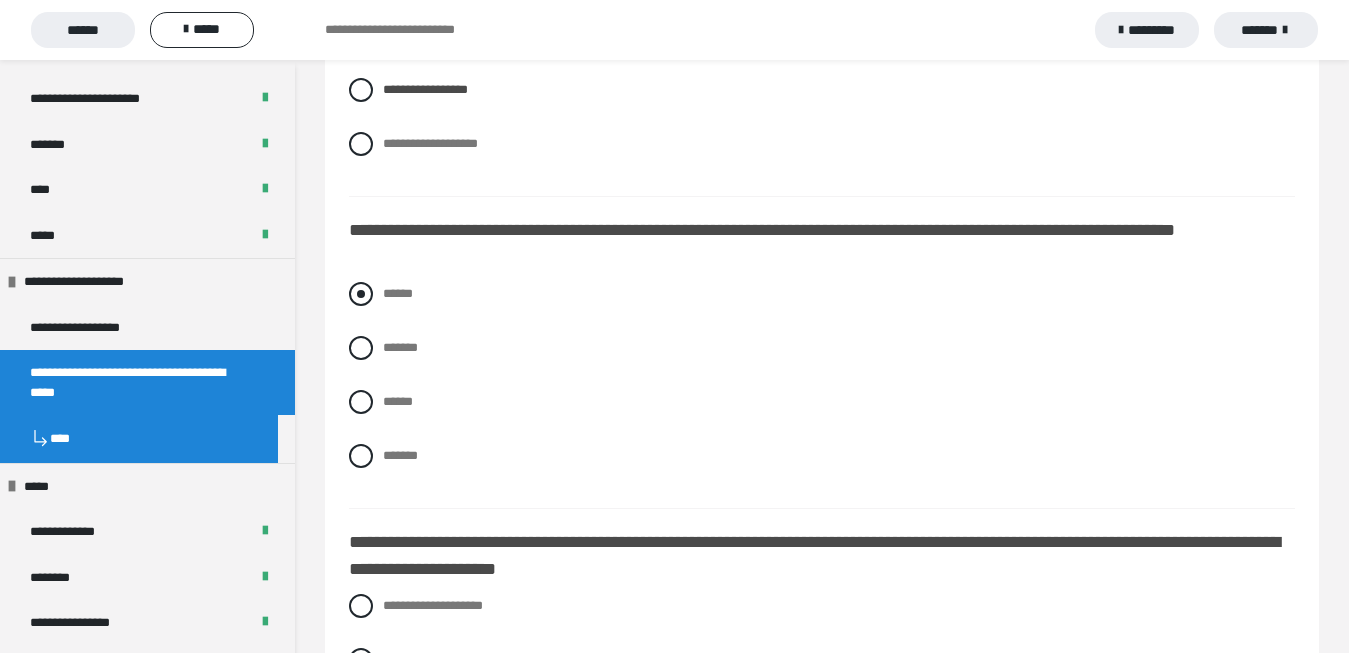 click at bounding box center [361, 294] 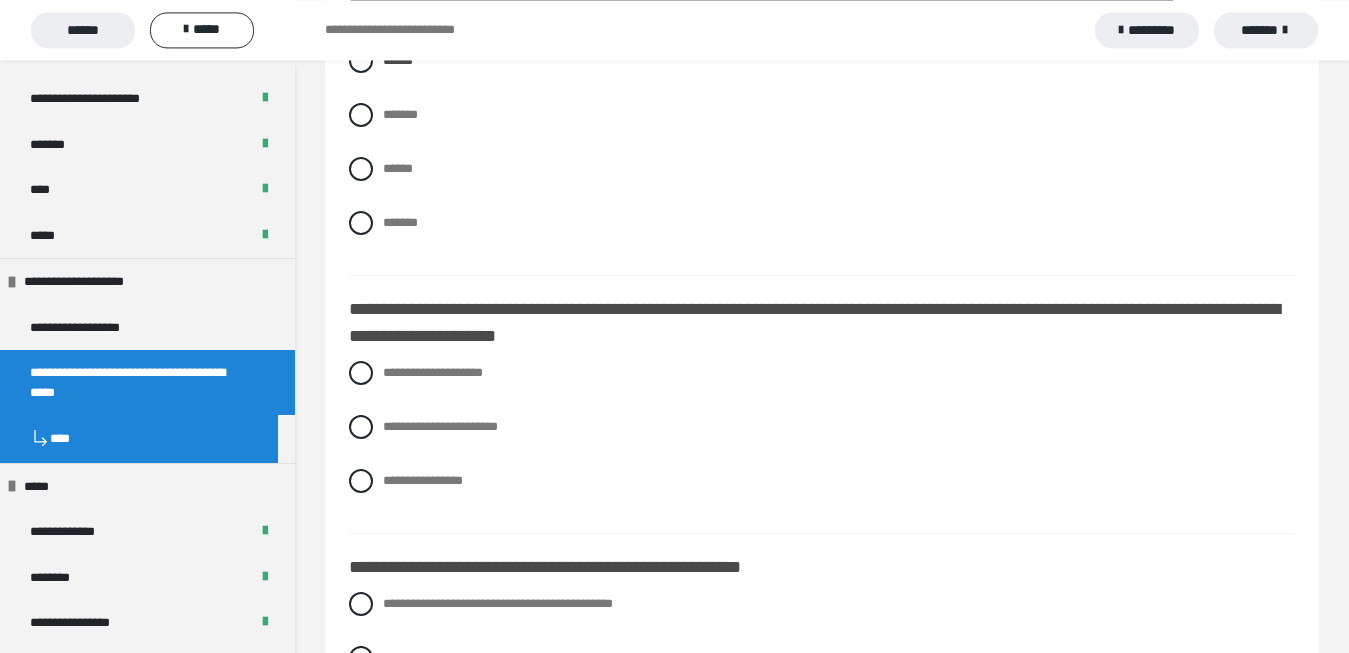 scroll, scrollTop: 2244, scrollLeft: 0, axis: vertical 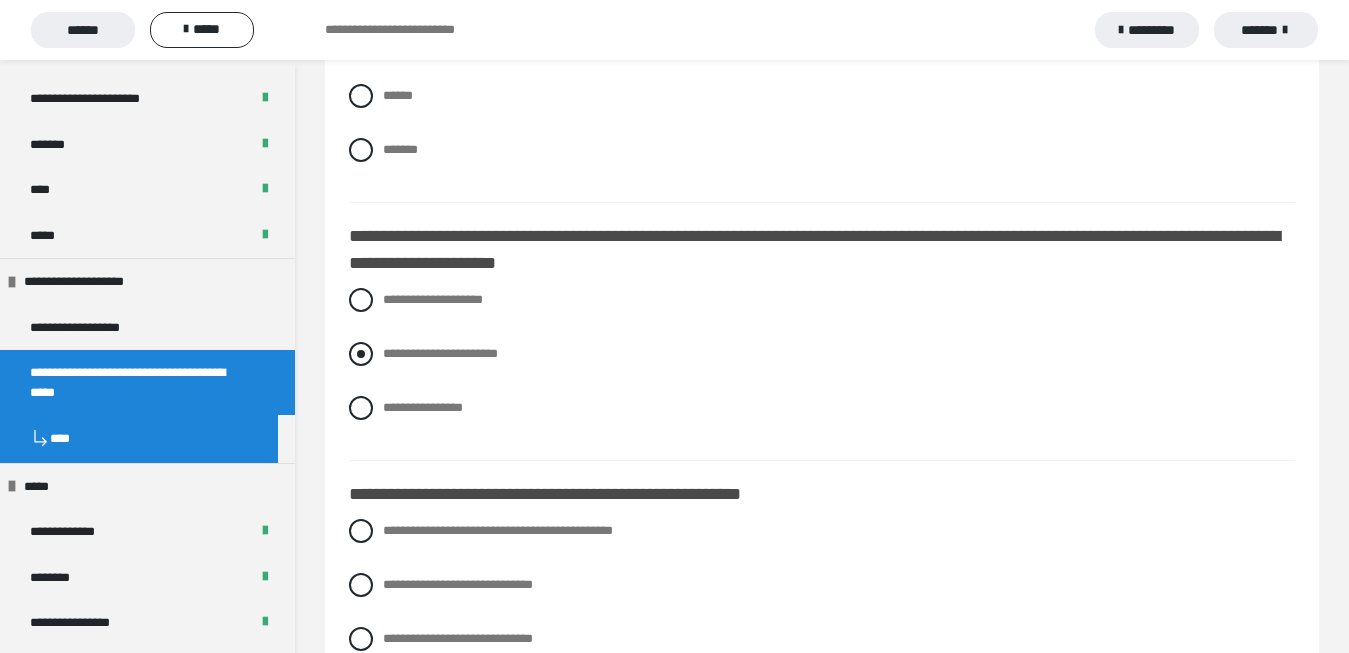 click at bounding box center [361, 354] 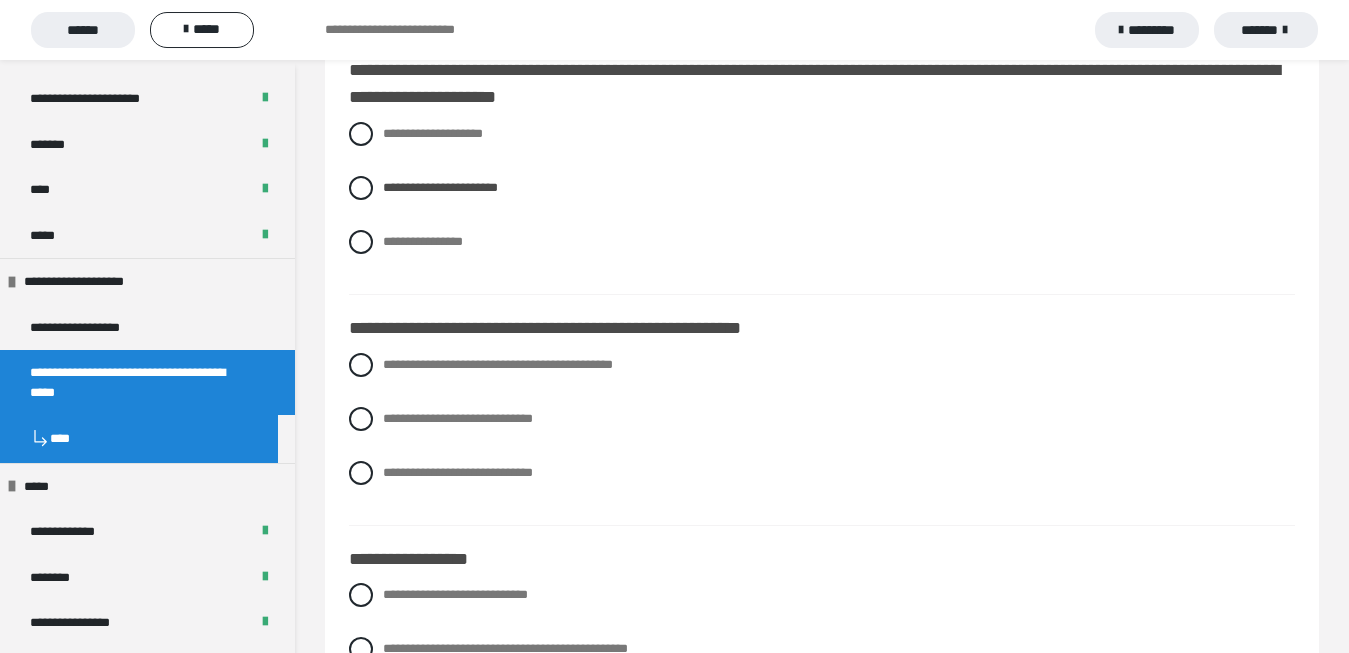 scroll, scrollTop: 2448, scrollLeft: 0, axis: vertical 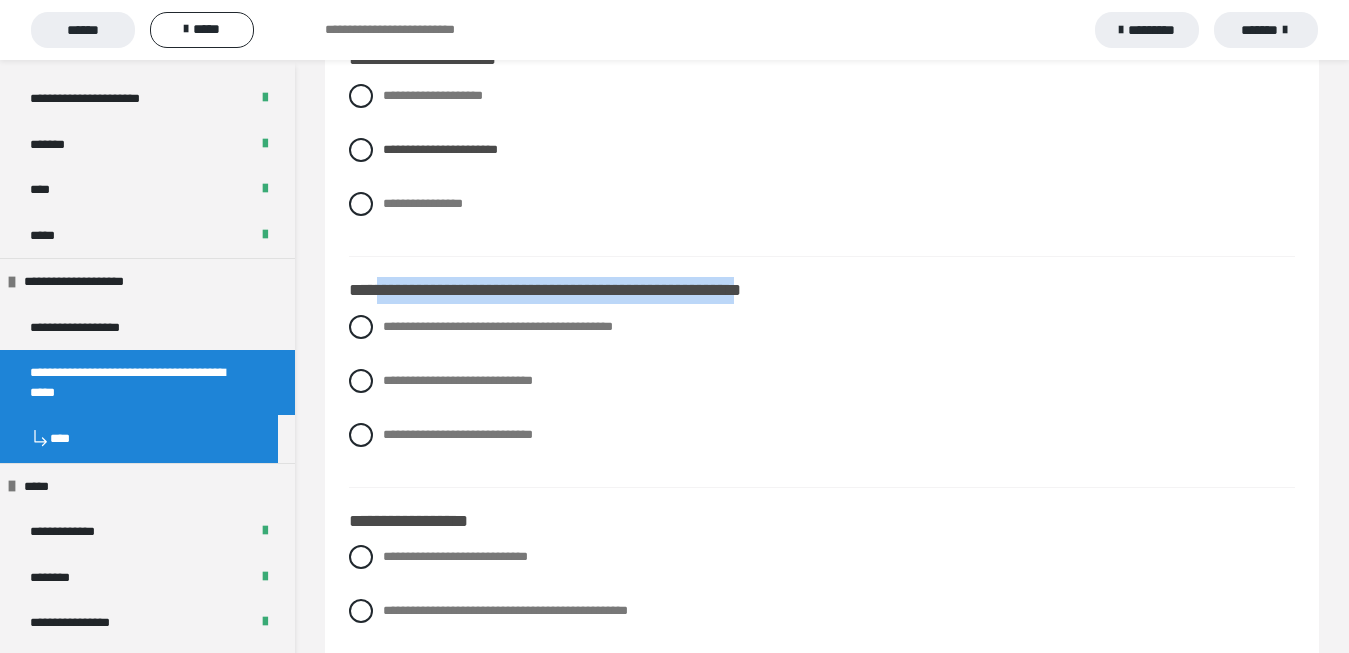 drag, startPoint x: 373, startPoint y: 322, endPoint x: 815, endPoint y: 323, distance: 442.00113 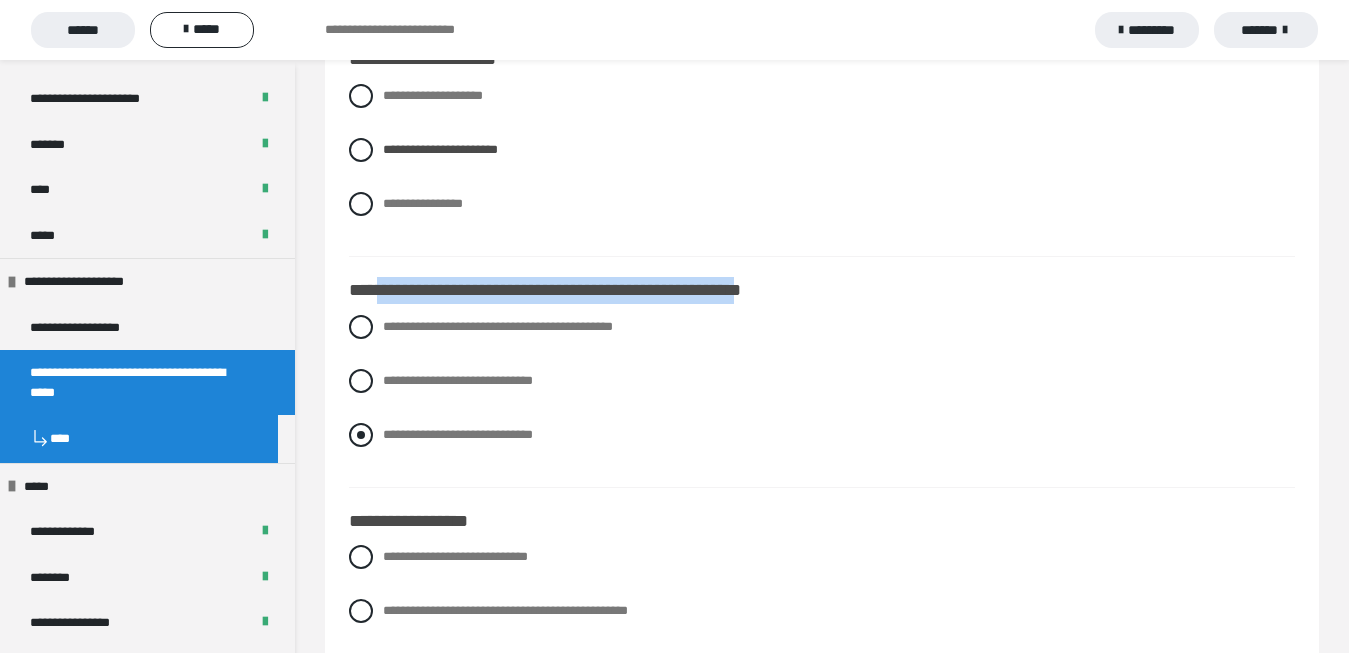 click at bounding box center [361, 435] 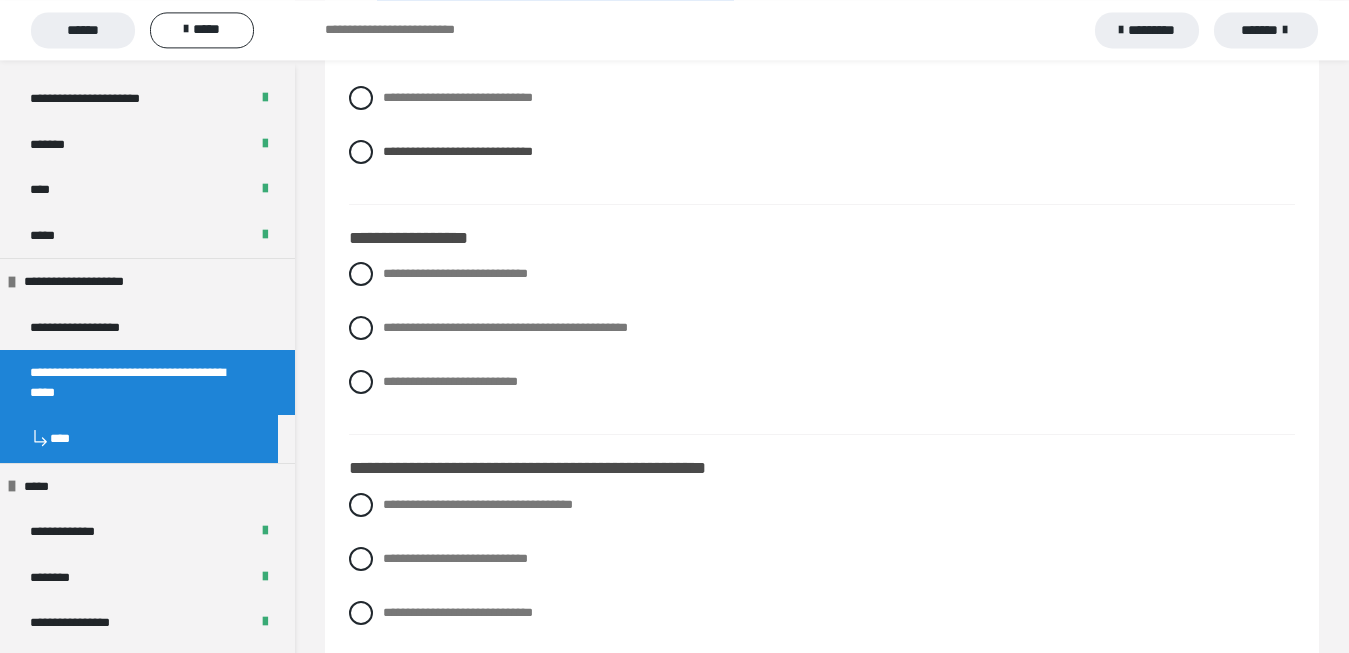 scroll, scrollTop: 2754, scrollLeft: 0, axis: vertical 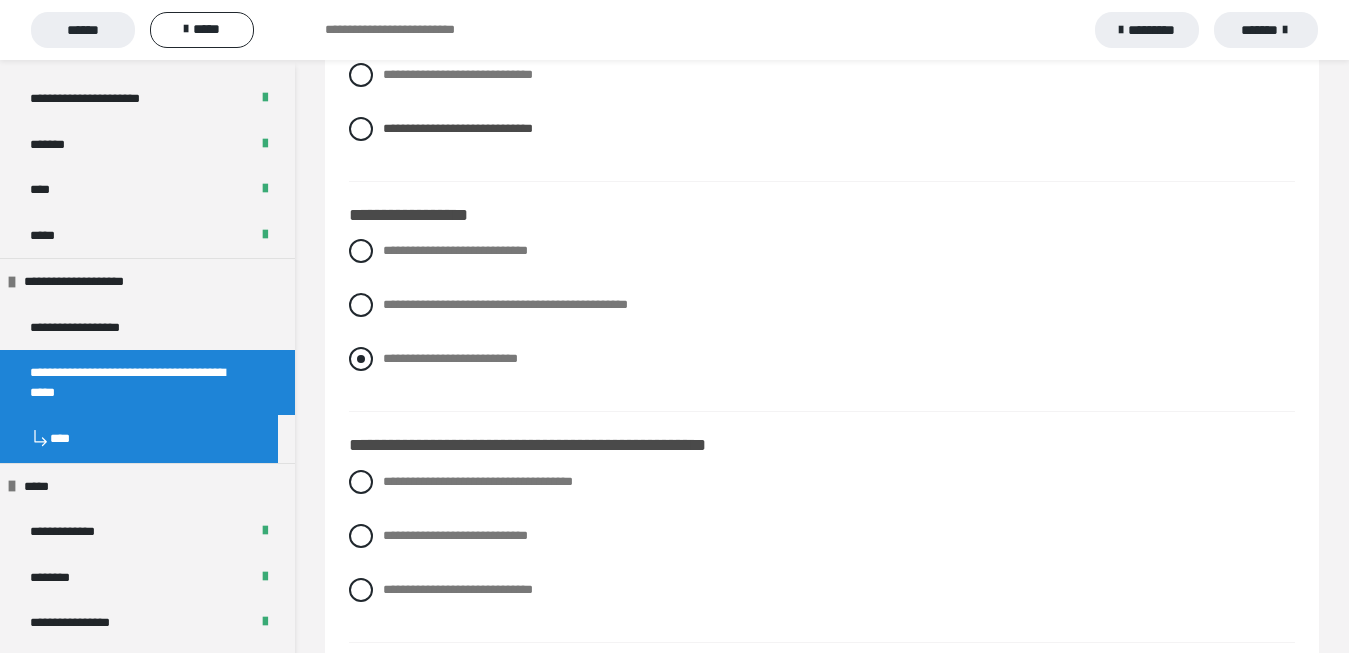 click at bounding box center (361, 359) 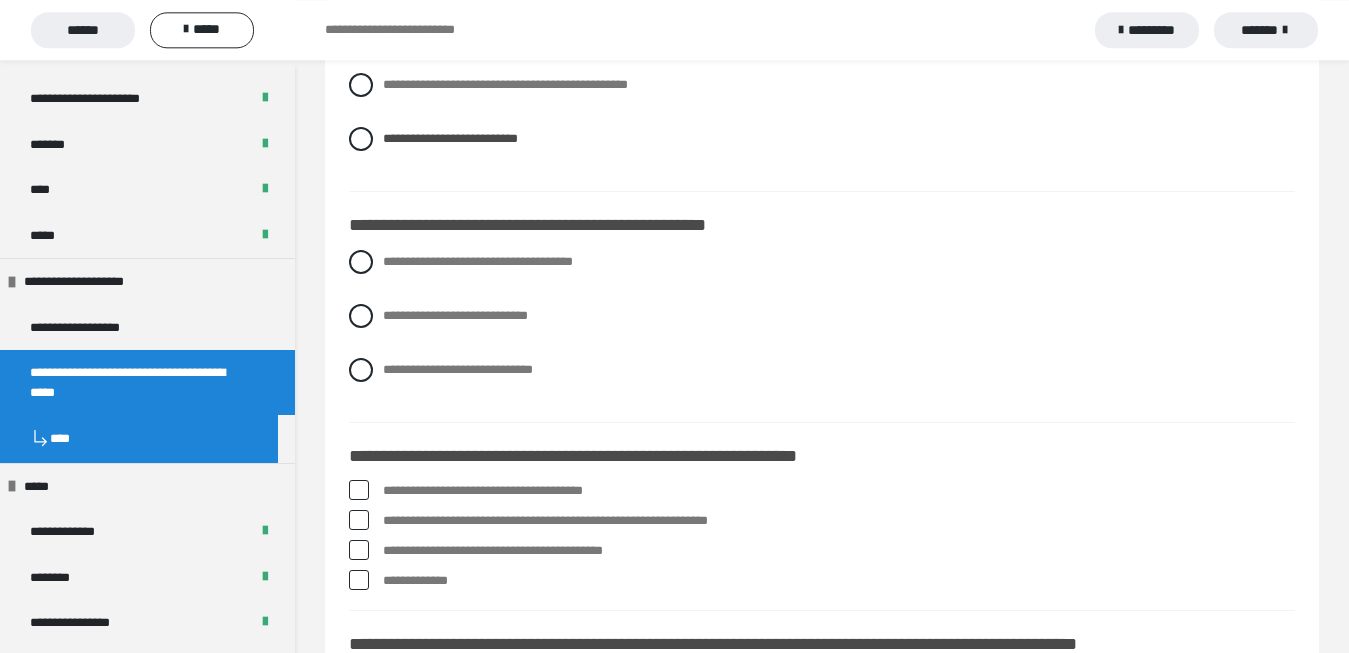 scroll, scrollTop: 3022, scrollLeft: 0, axis: vertical 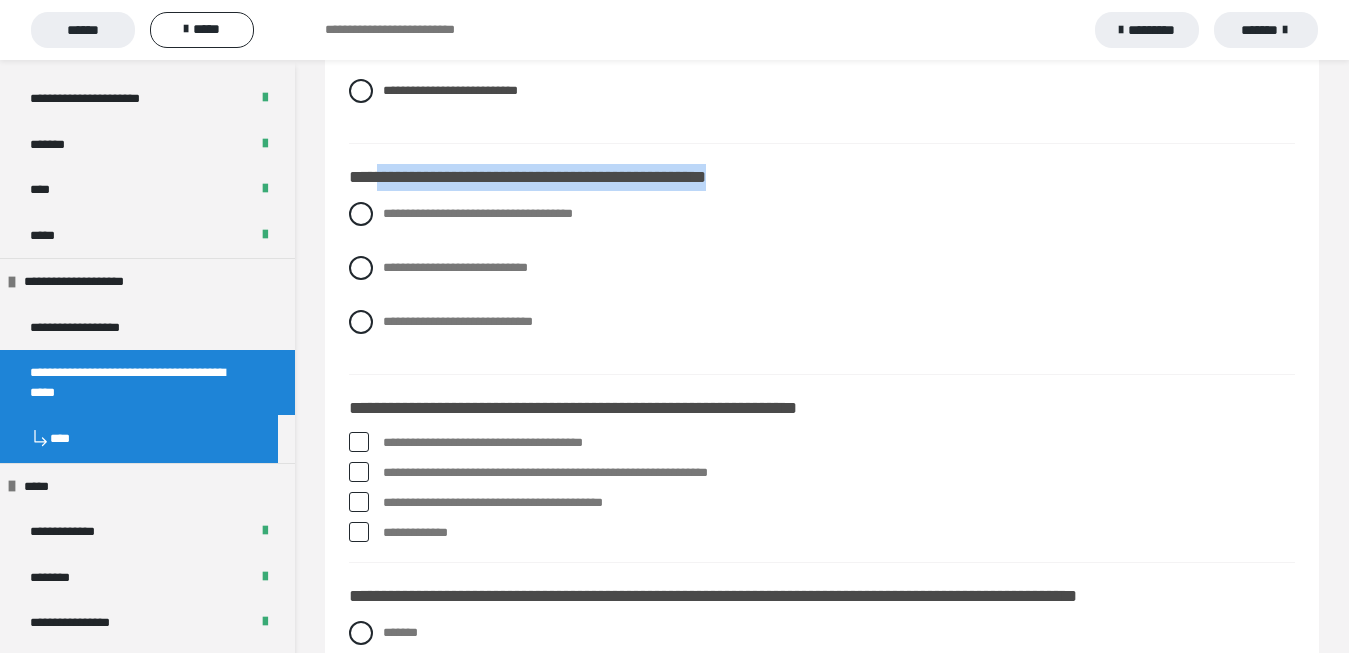 drag, startPoint x: 386, startPoint y: 206, endPoint x: 802, endPoint y: 219, distance: 416.20306 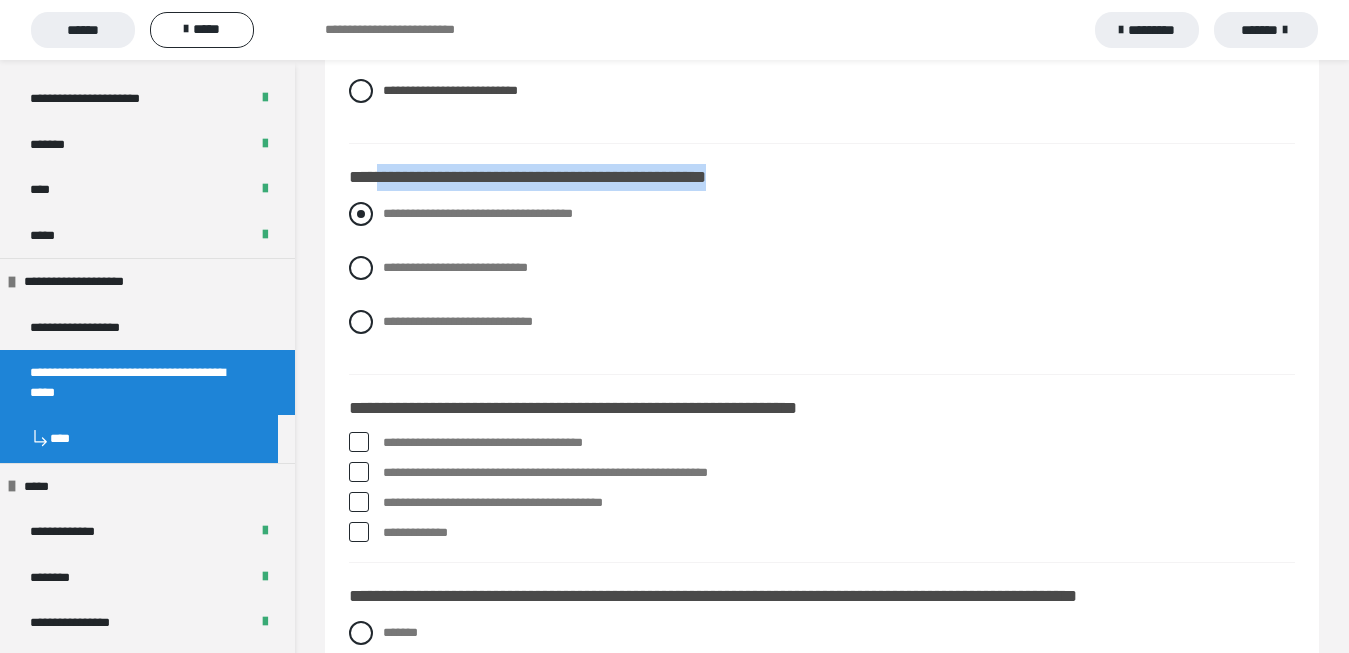 click at bounding box center (361, 214) 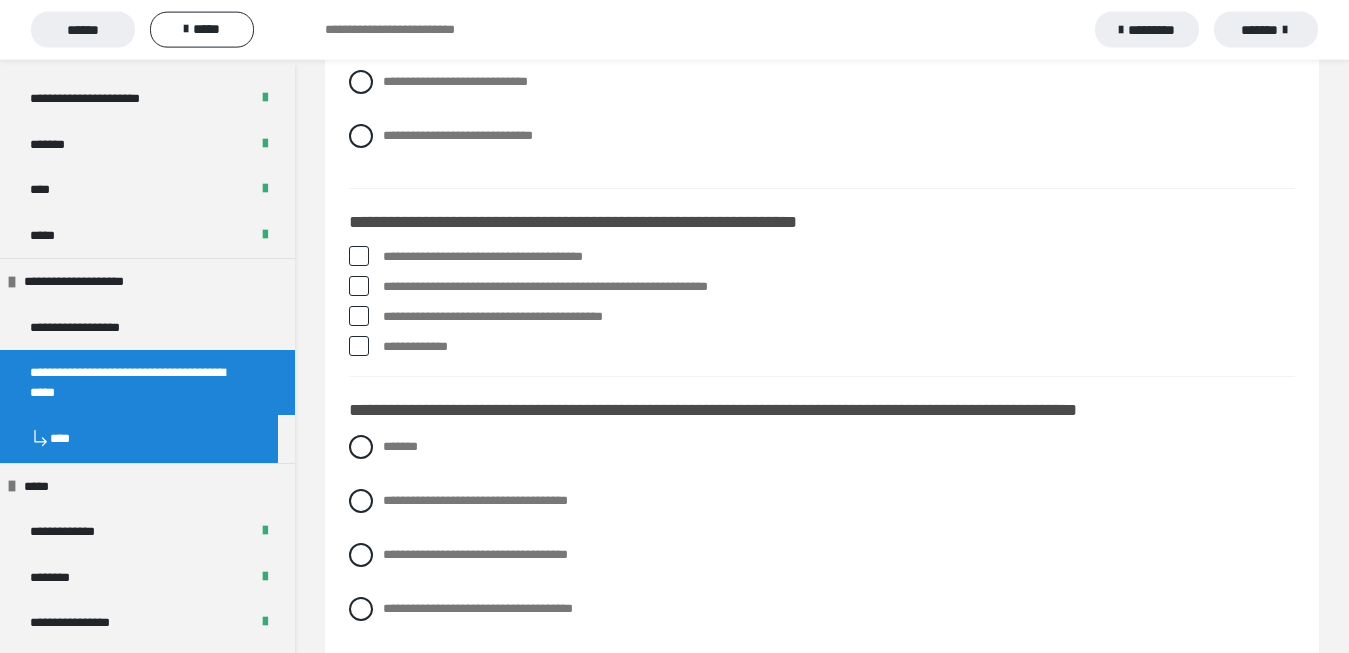 scroll, scrollTop: 3226, scrollLeft: 0, axis: vertical 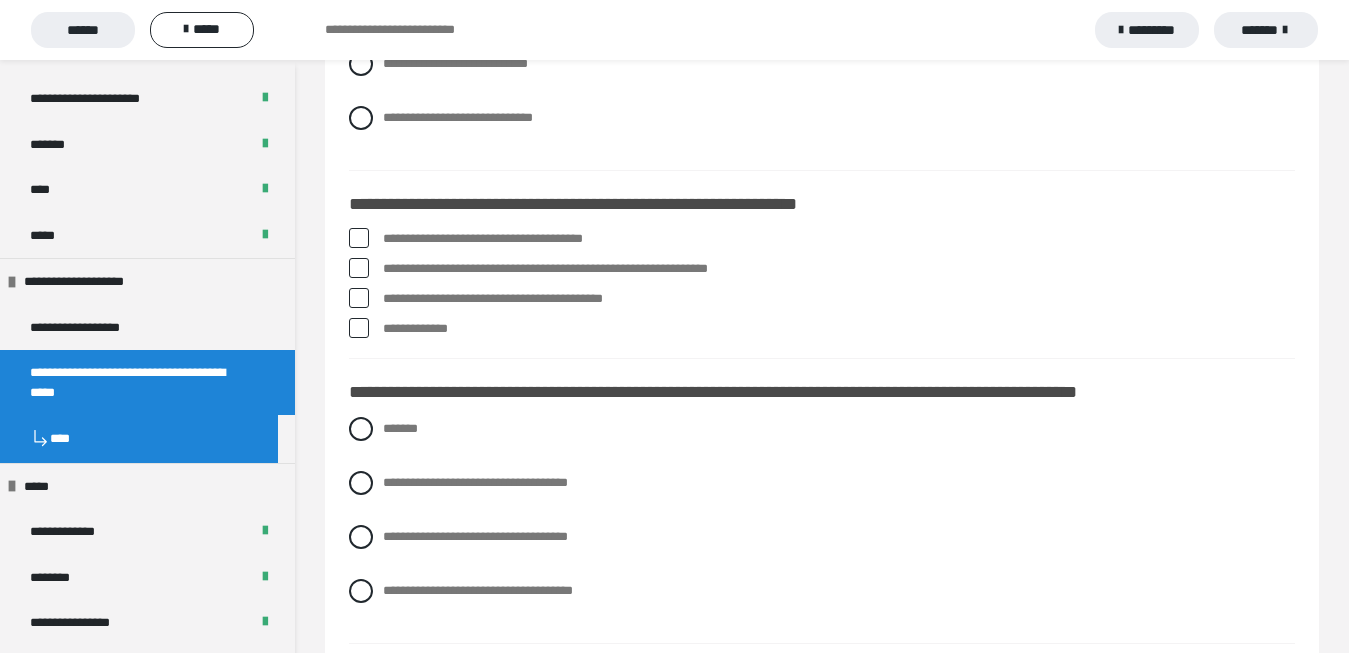 click at bounding box center (359, 238) 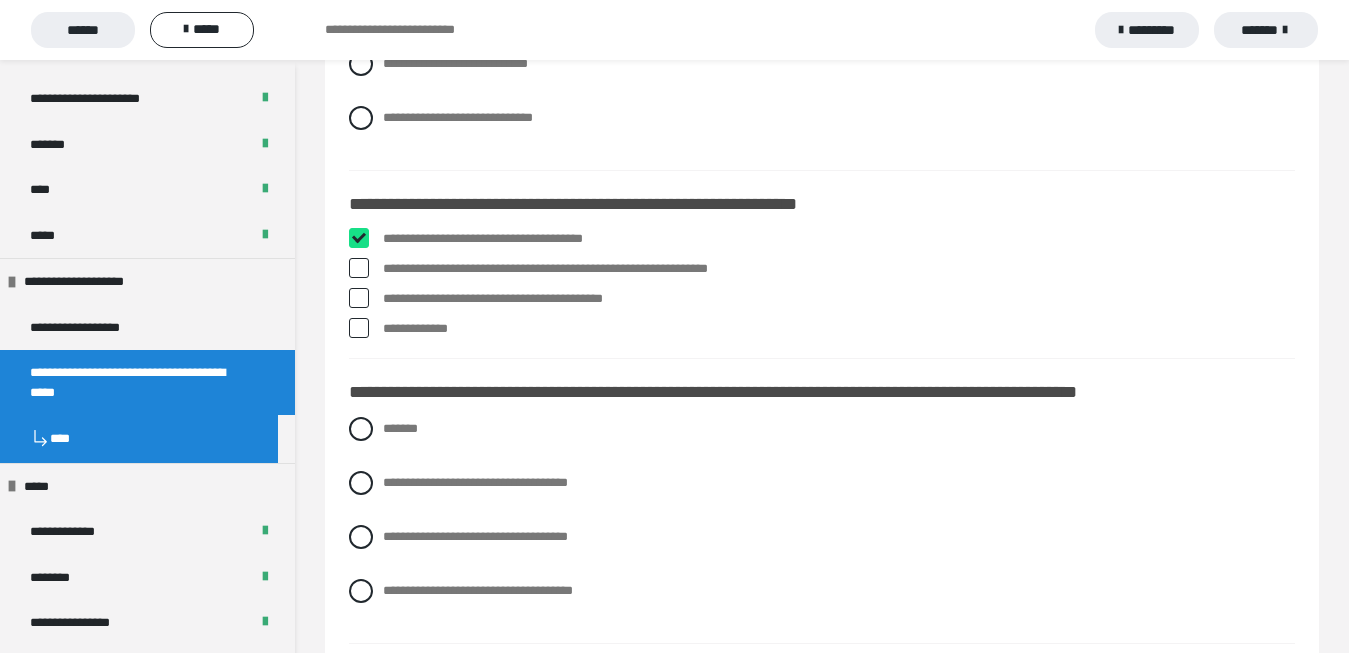 checkbox on "****" 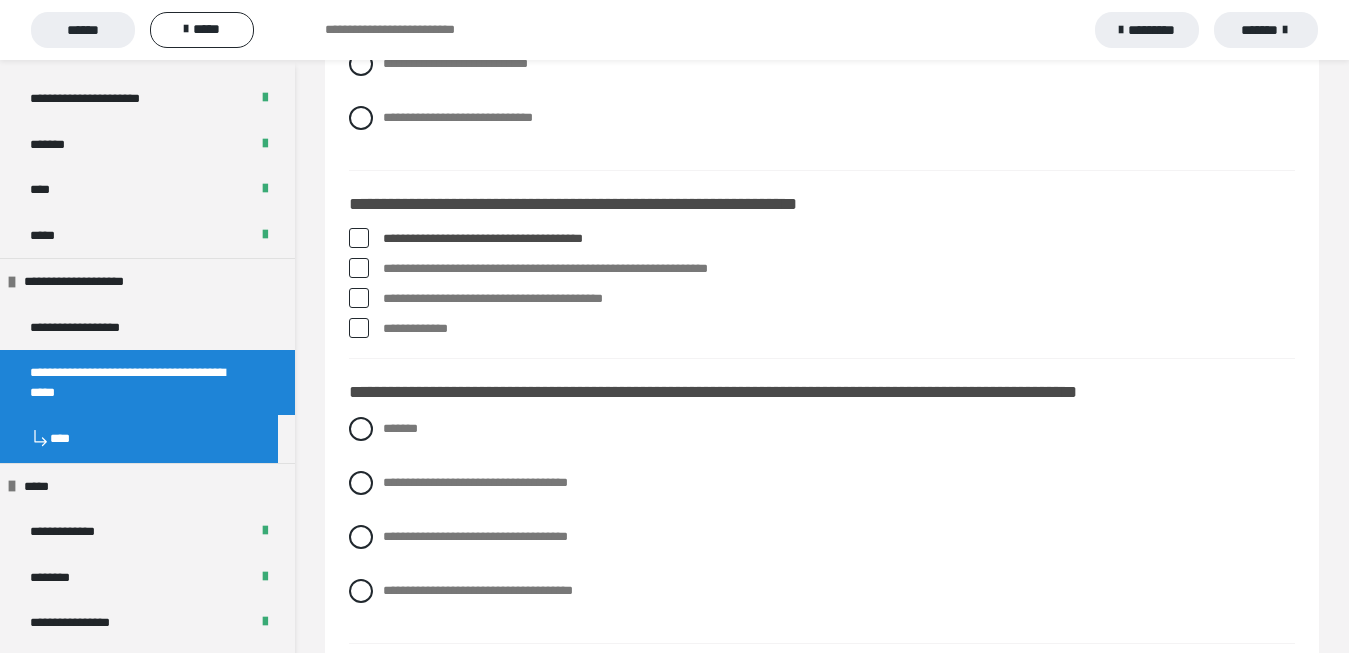 click at bounding box center (359, 328) 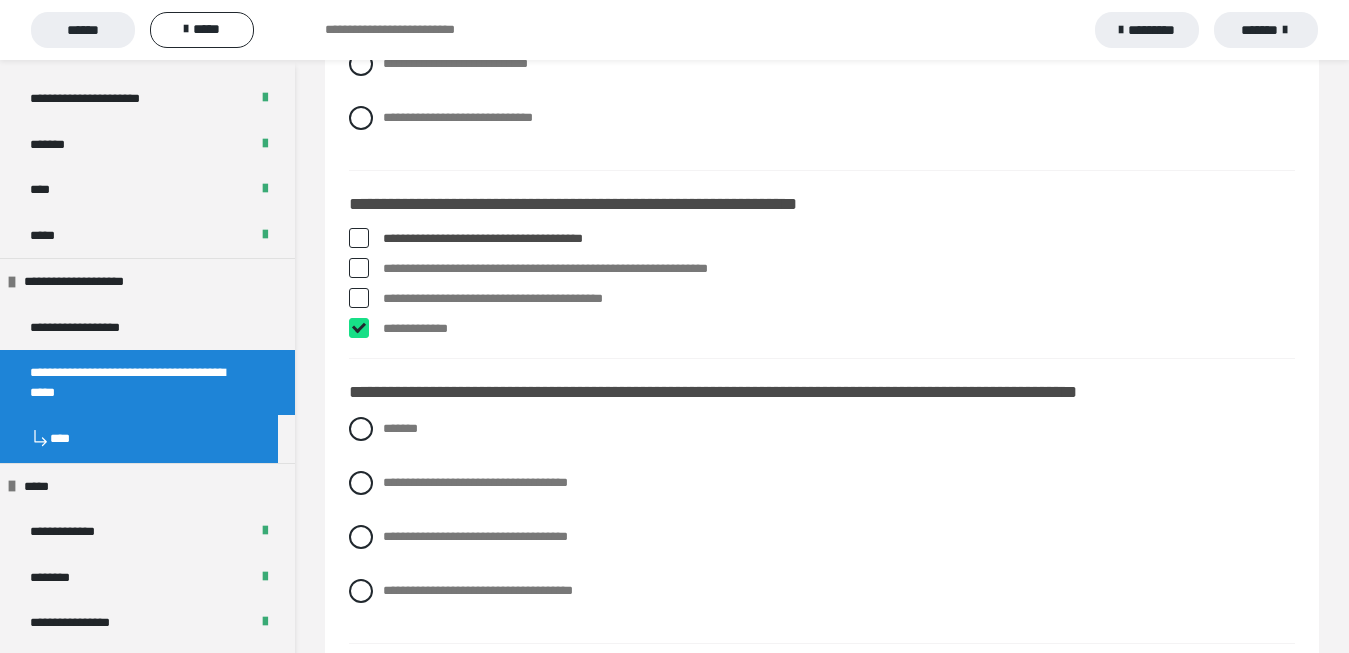 checkbox on "****" 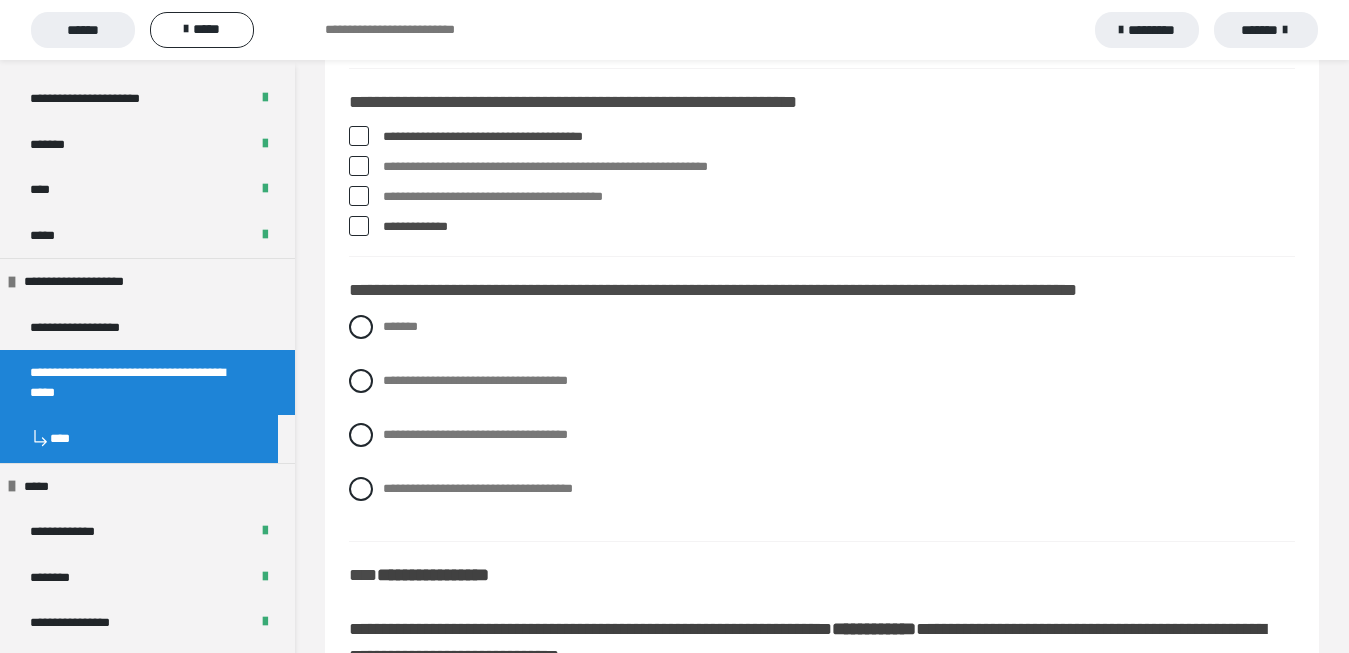 scroll, scrollTop: 3430, scrollLeft: 0, axis: vertical 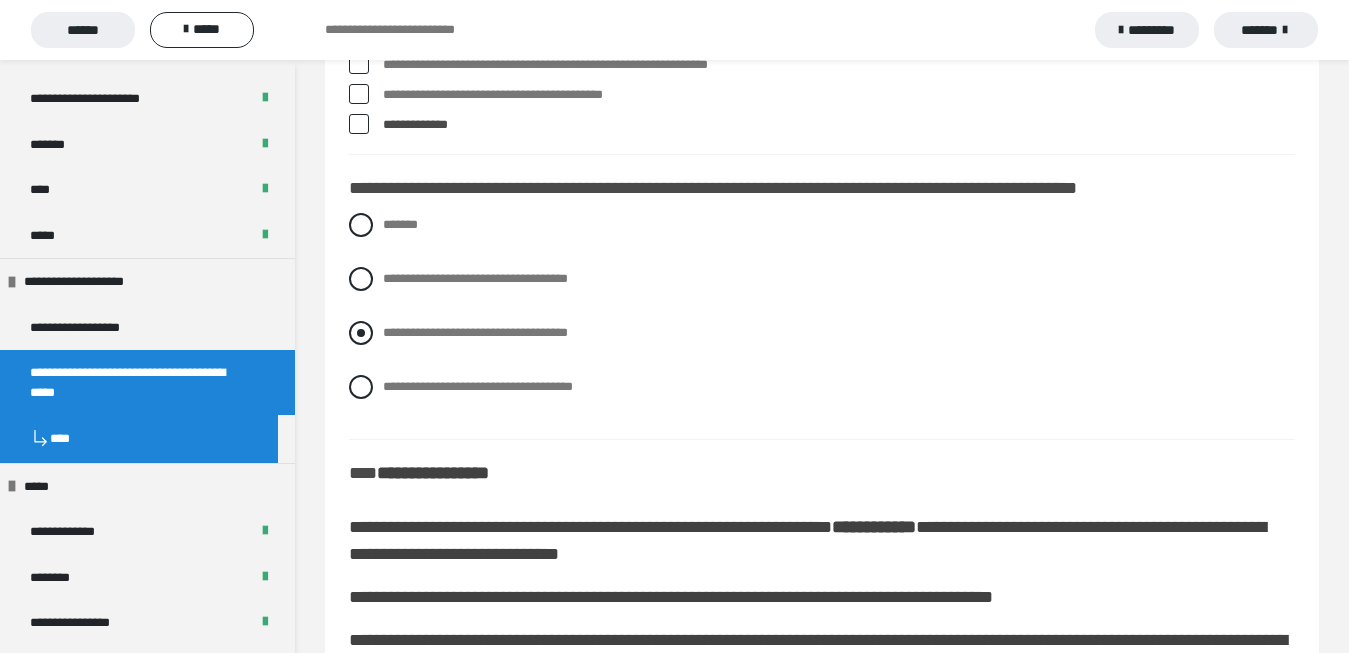 click at bounding box center (361, 333) 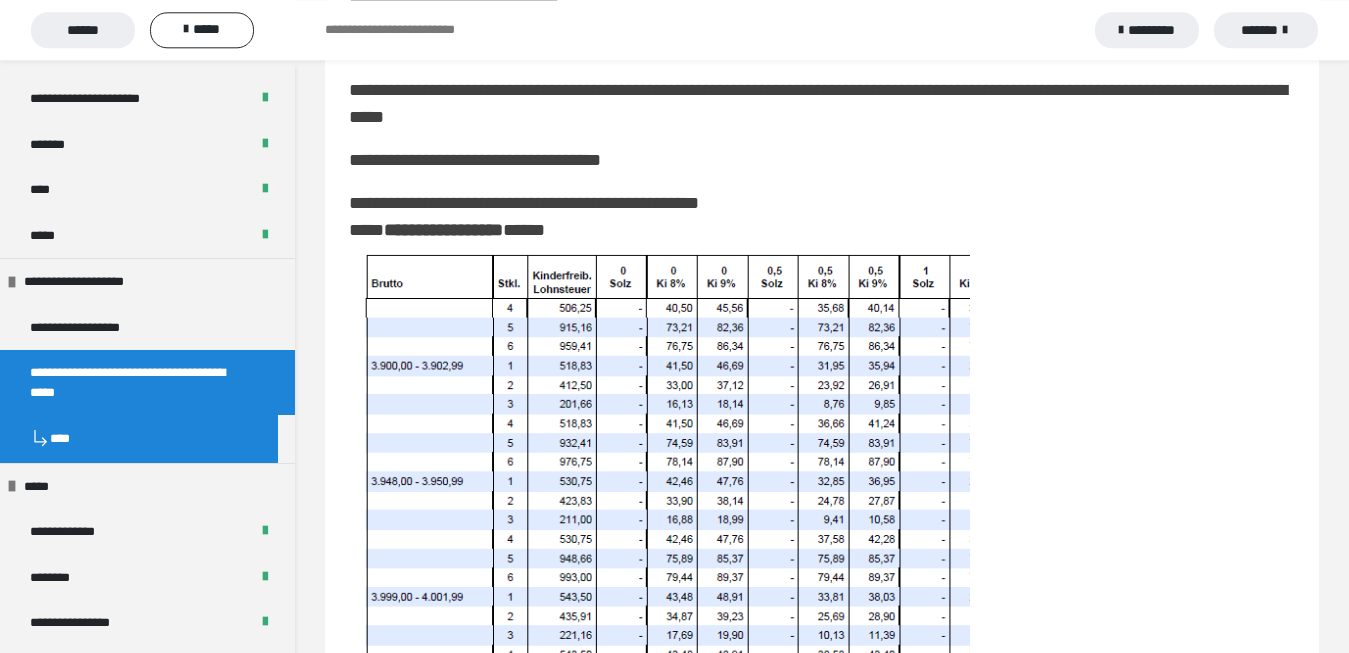 scroll, scrollTop: 3940, scrollLeft: 0, axis: vertical 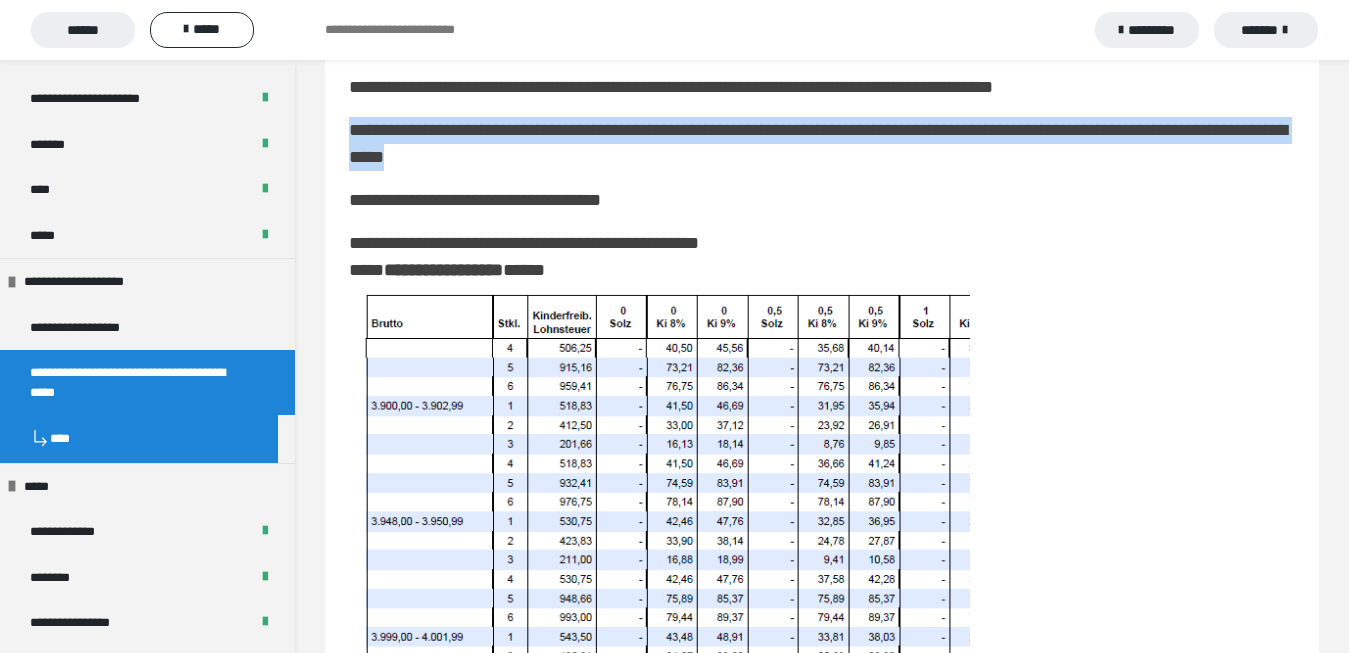 drag, startPoint x: 350, startPoint y: 159, endPoint x: 625, endPoint y: 195, distance: 277.34634 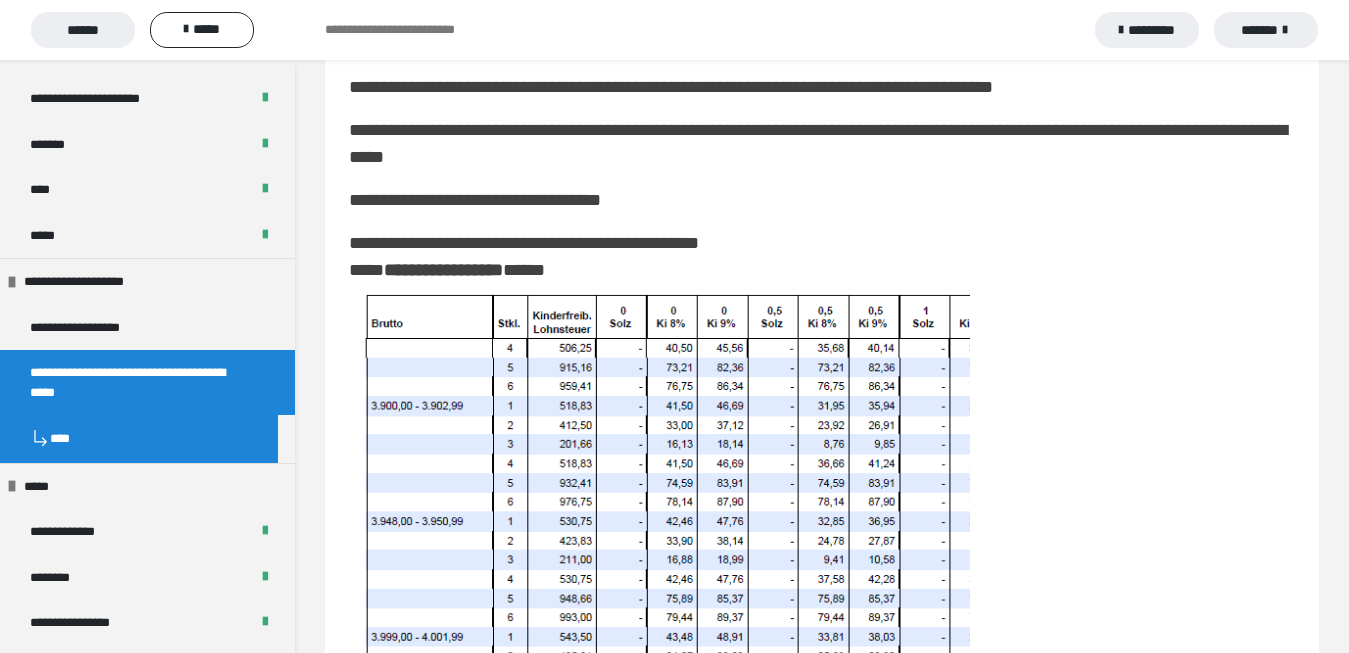 click on "**********" at bounding box center (822, 407) 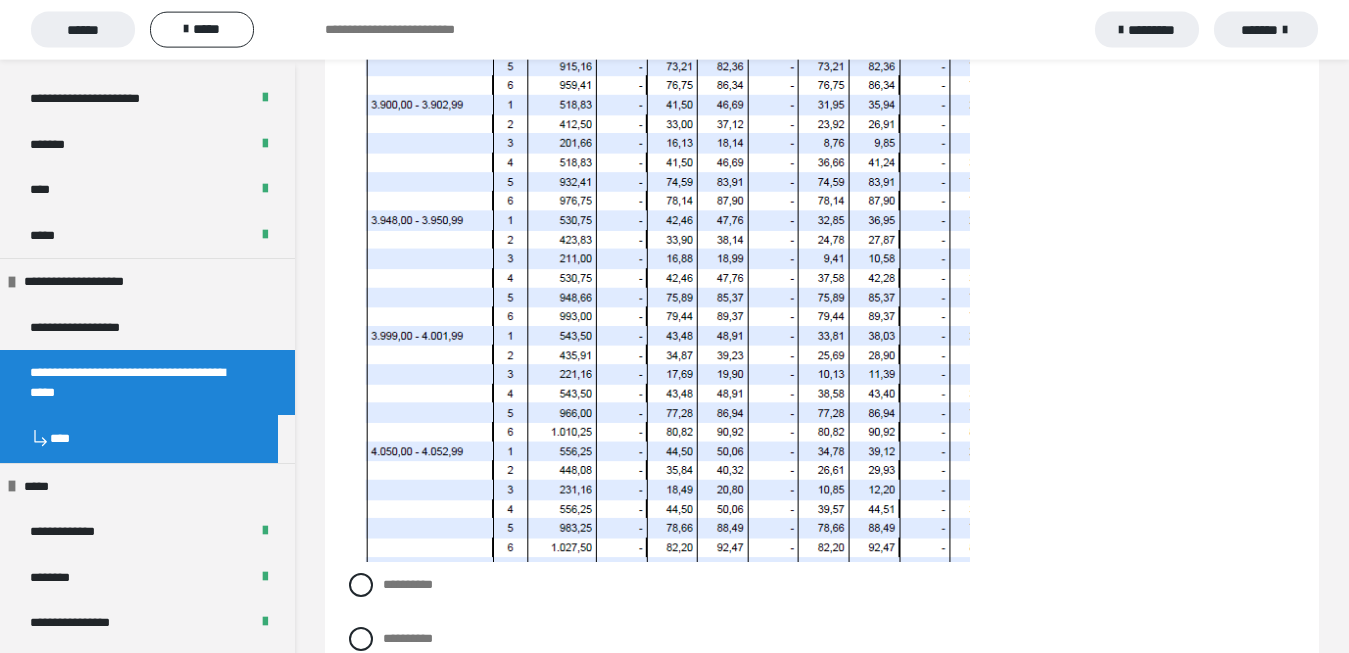scroll, scrollTop: 4246, scrollLeft: 0, axis: vertical 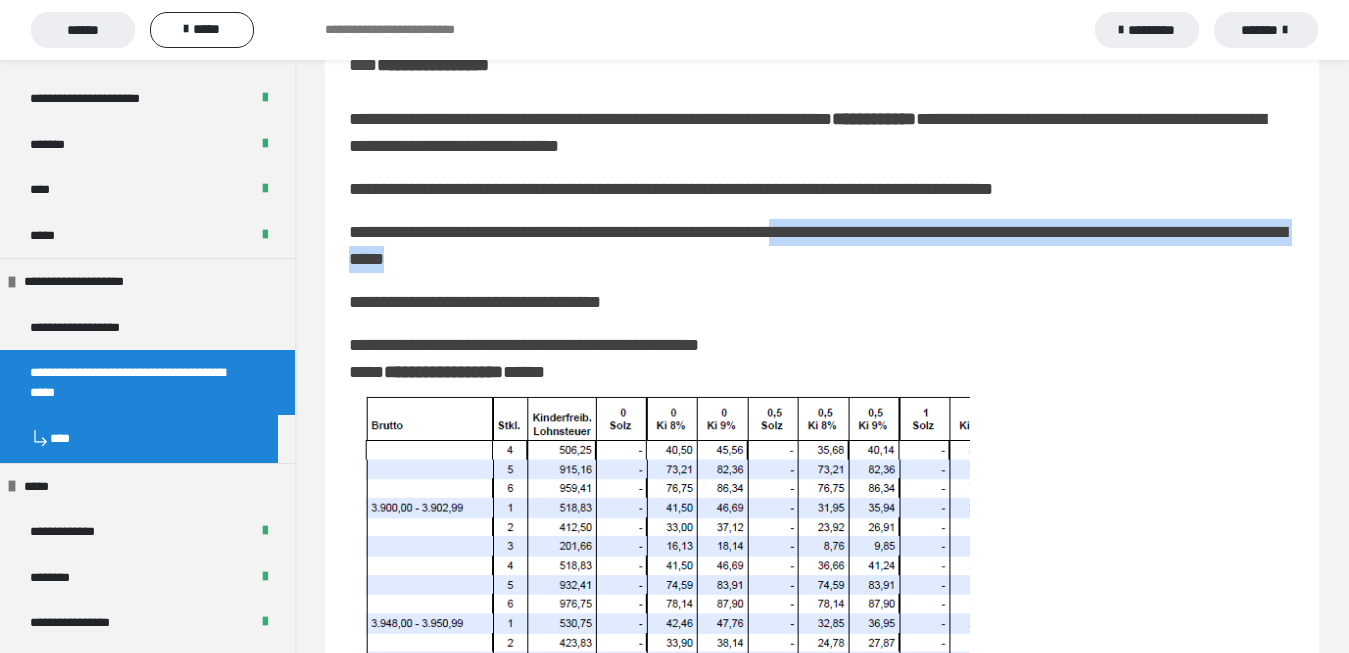 drag, startPoint x: 852, startPoint y: 262, endPoint x: 1114, endPoint y: 299, distance: 264.5997 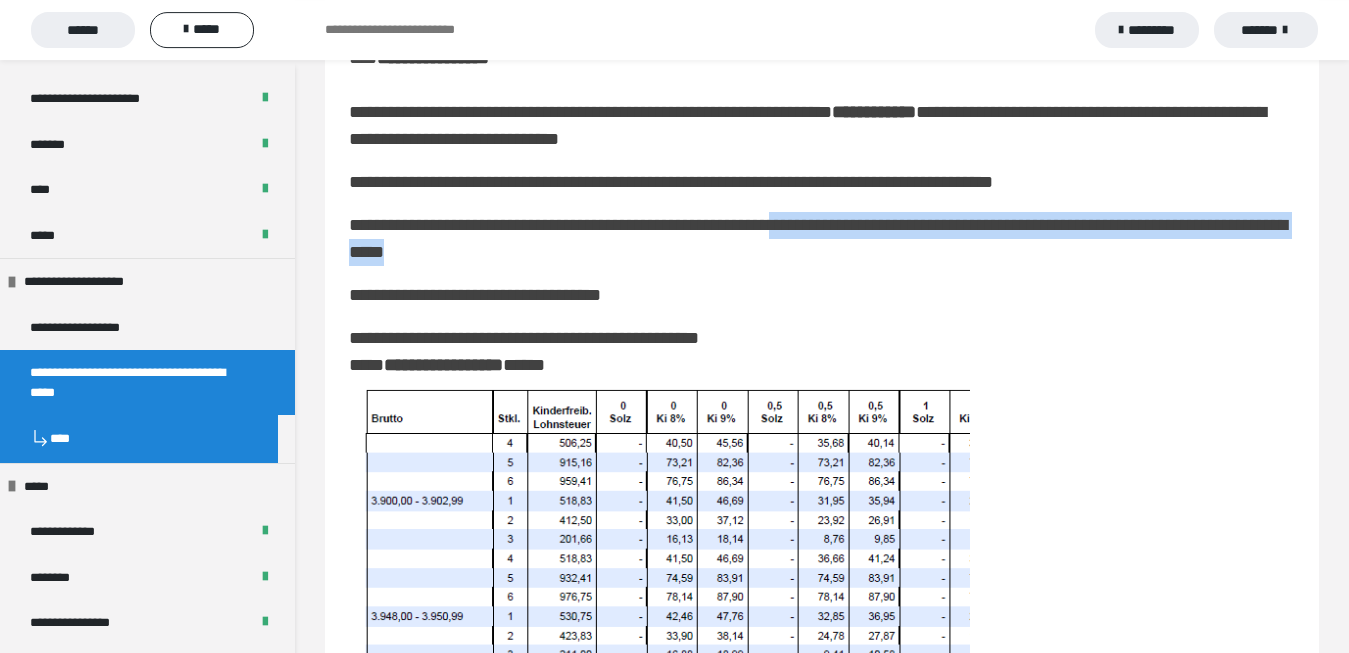 scroll, scrollTop: 3838, scrollLeft: 0, axis: vertical 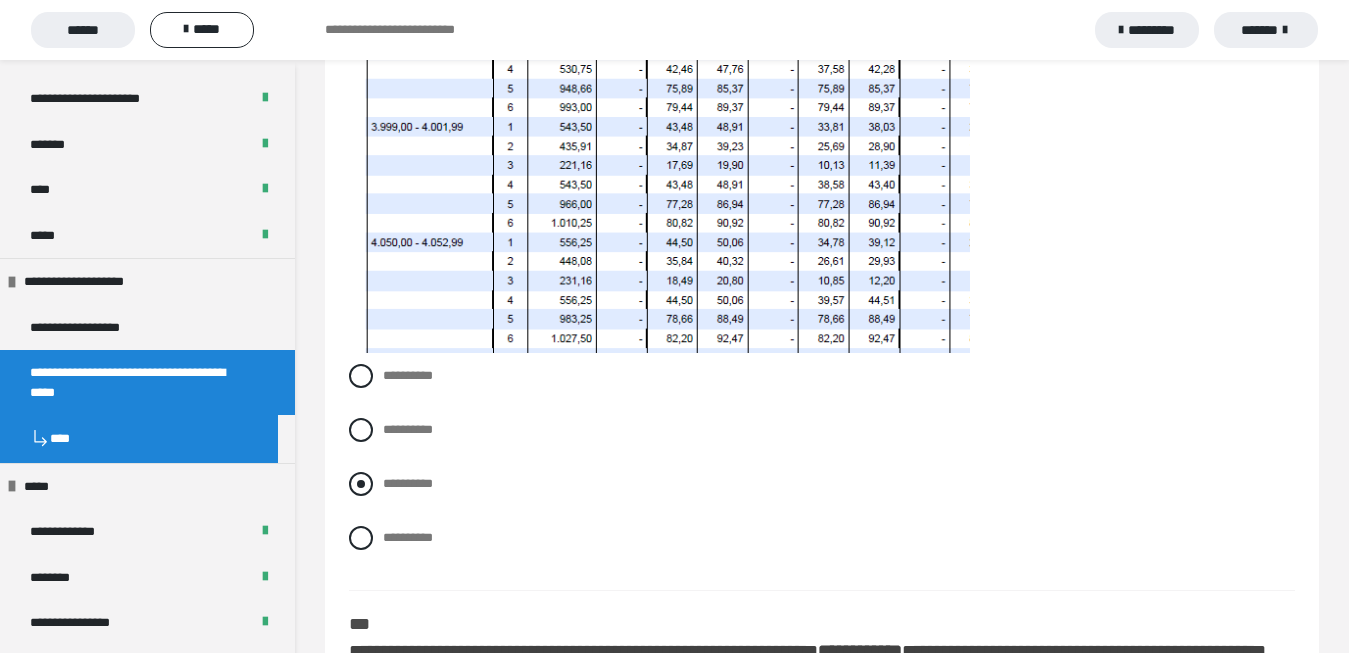 click at bounding box center (361, 484) 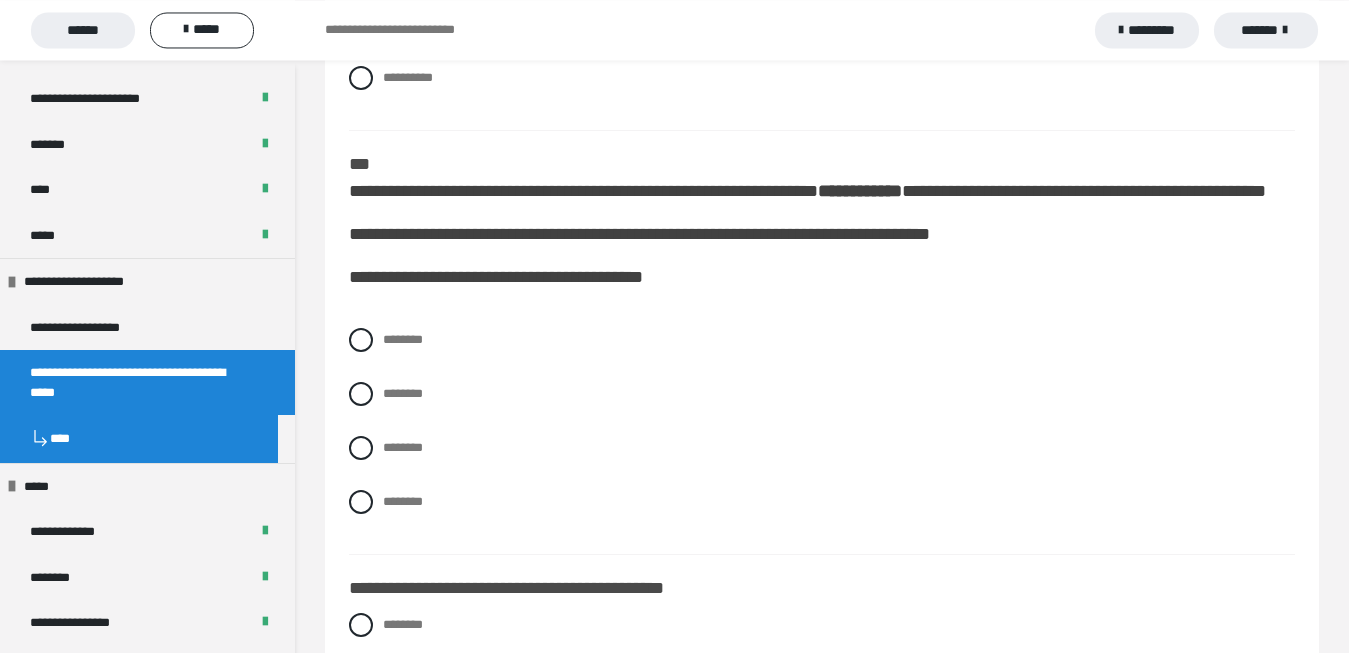 scroll, scrollTop: 4960, scrollLeft: 0, axis: vertical 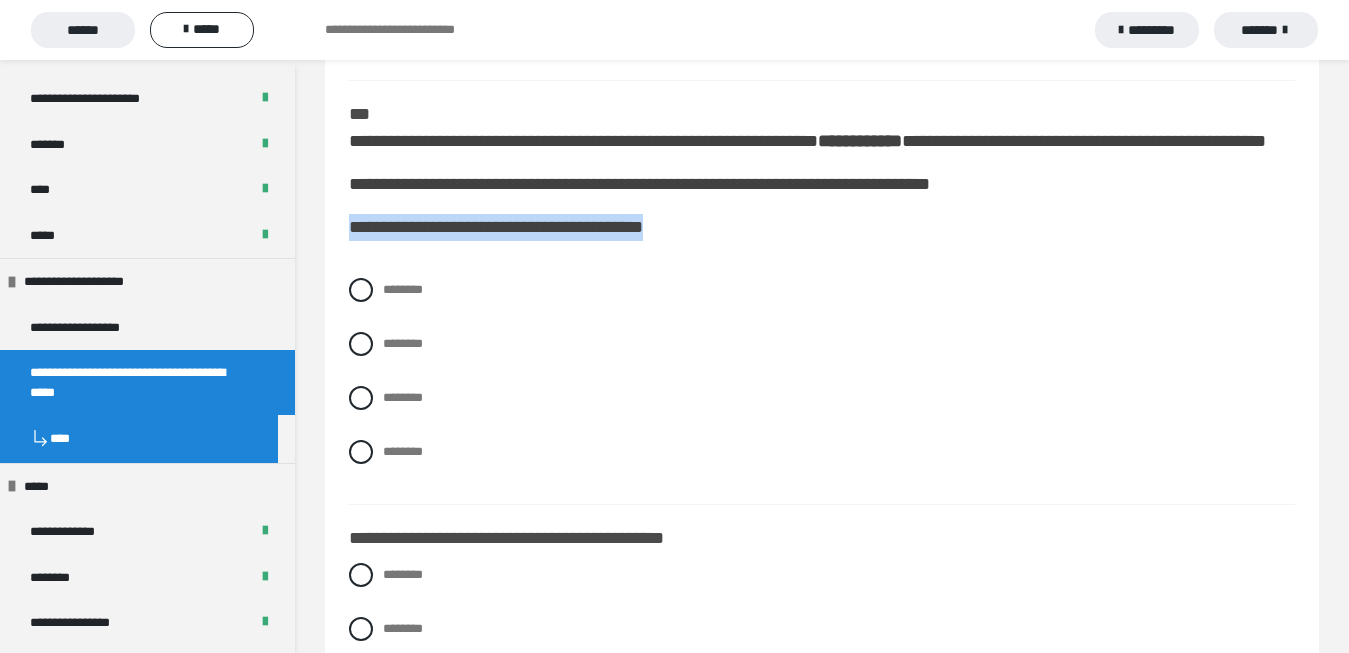 drag, startPoint x: 350, startPoint y: 289, endPoint x: 747, endPoint y: 304, distance: 397.28326 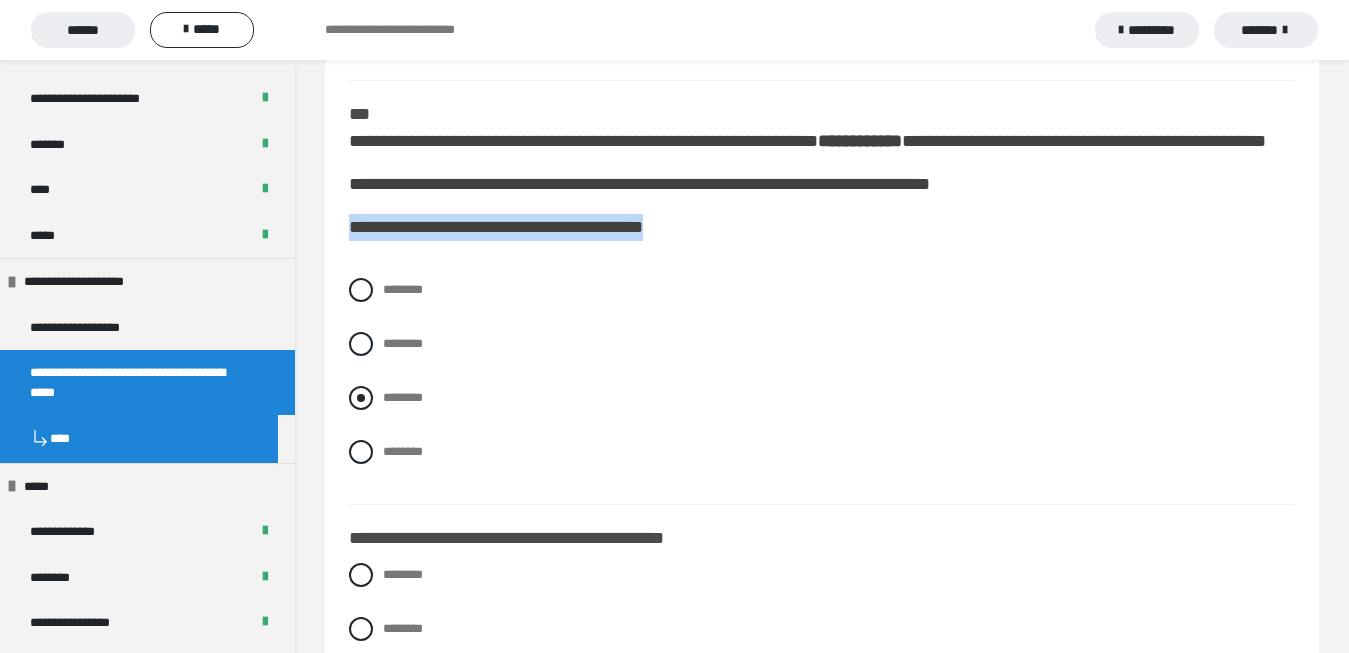 click at bounding box center [361, 398] 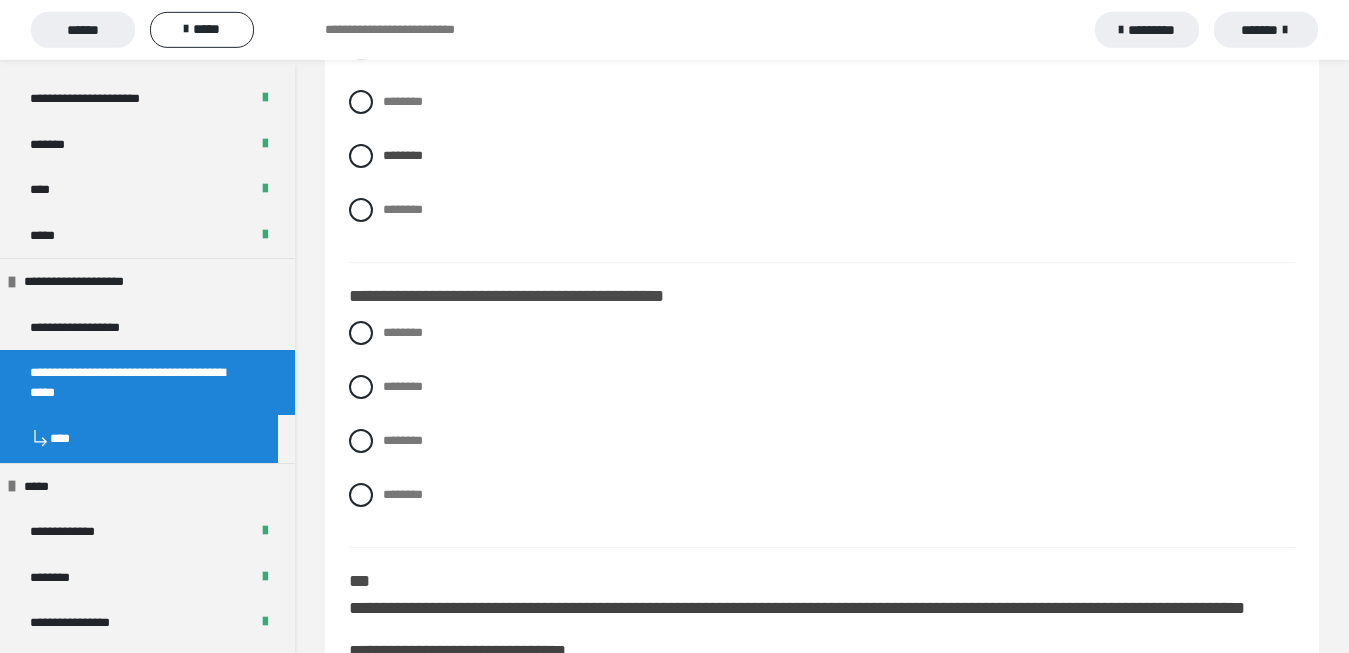 scroll, scrollTop: 5266, scrollLeft: 0, axis: vertical 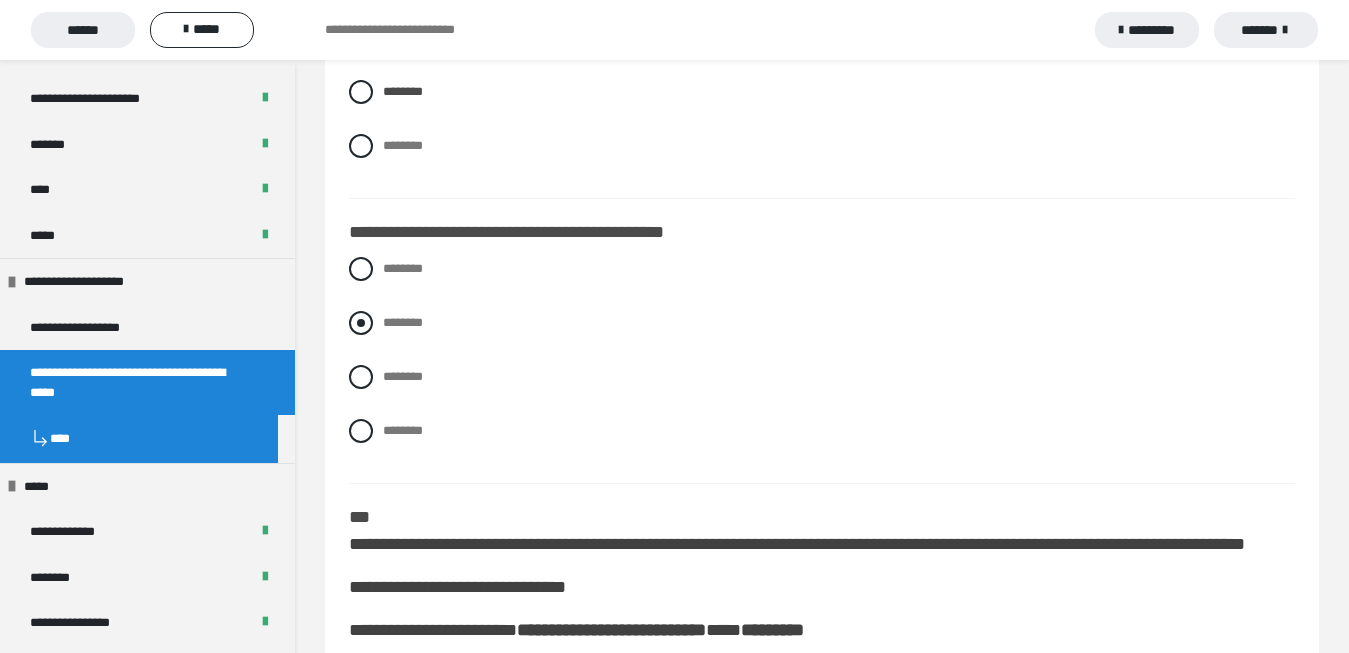 click at bounding box center [361, 323] 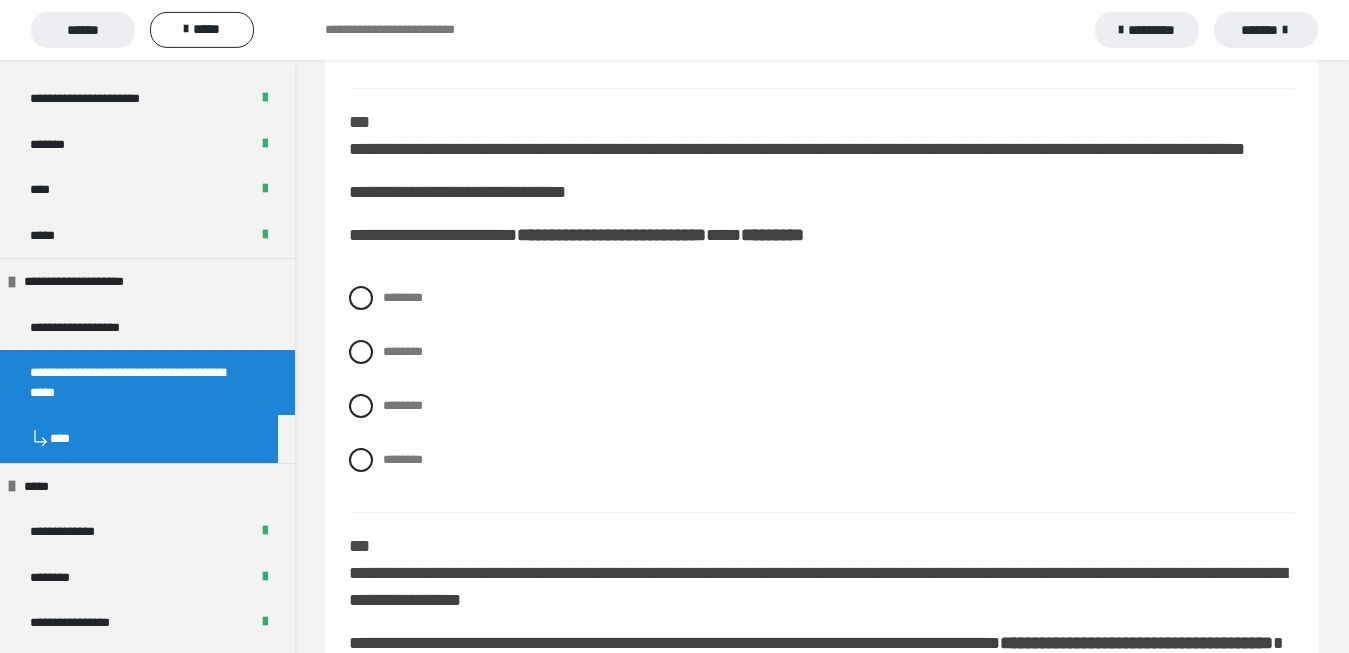 scroll, scrollTop: 5674, scrollLeft: 0, axis: vertical 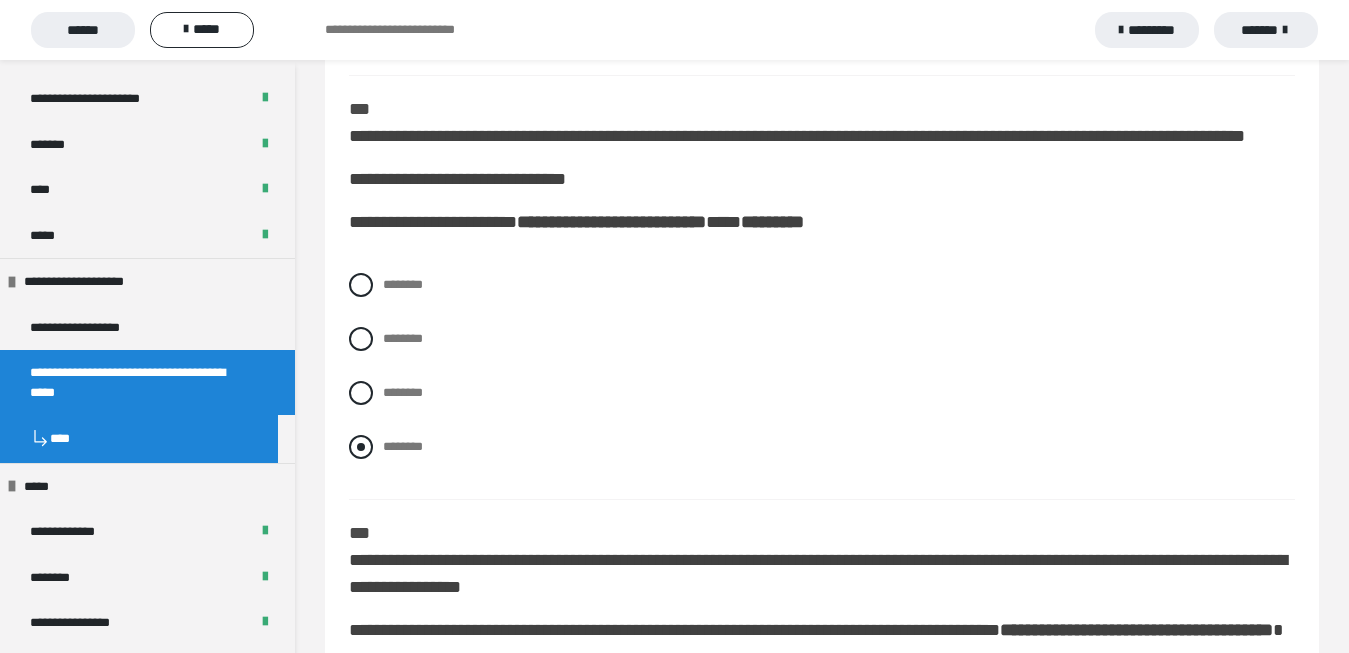click at bounding box center (361, 447) 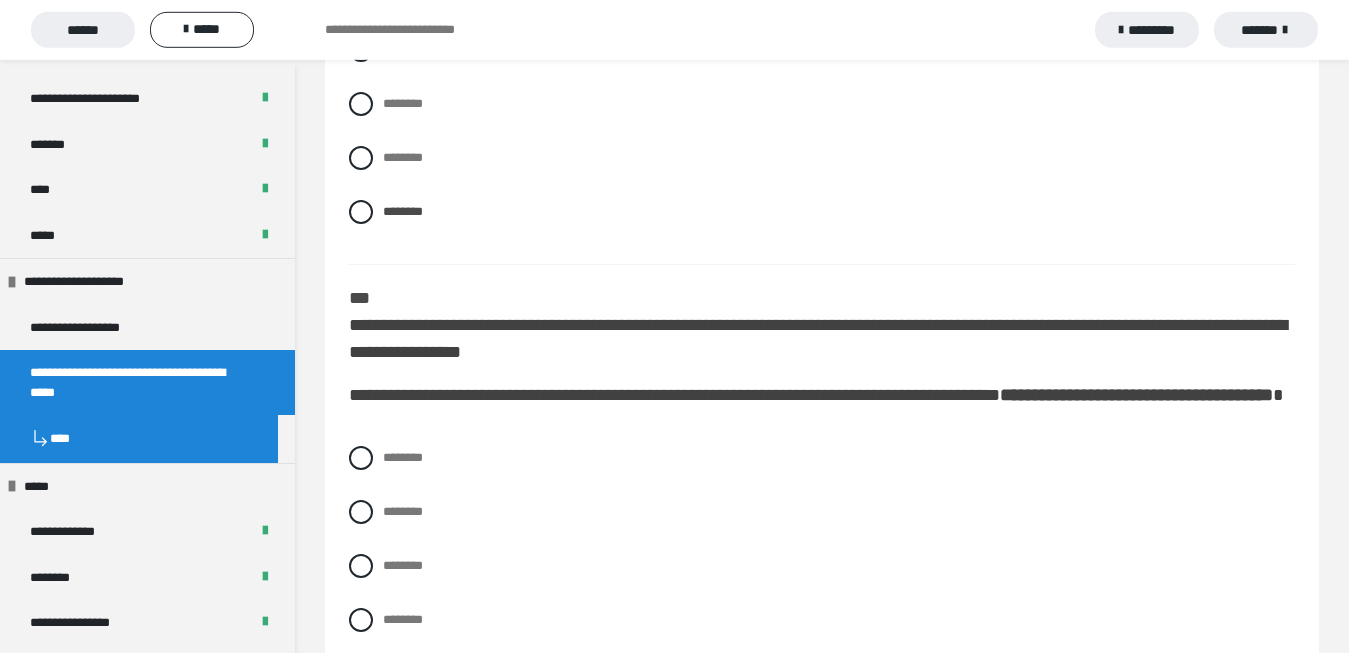 scroll, scrollTop: 6082, scrollLeft: 0, axis: vertical 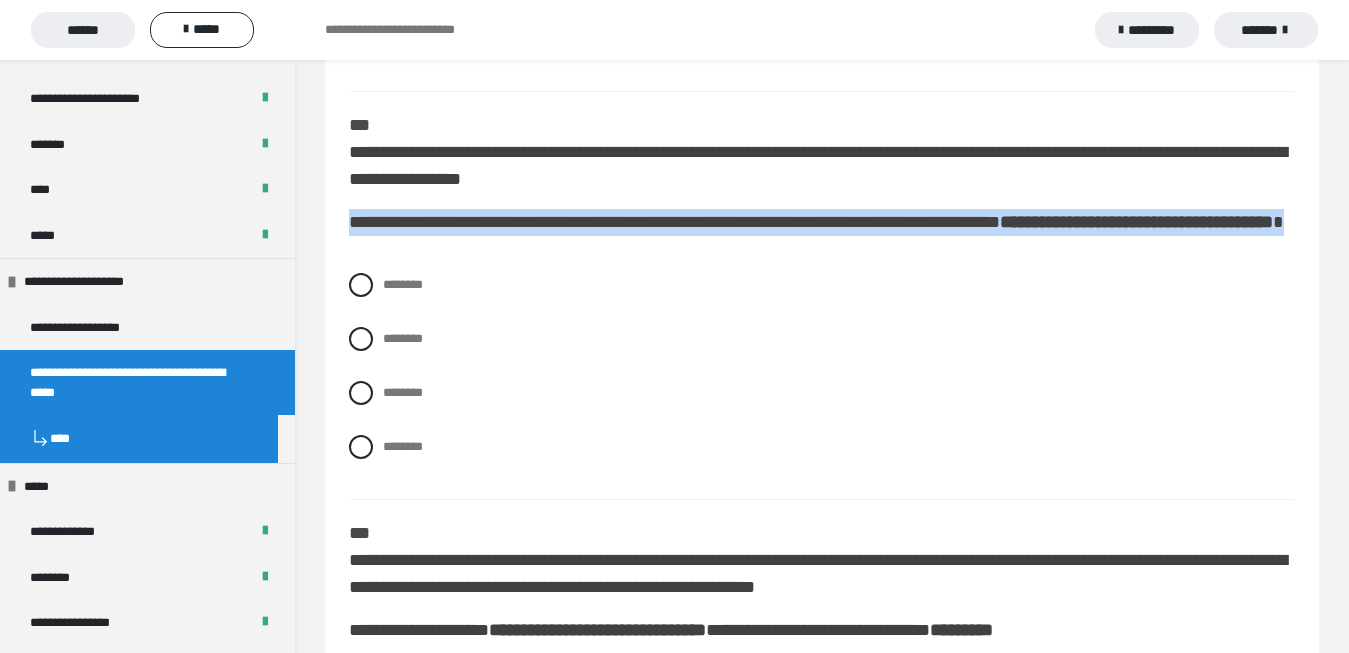 drag, startPoint x: 352, startPoint y: 285, endPoint x: 780, endPoint y: 311, distance: 428.789 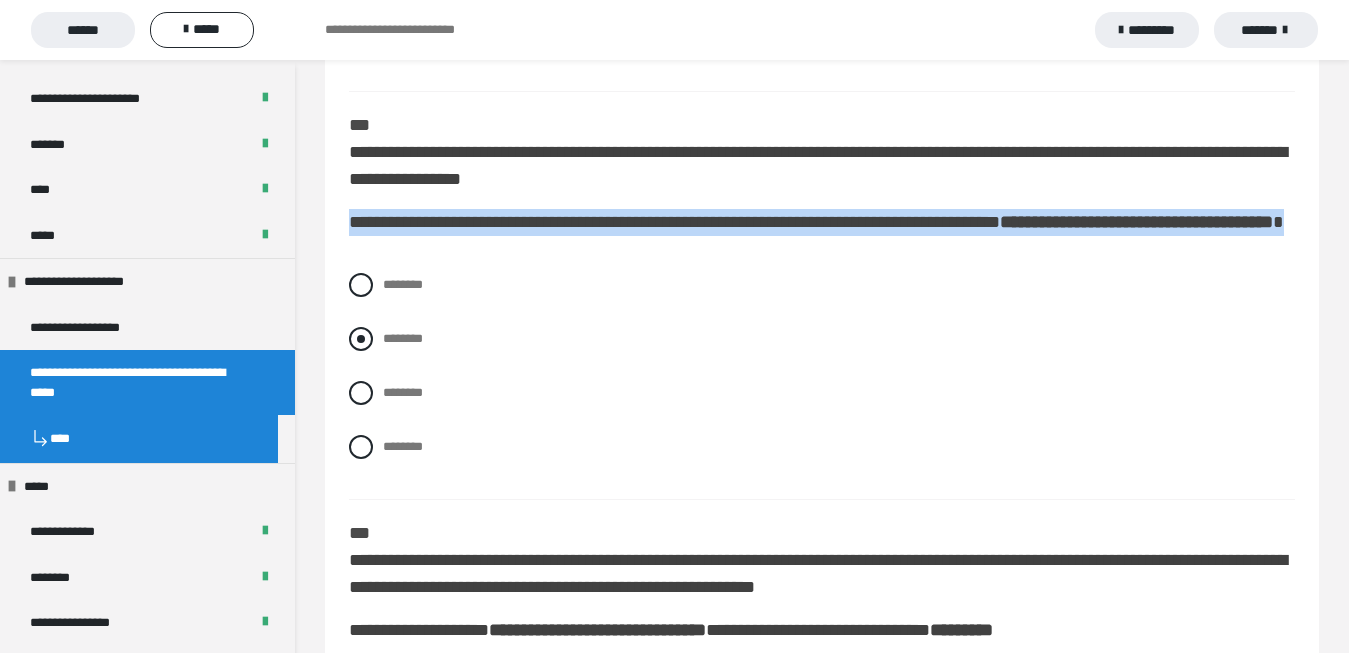 click on "********" at bounding box center [822, 339] 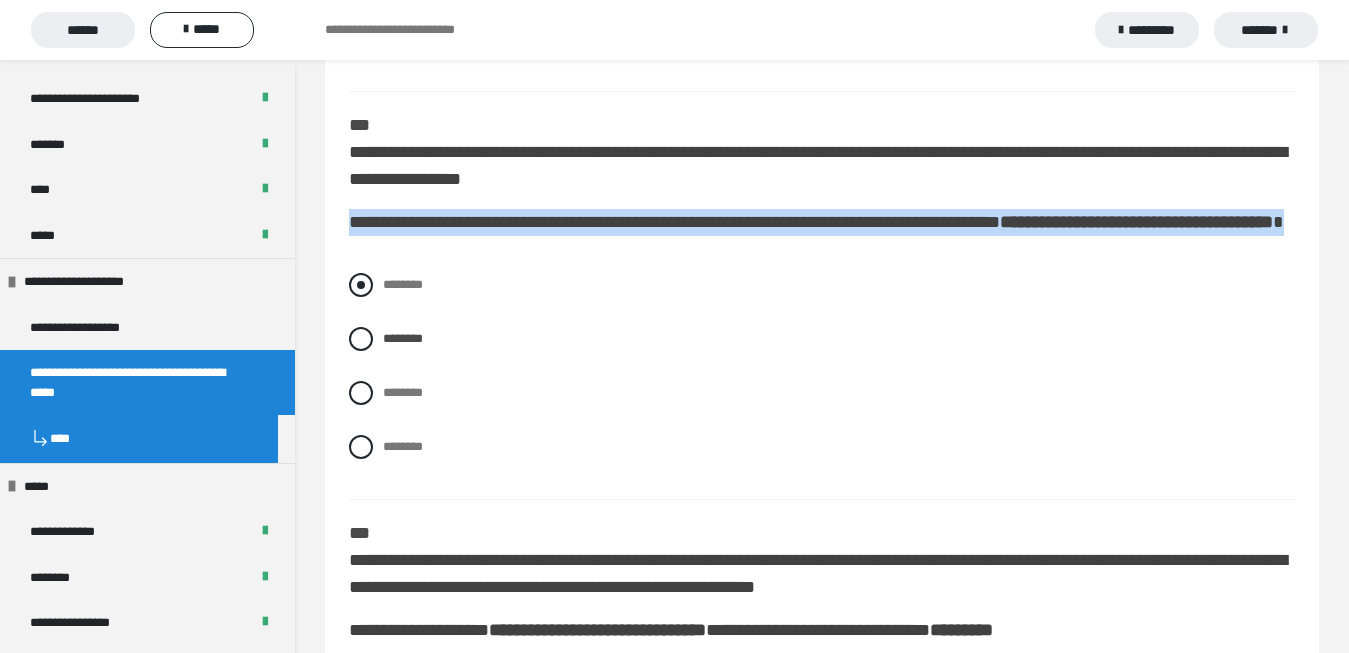 click at bounding box center [361, 285] 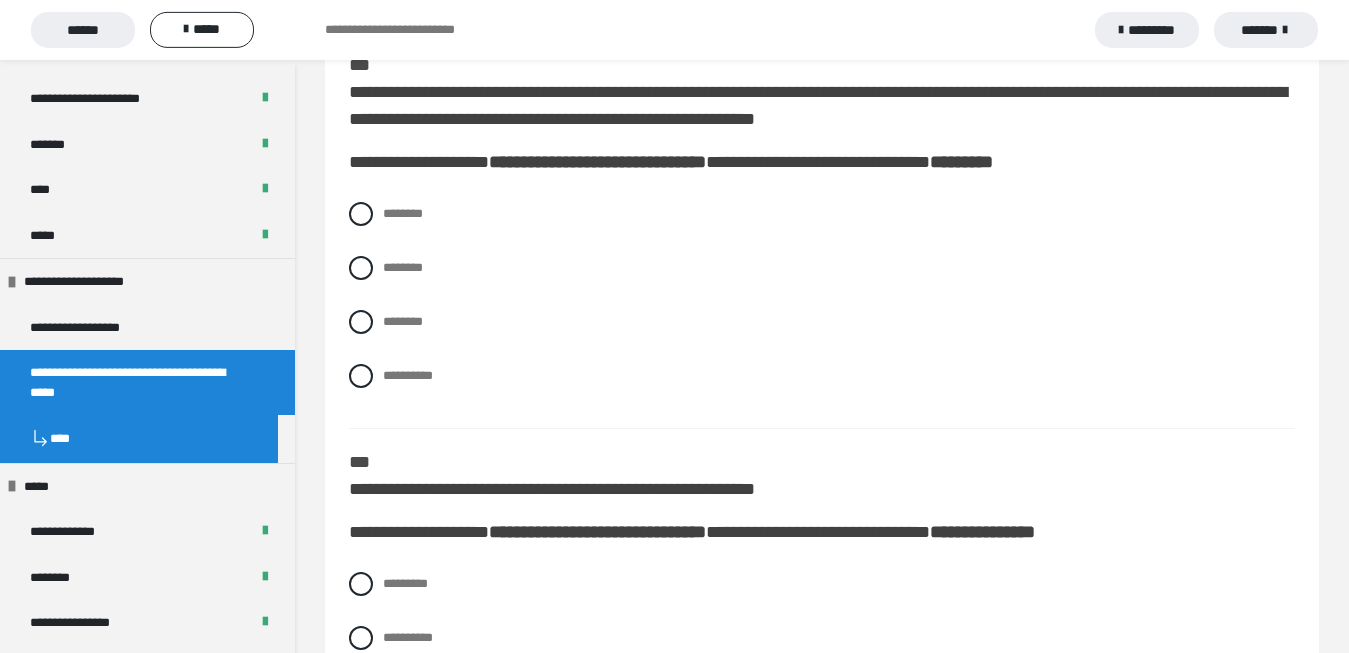 scroll, scrollTop: 6592, scrollLeft: 0, axis: vertical 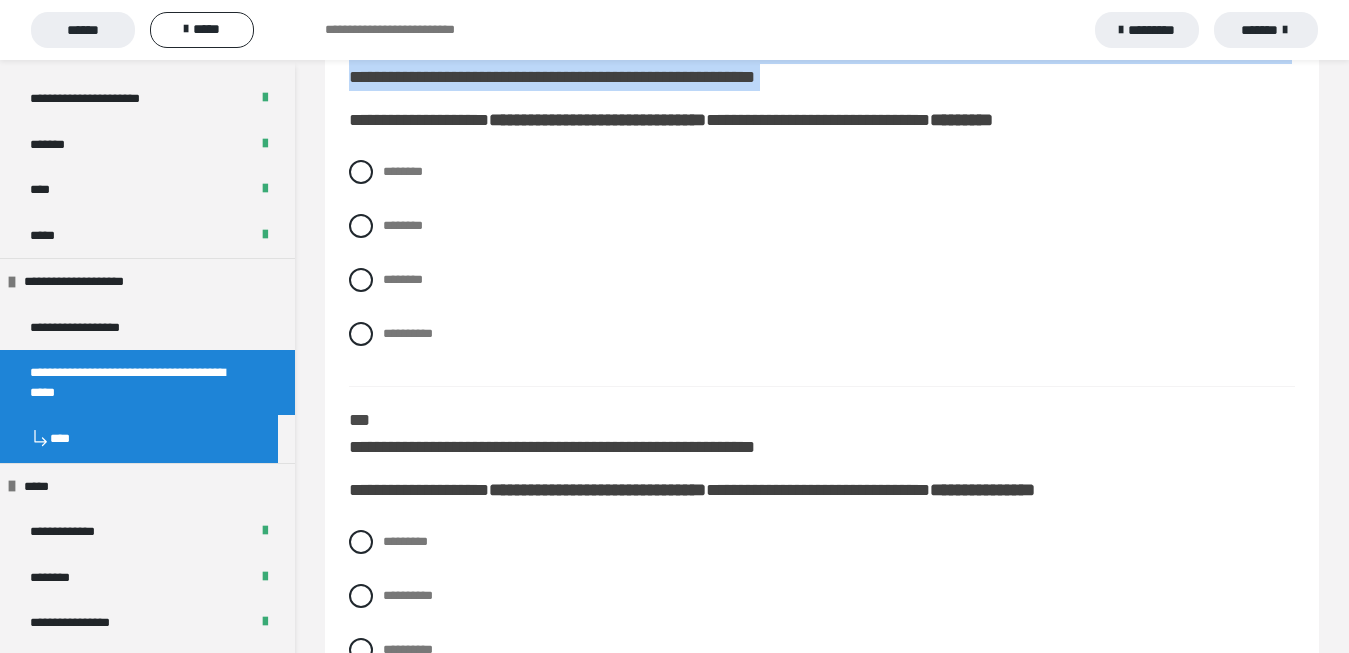 drag, startPoint x: 352, startPoint y: 133, endPoint x: 982, endPoint y: 157, distance: 630.457 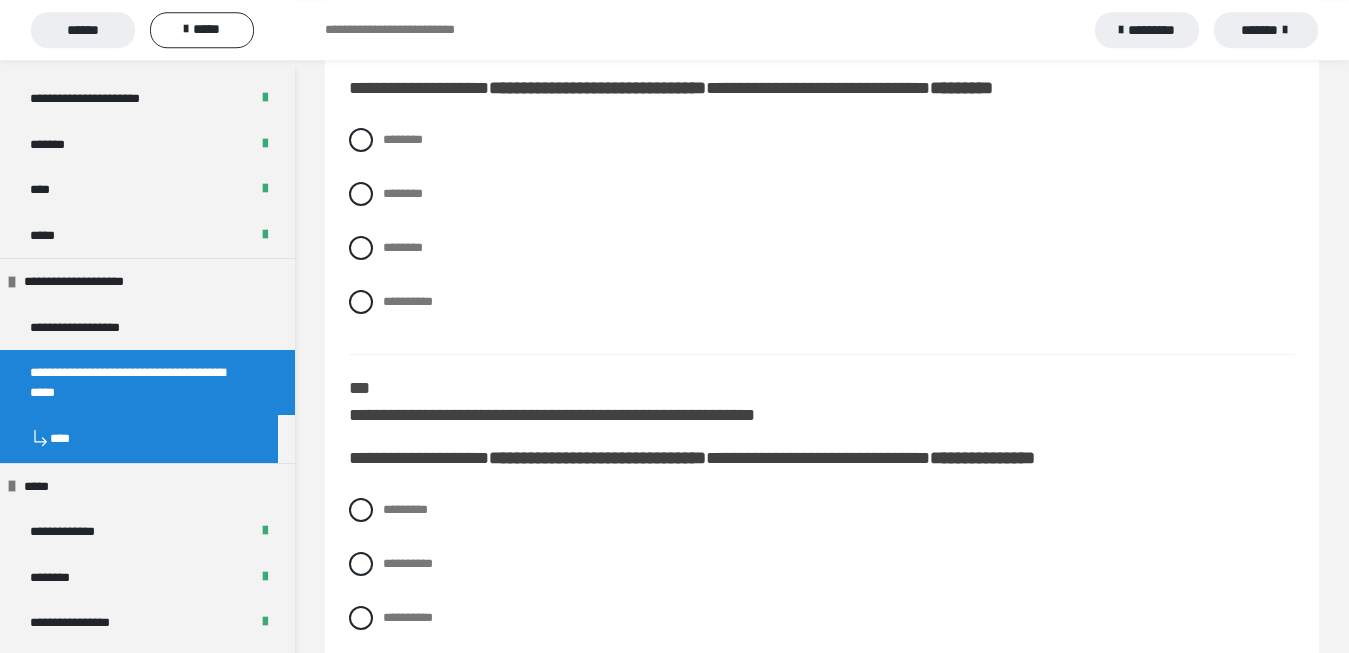 scroll, scrollTop: 6592, scrollLeft: 0, axis: vertical 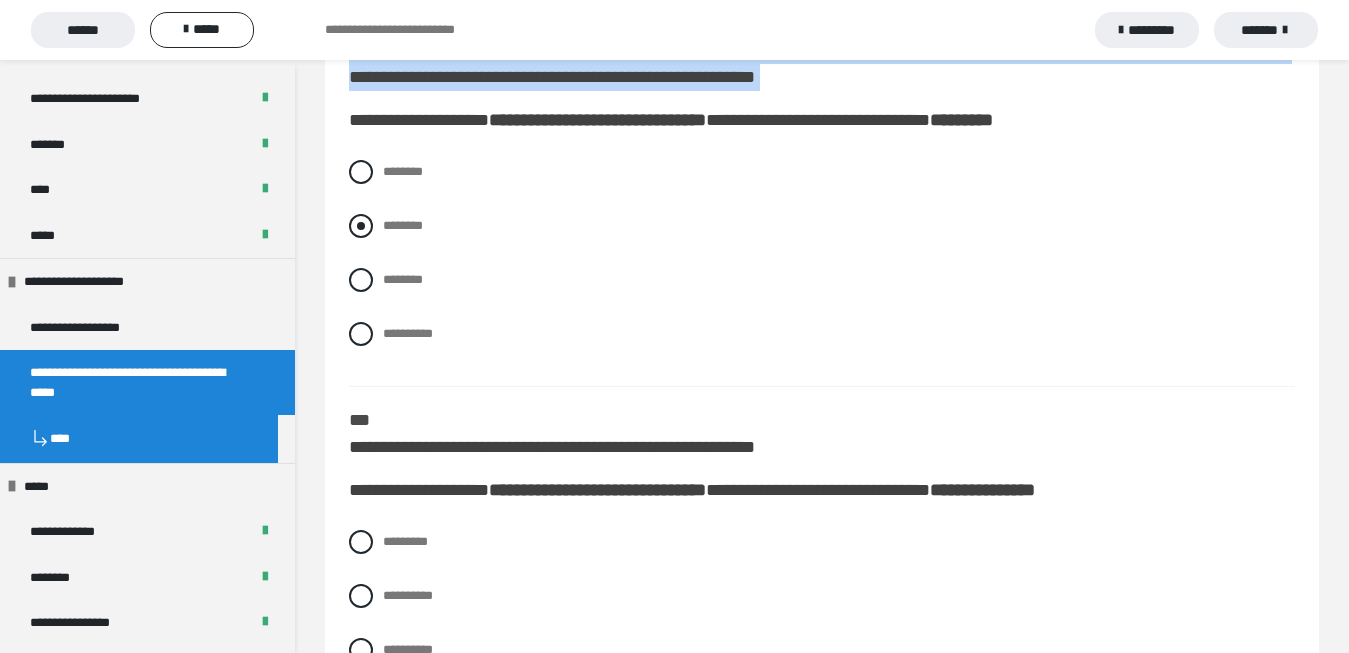 click on "********" at bounding box center (822, 226) 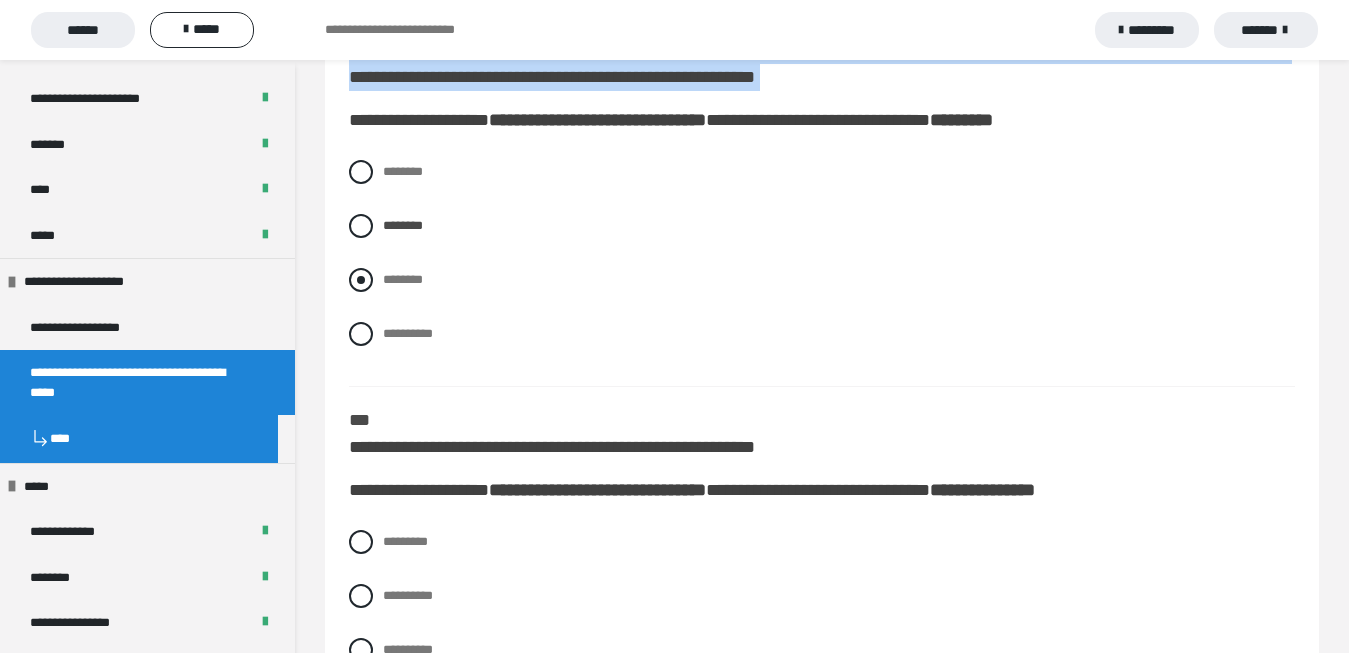 click on "********" at bounding box center [822, 280] 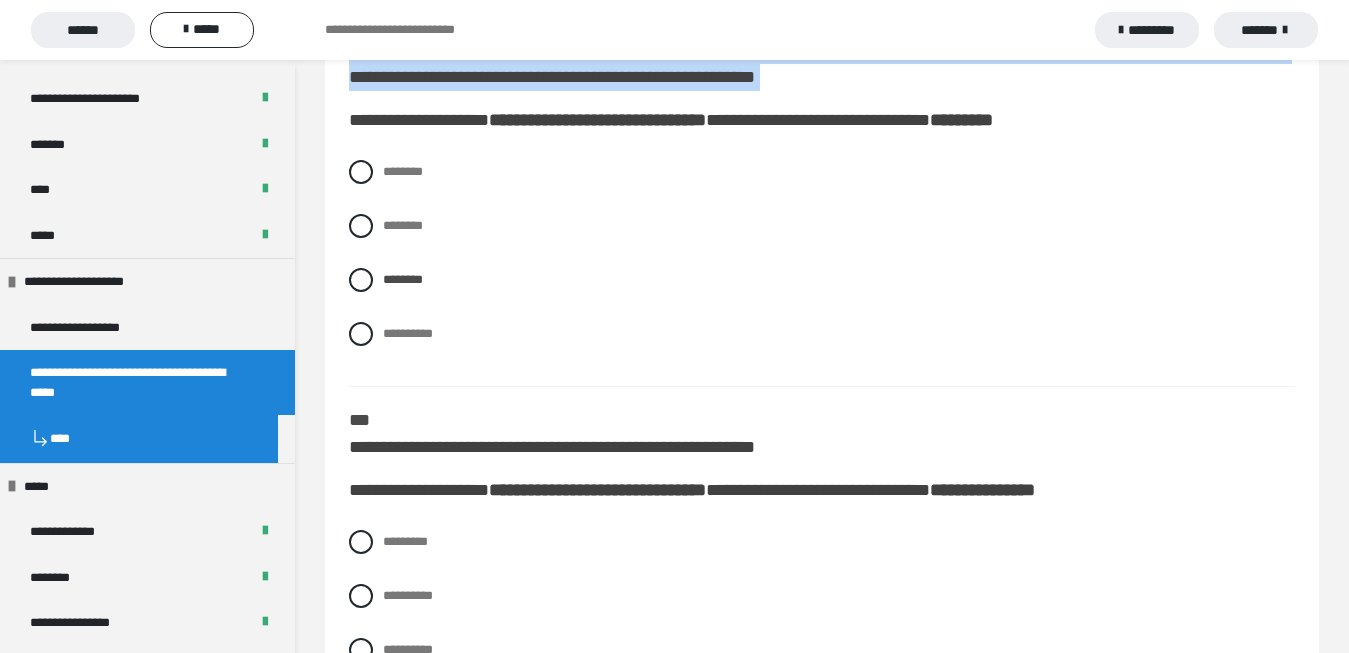 click on "**********" at bounding box center (822, -6163) 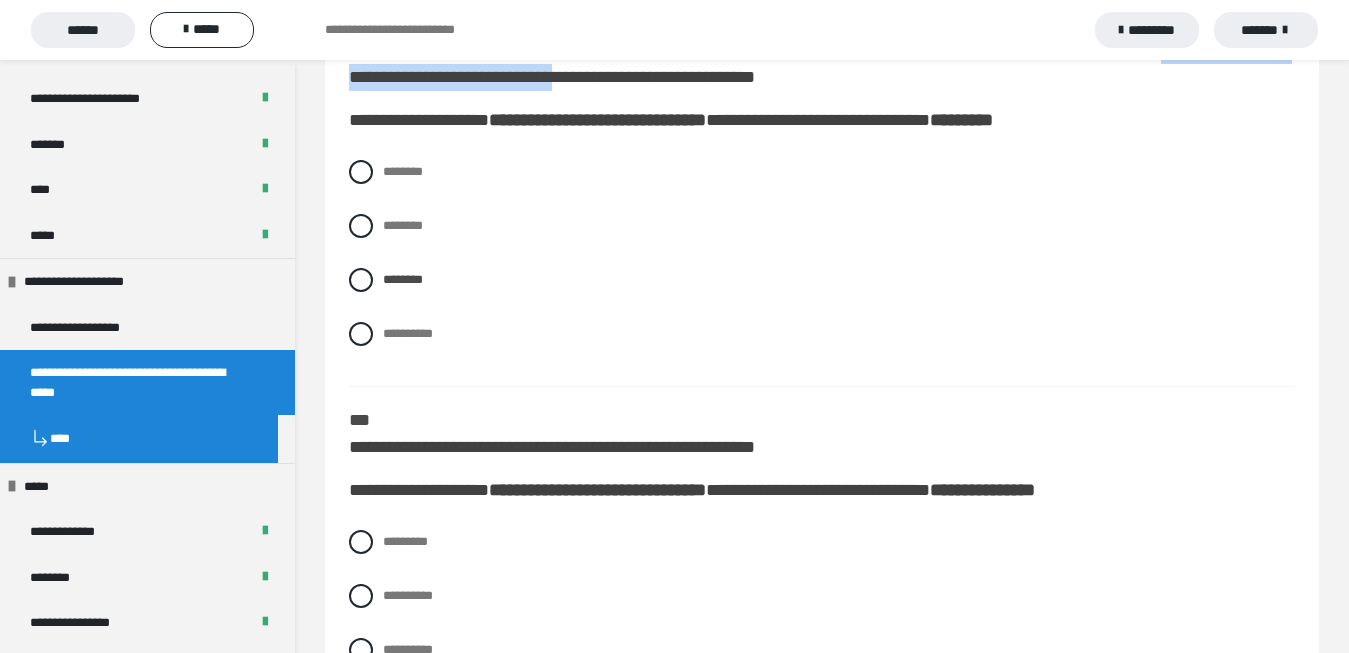 drag, startPoint x: 351, startPoint y: 160, endPoint x: 750, endPoint y: 163, distance: 399.0113 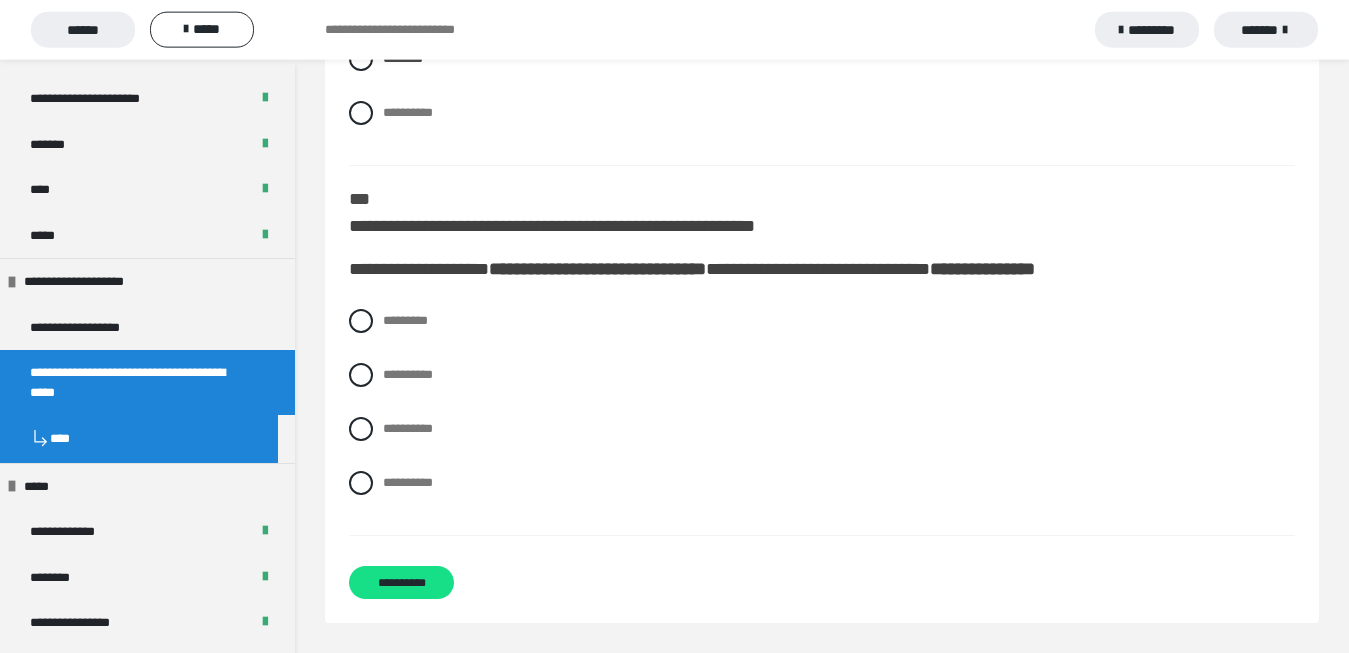 scroll, scrollTop: 6898, scrollLeft: 0, axis: vertical 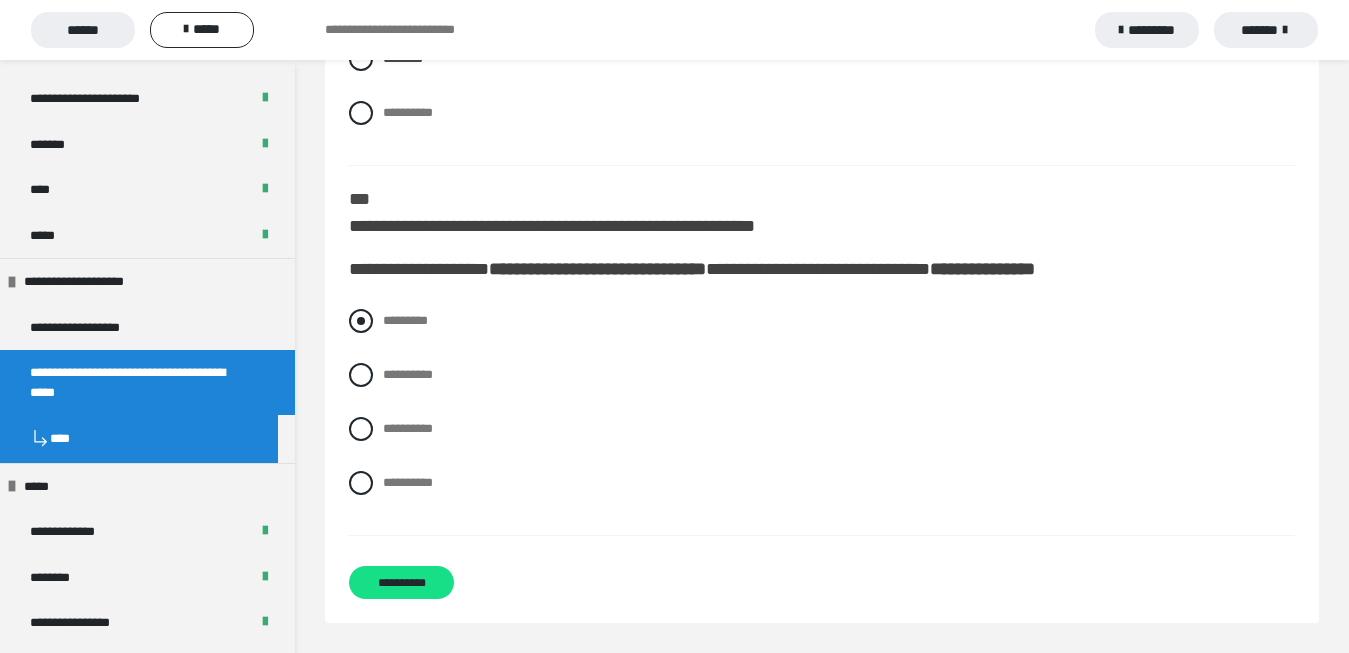 click at bounding box center [361, 321] 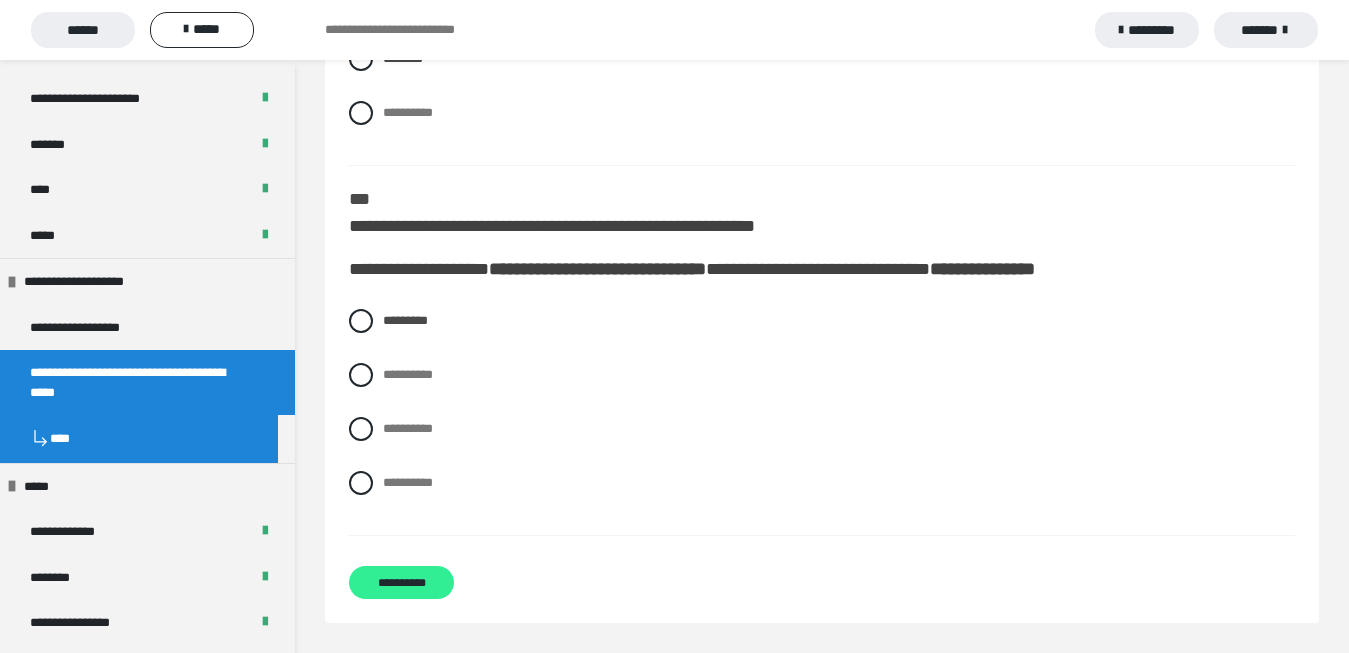 click on "**********" at bounding box center [401, 582] 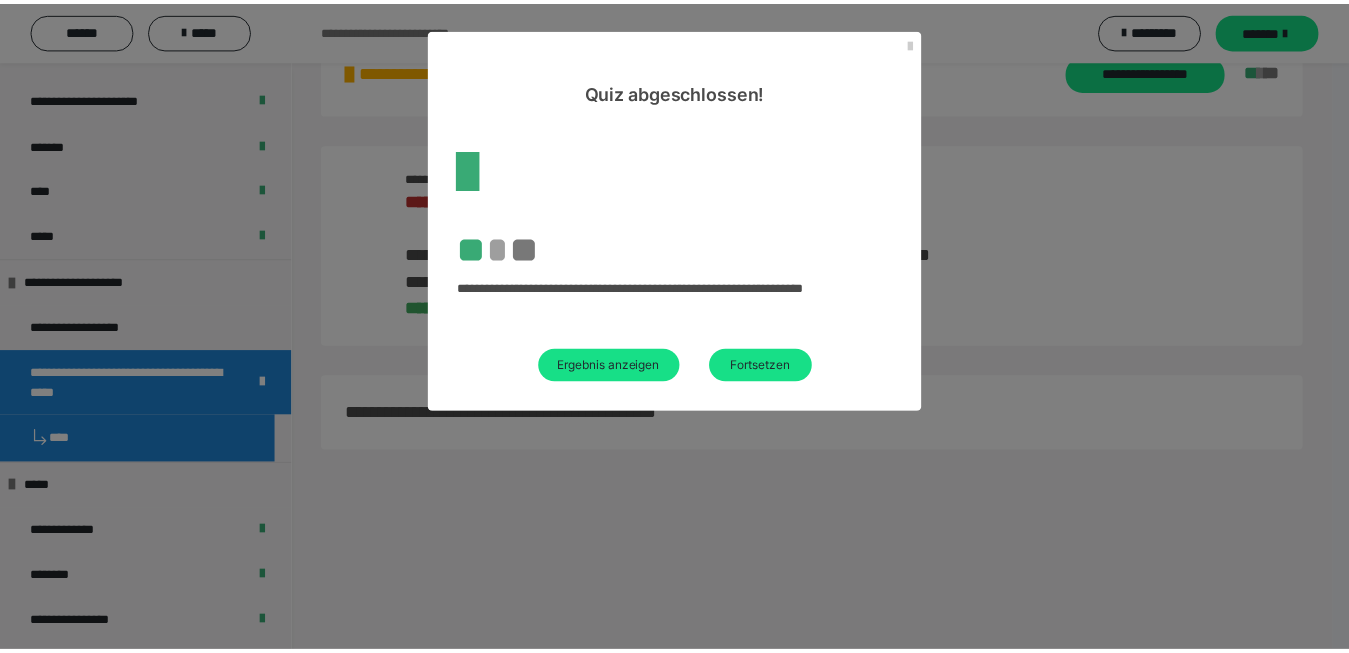 scroll, scrollTop: 60, scrollLeft: 0, axis: vertical 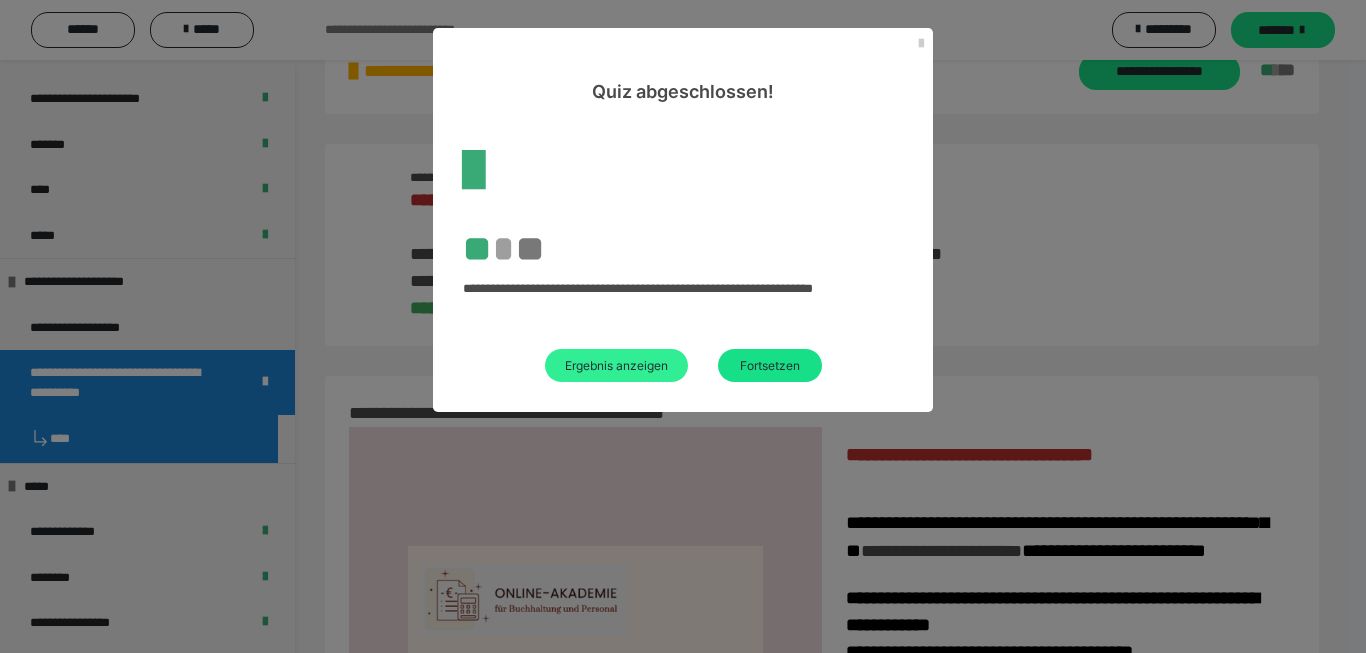 click on "Ergebnis anzeigen" at bounding box center (616, 365) 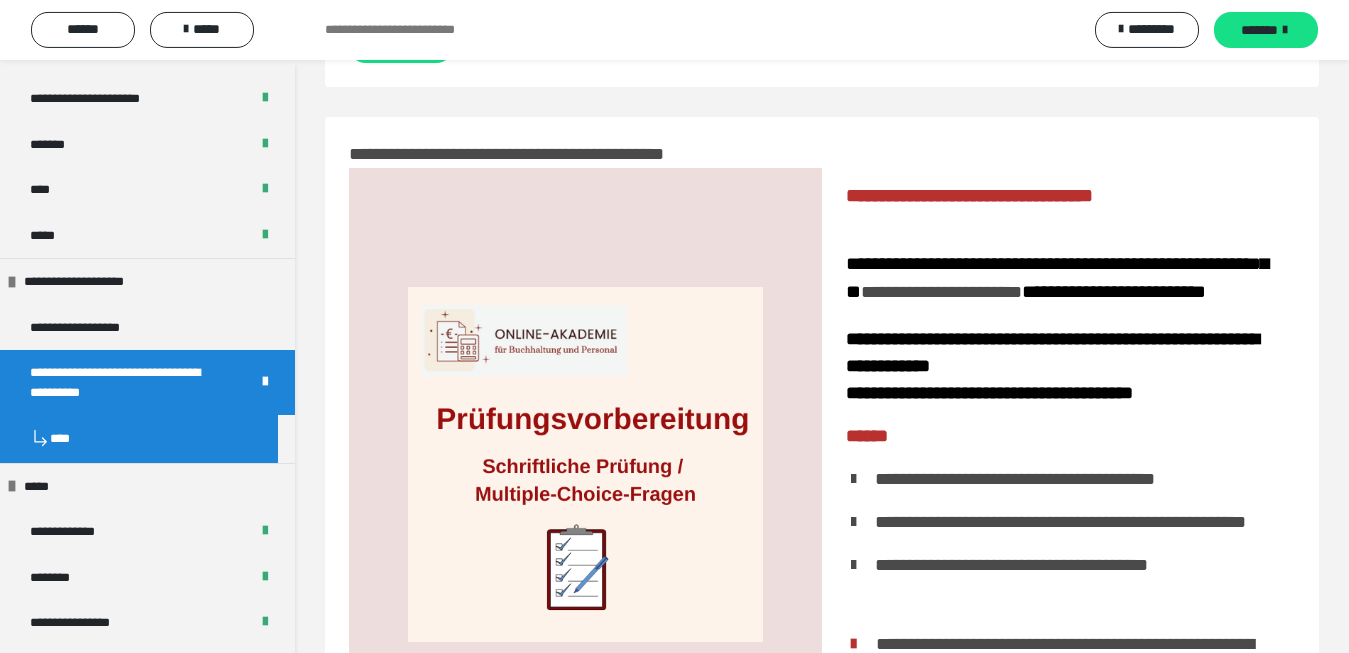 scroll, scrollTop: 5406, scrollLeft: 0, axis: vertical 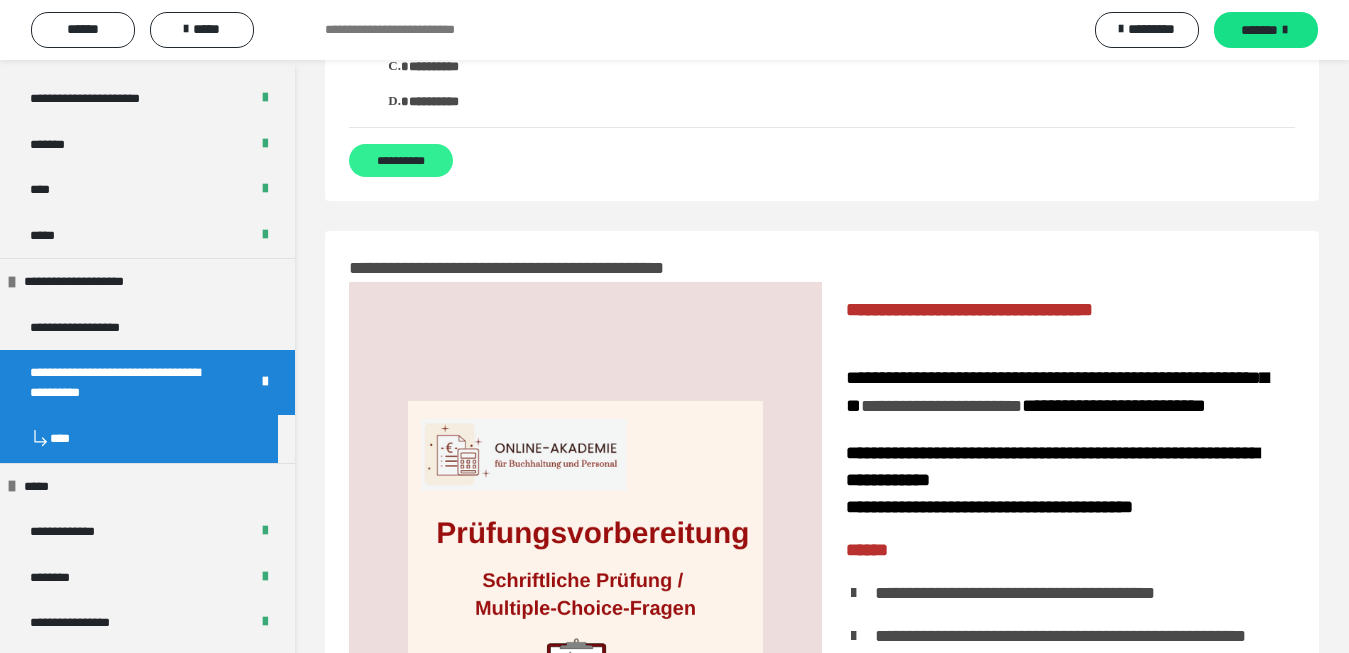 click on "**********" at bounding box center (401, 160) 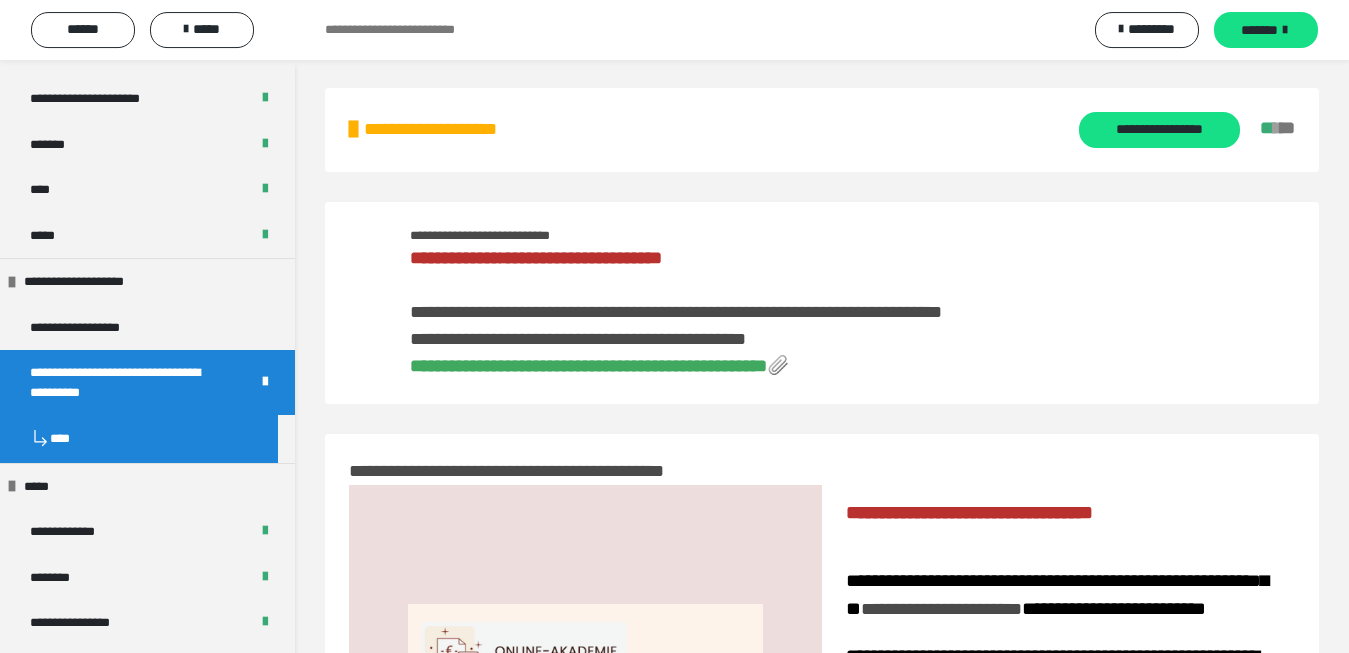 scroll, scrollTop: 0, scrollLeft: 0, axis: both 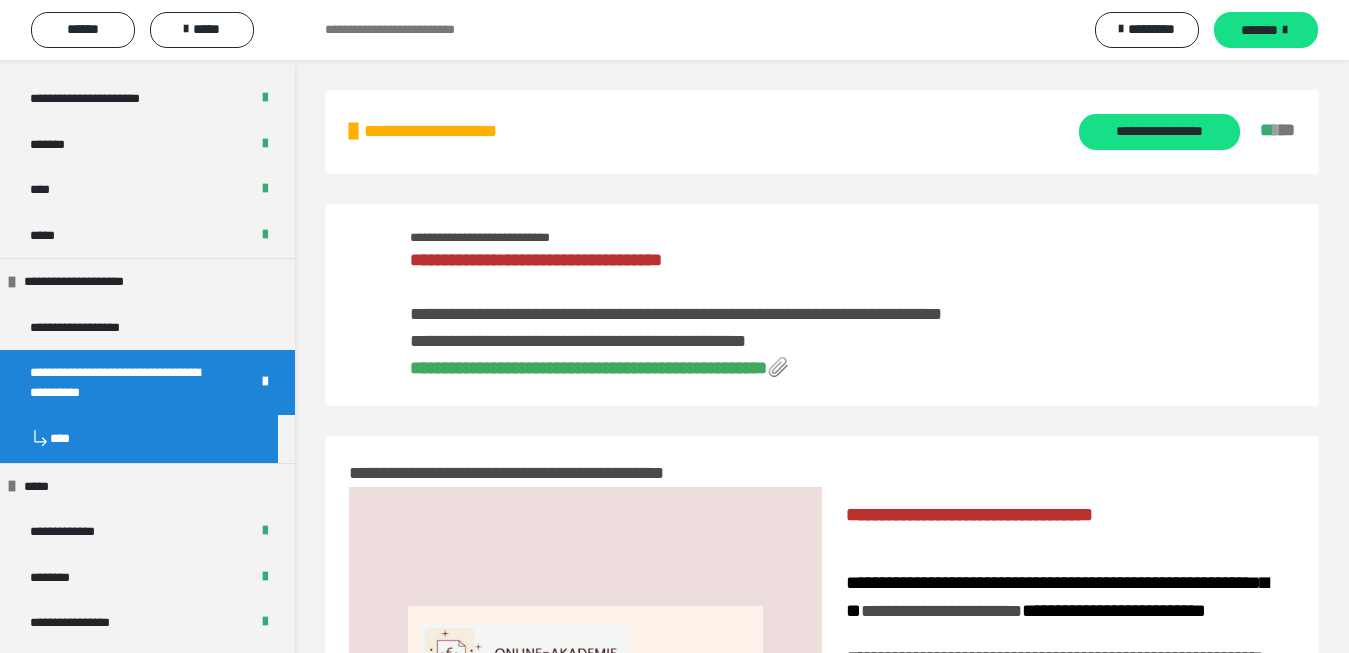 click on "**********" at bounding box center (588, 368) 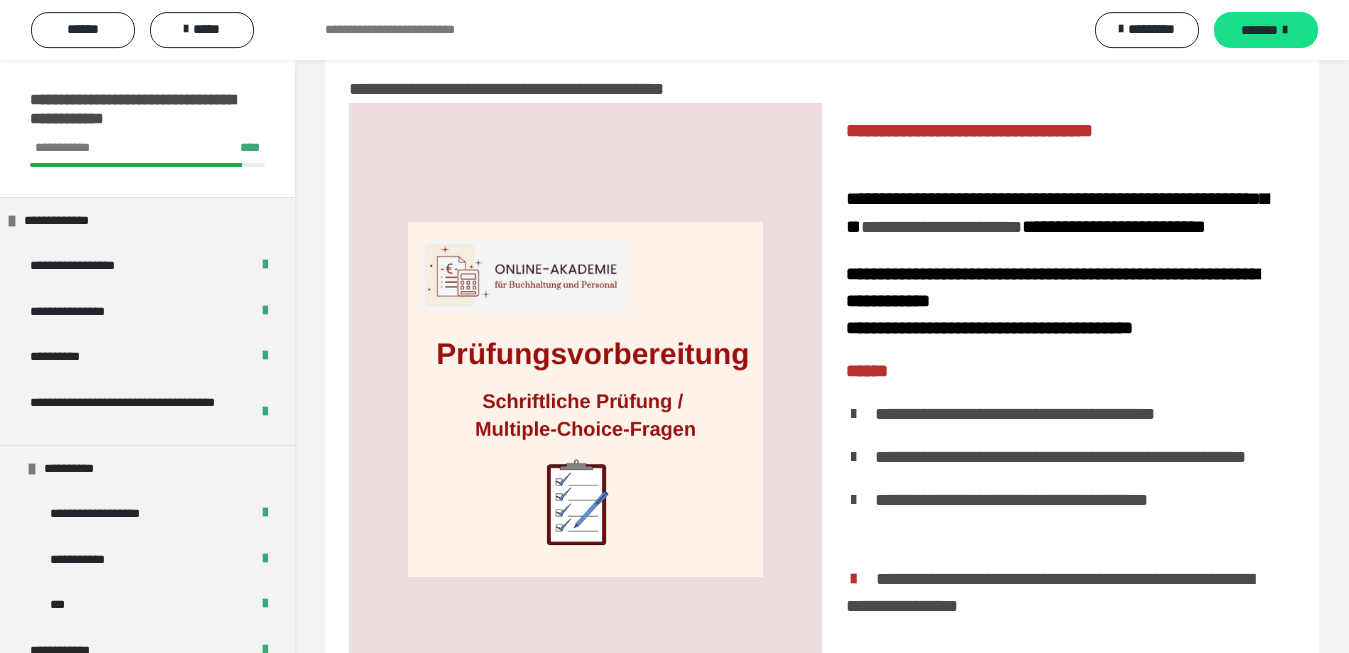 scroll, scrollTop: 291, scrollLeft: 0, axis: vertical 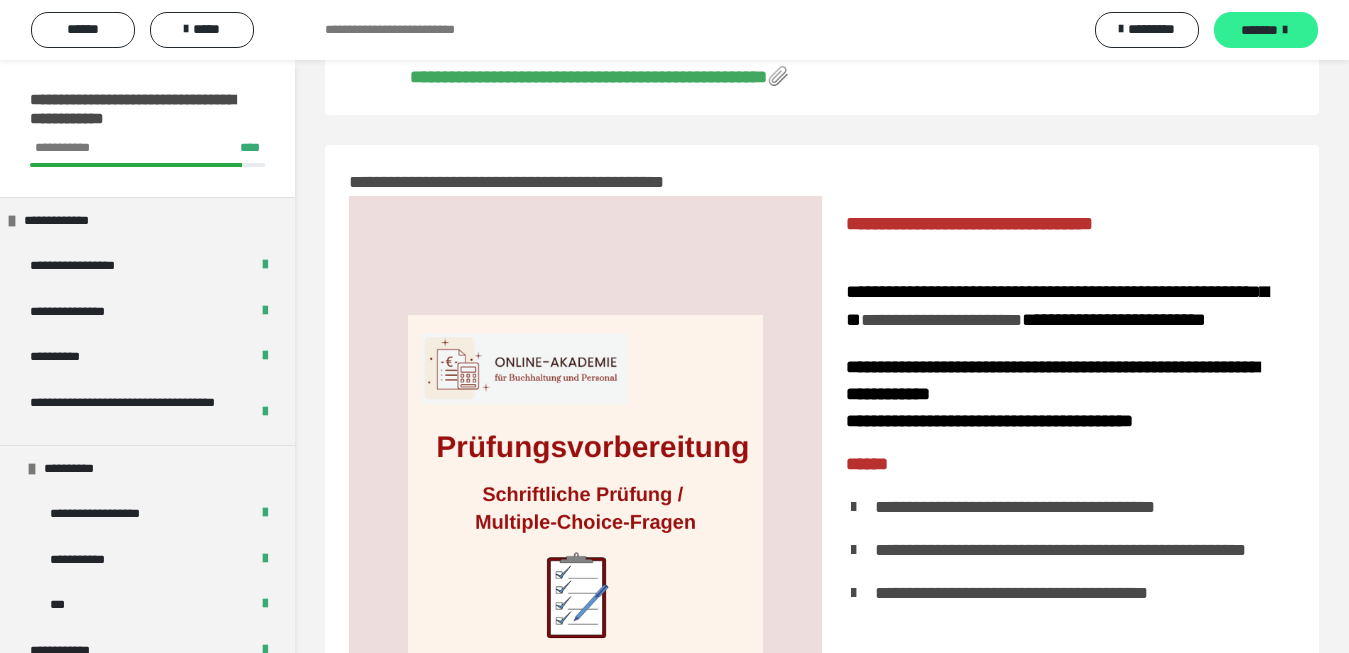 click on "*******" at bounding box center (1259, 30) 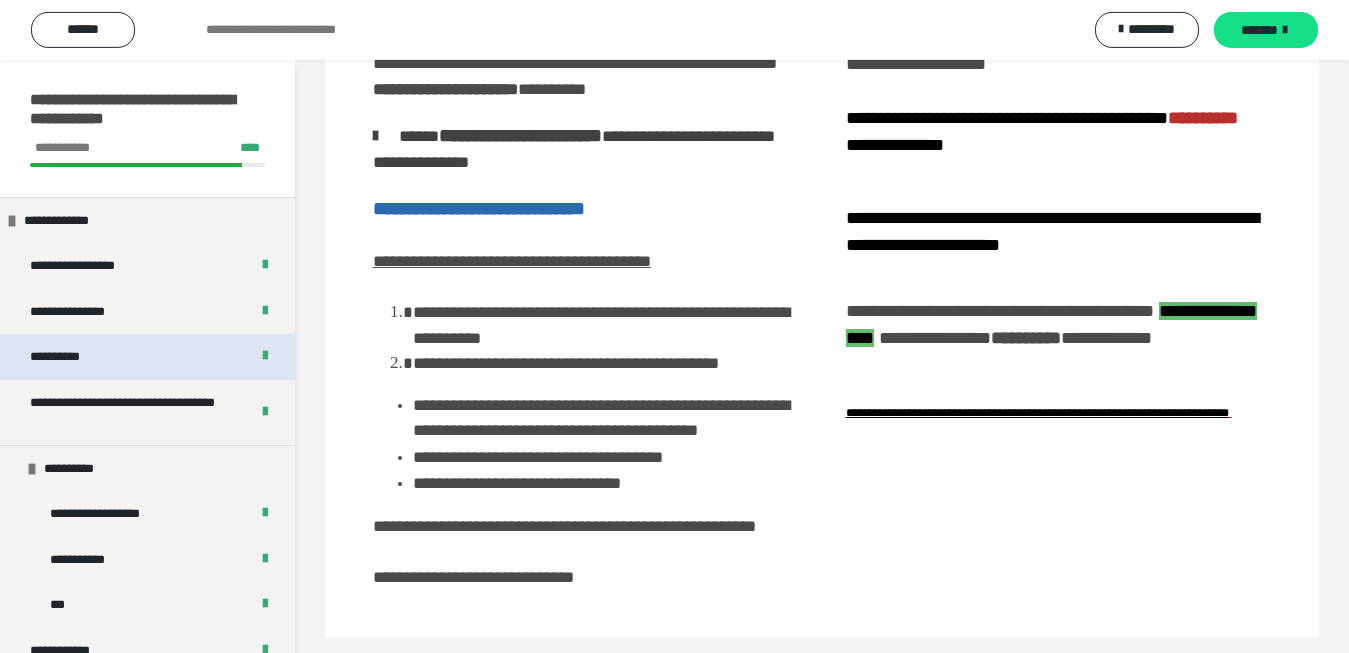scroll, scrollTop: 344, scrollLeft: 0, axis: vertical 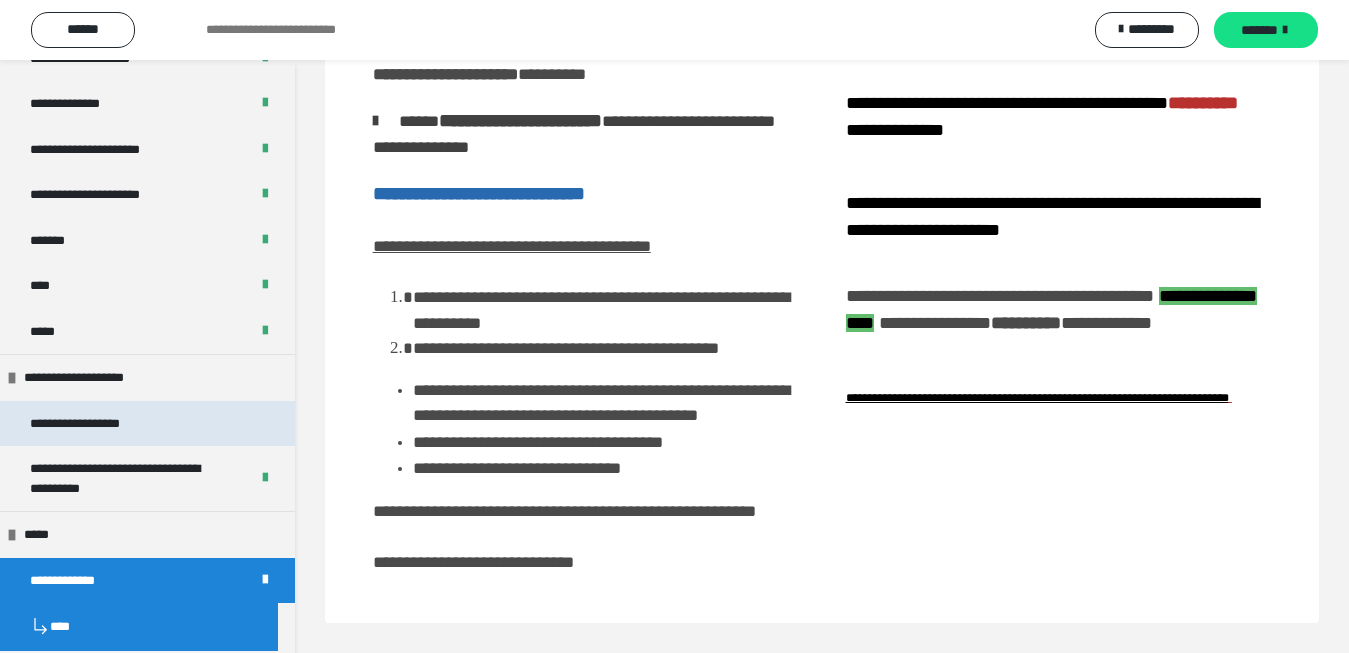 click on "**********" at bounding box center [98, 424] 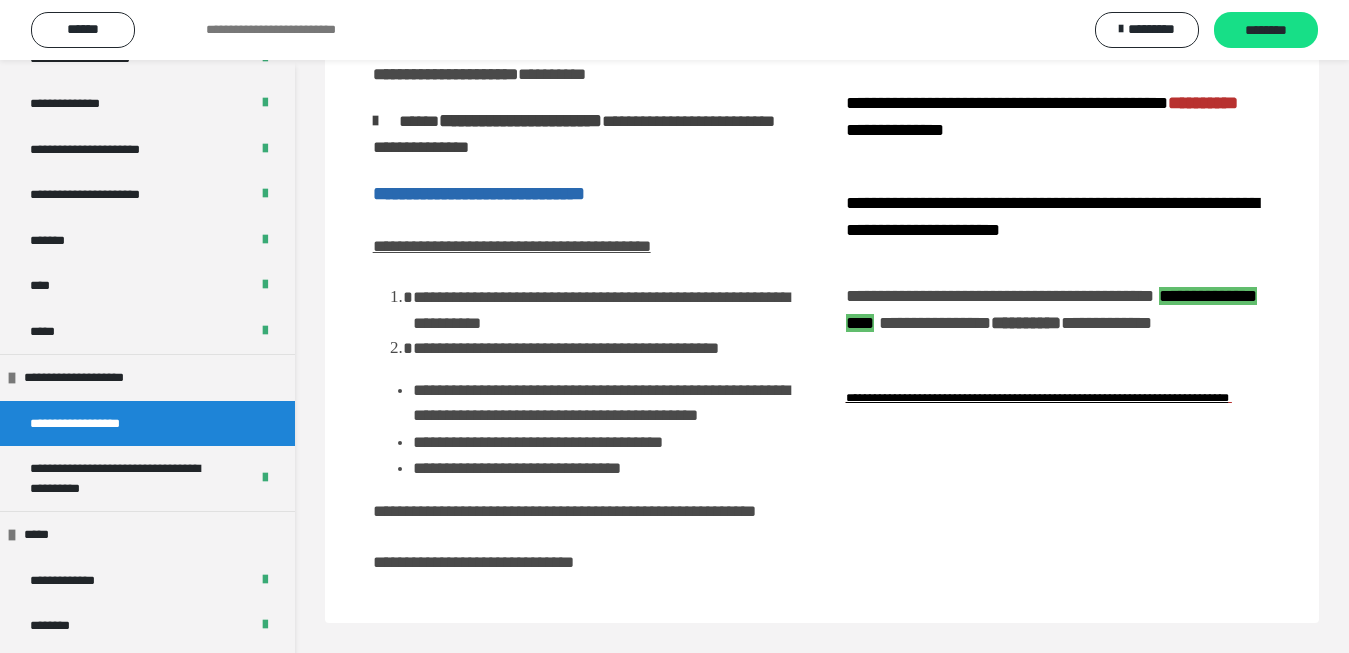 scroll, scrollTop: 60, scrollLeft: 0, axis: vertical 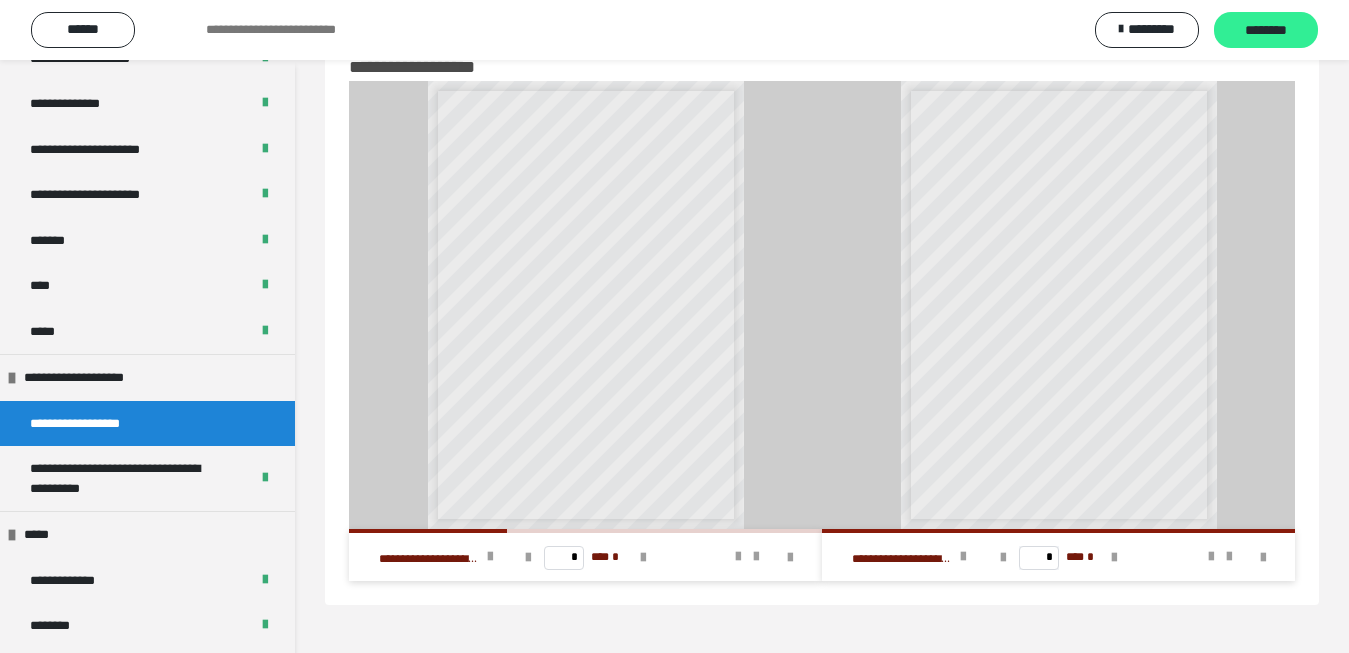 click on "********" at bounding box center [1266, 31] 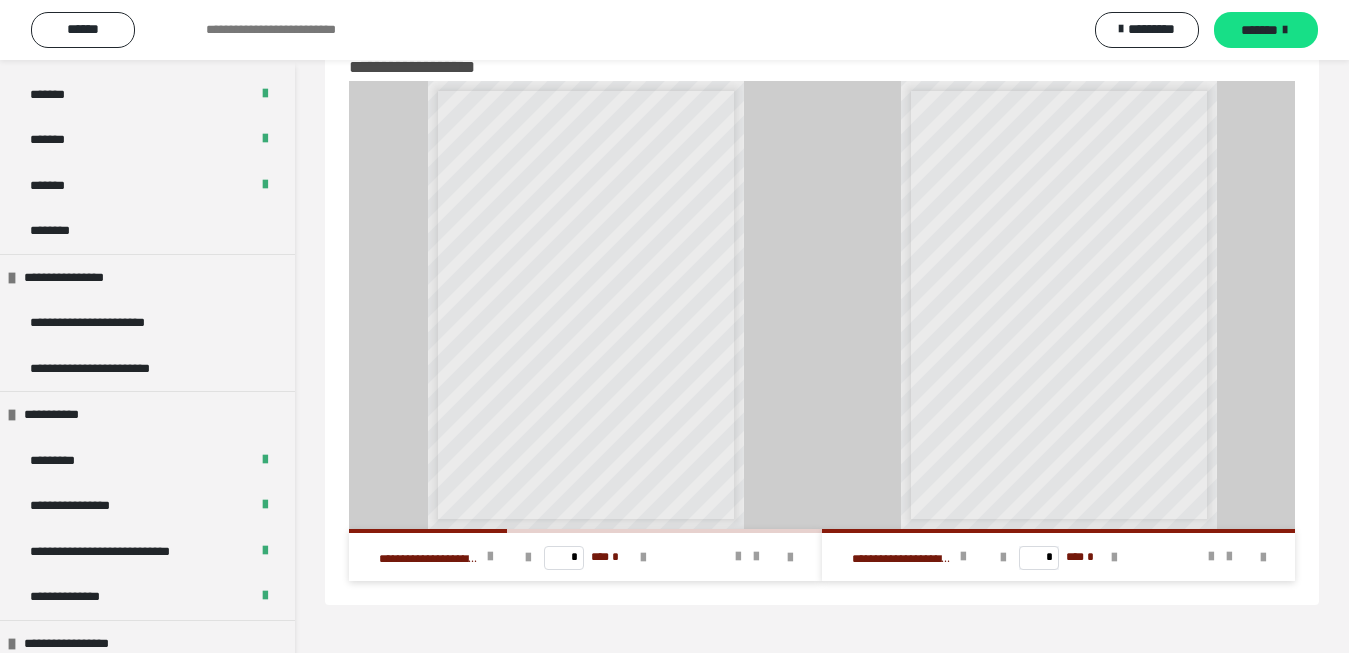 scroll, scrollTop: 1123, scrollLeft: 0, axis: vertical 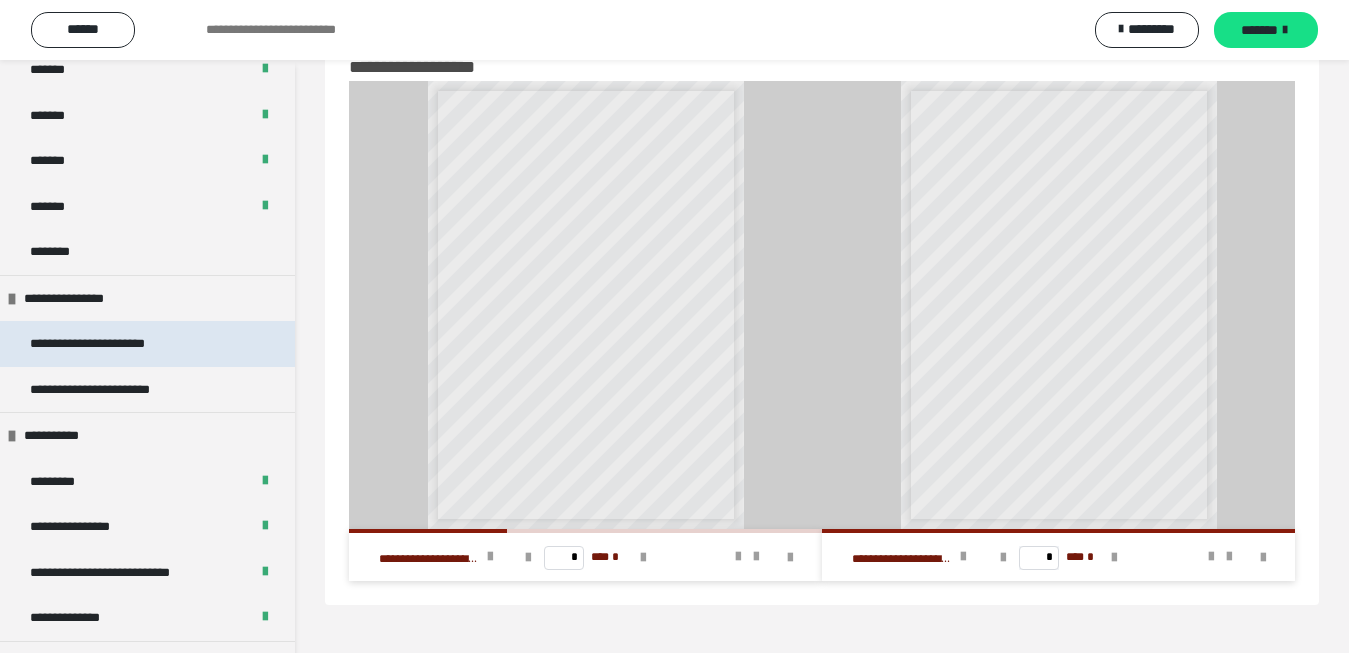click on "**********" at bounding box center (103, 344) 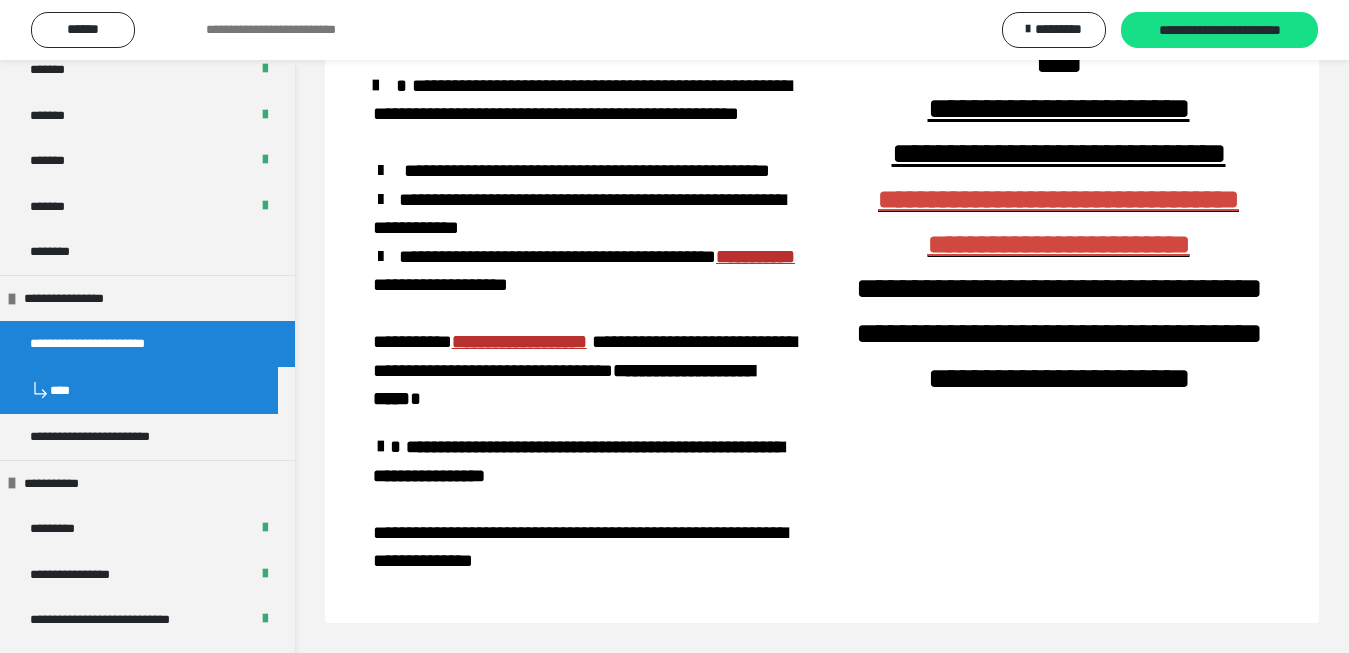 scroll, scrollTop: 0, scrollLeft: 0, axis: both 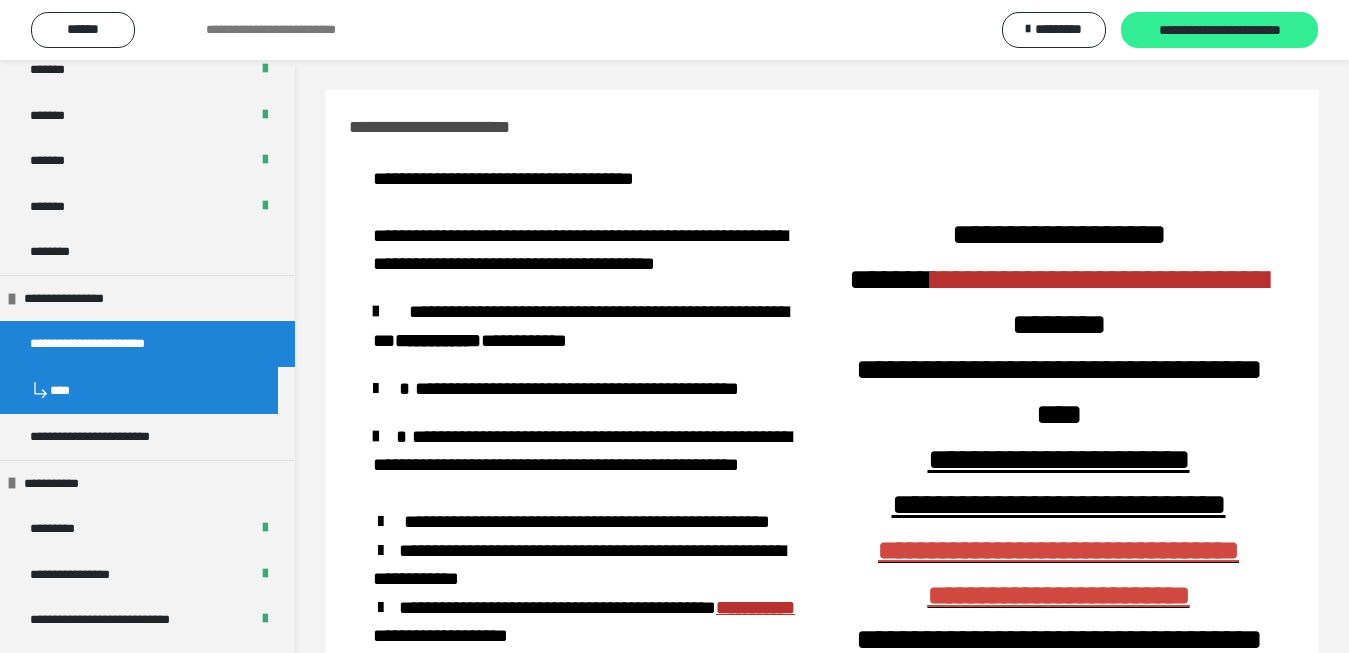 click on "**********" at bounding box center (1219, 31) 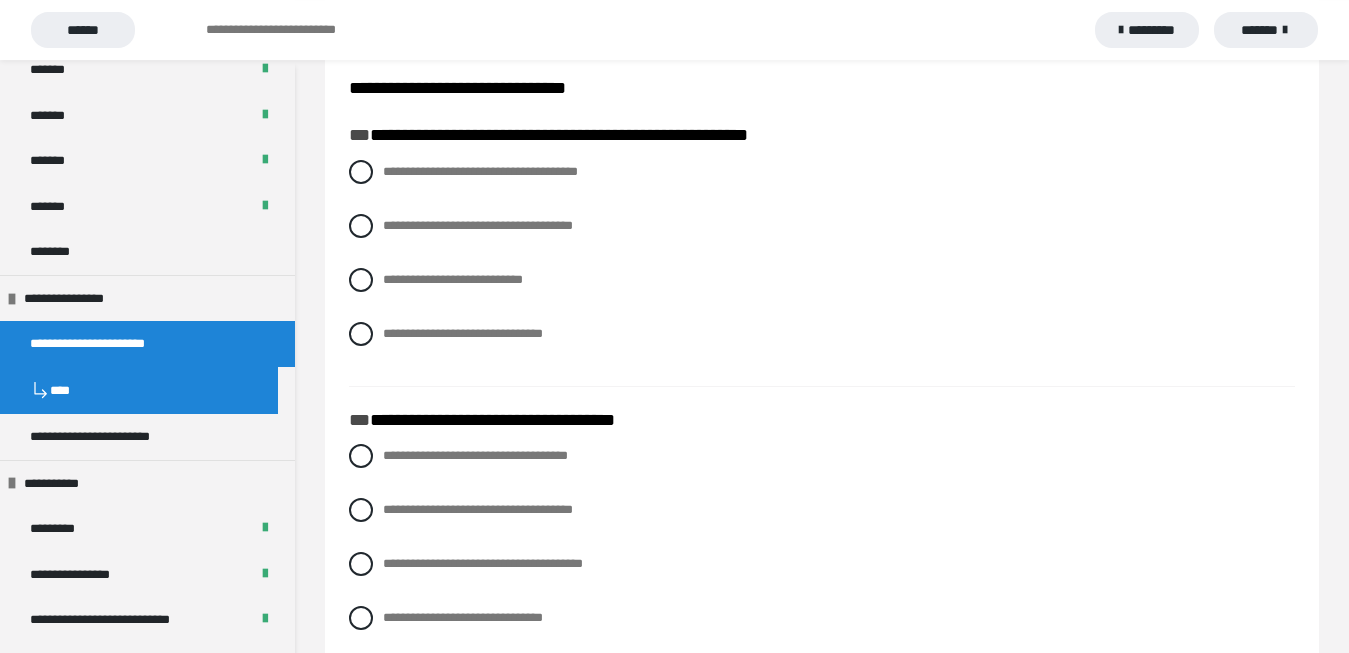 scroll, scrollTop: 204, scrollLeft: 0, axis: vertical 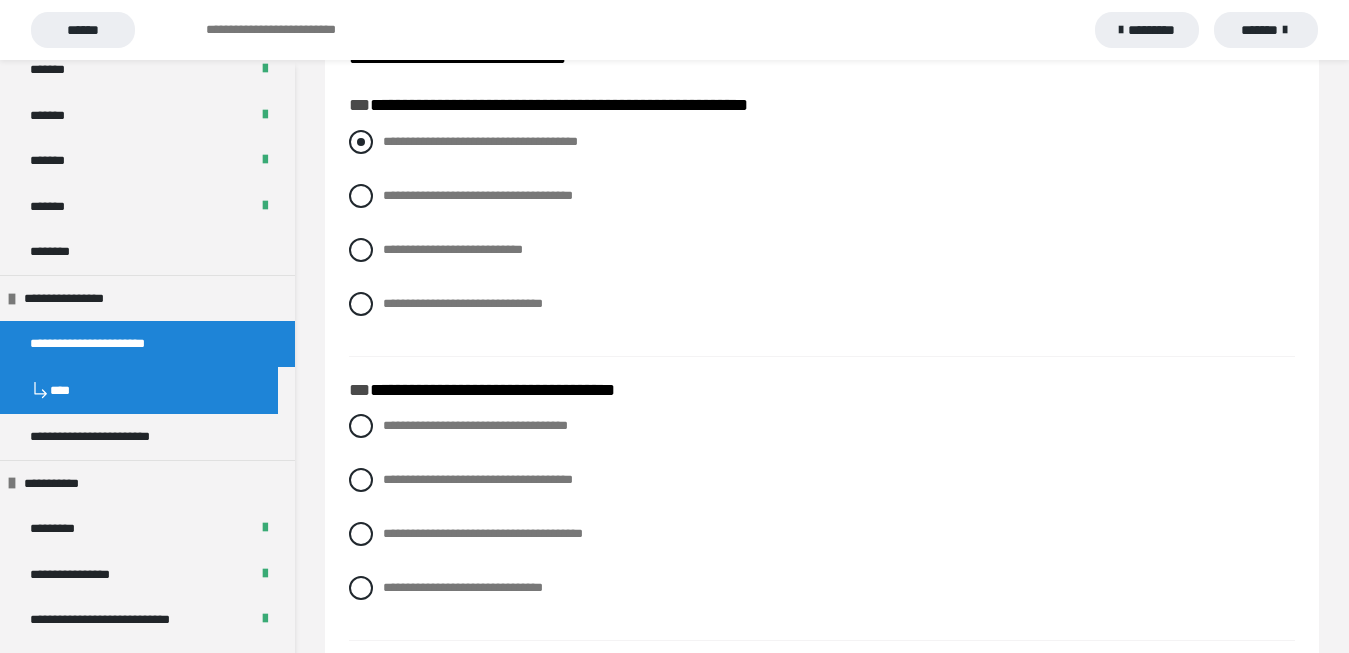 click at bounding box center (361, 142) 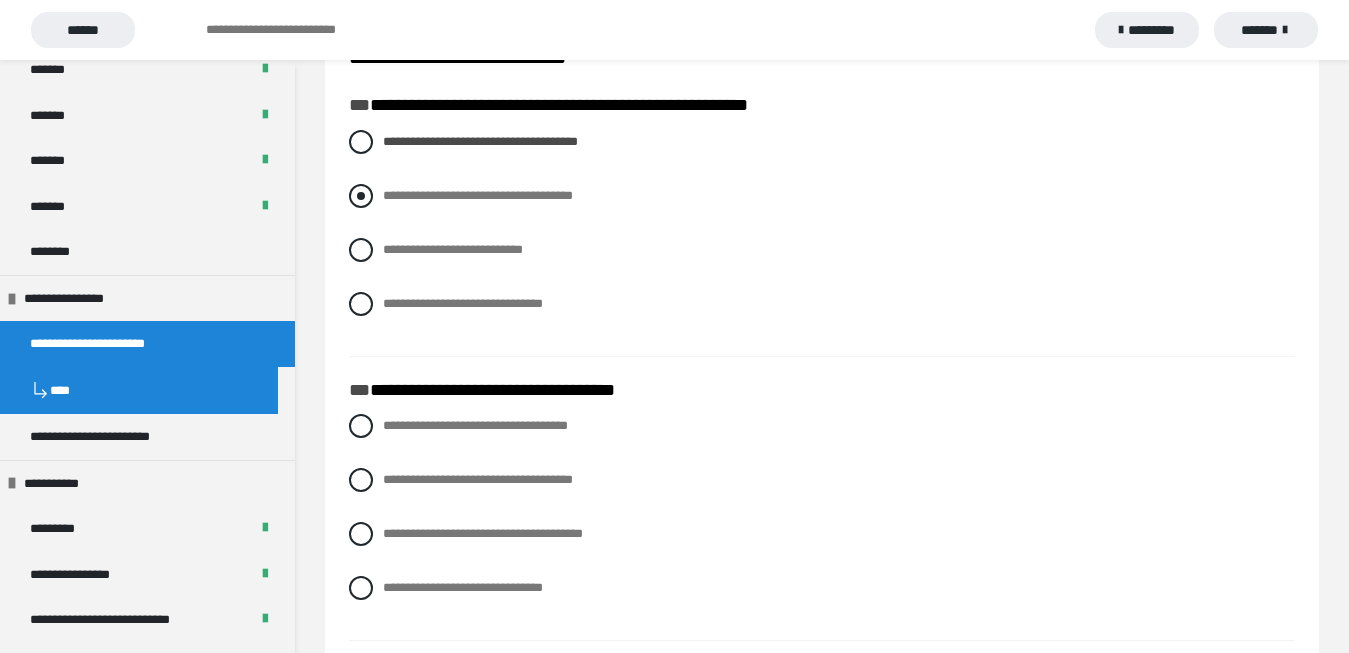 click at bounding box center [361, 196] 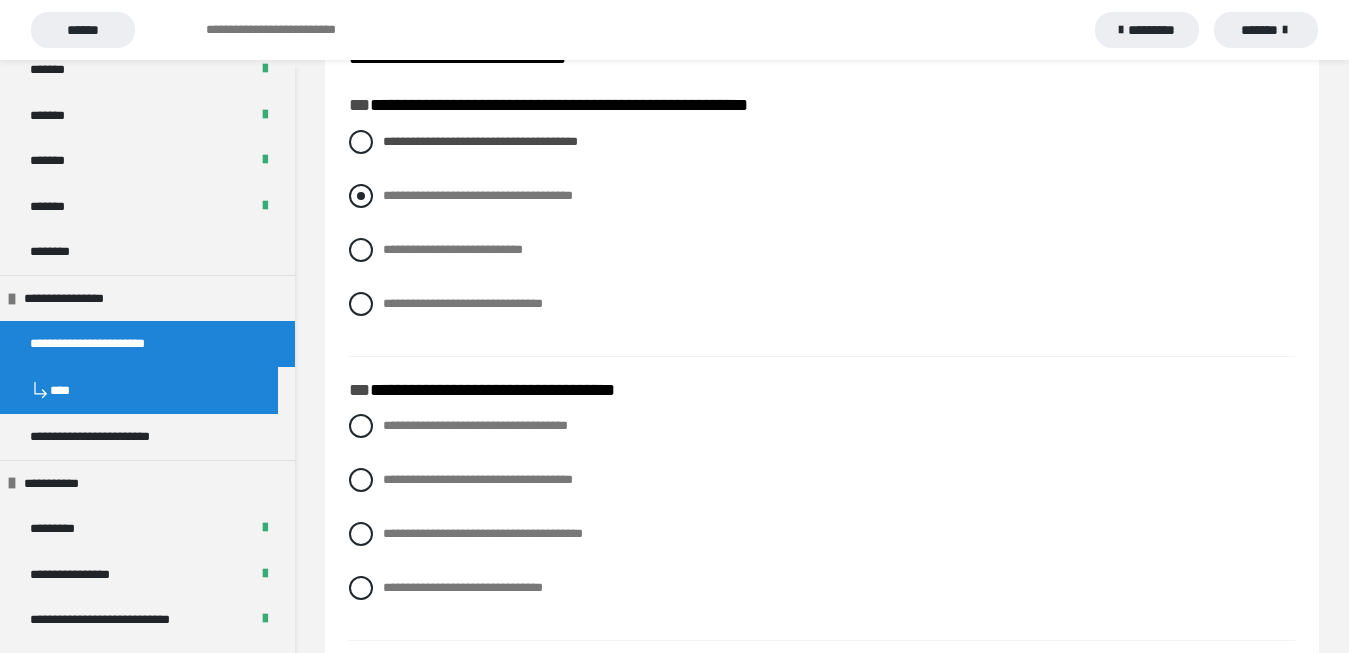 radio on "****" 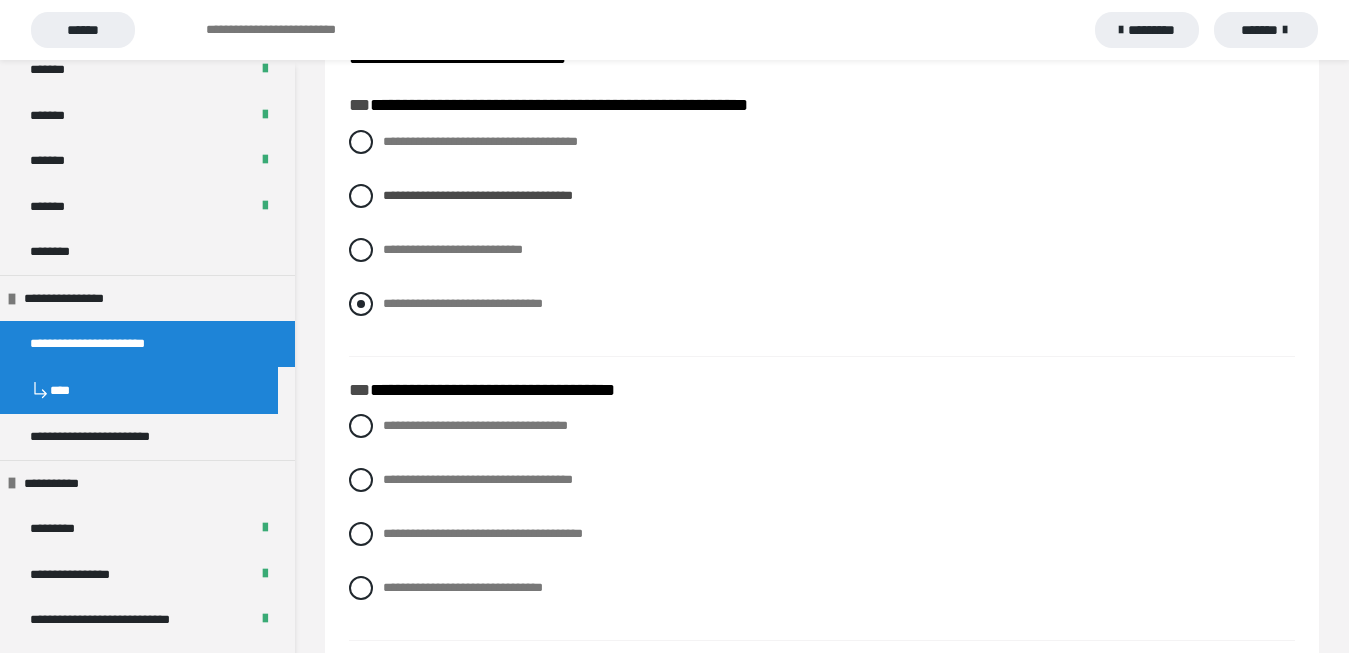 click at bounding box center (361, 304) 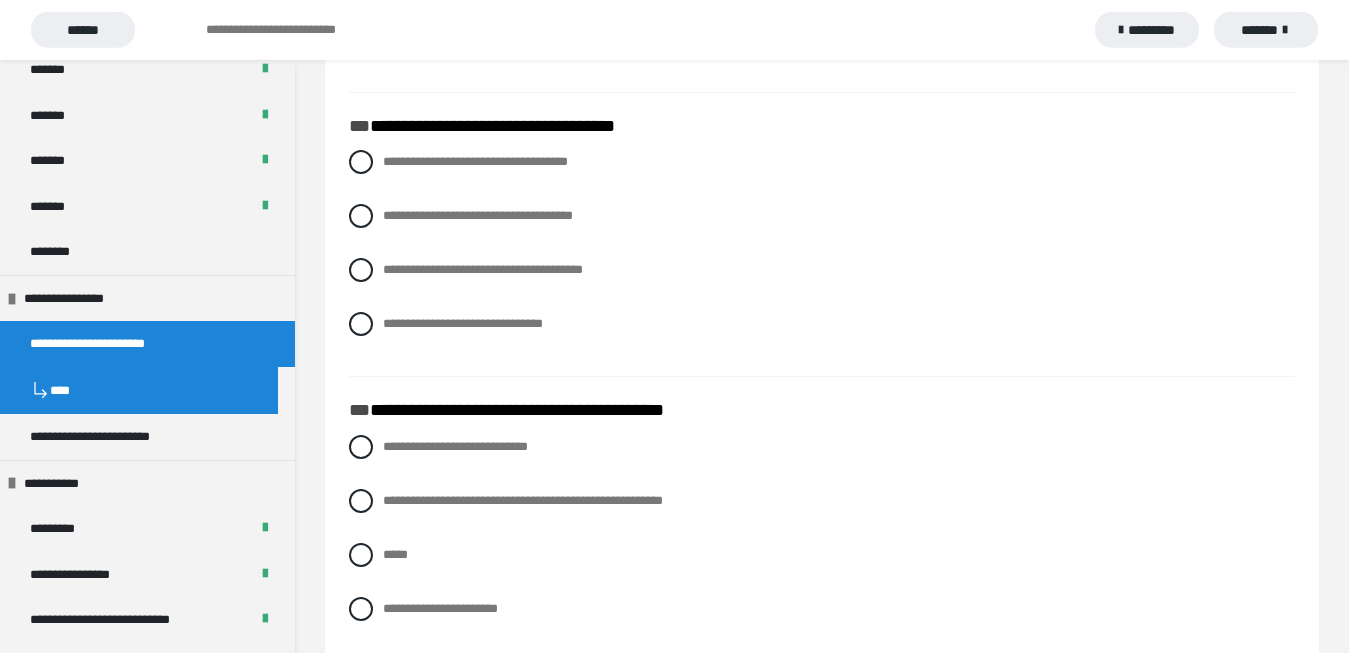 scroll, scrollTop: 510, scrollLeft: 0, axis: vertical 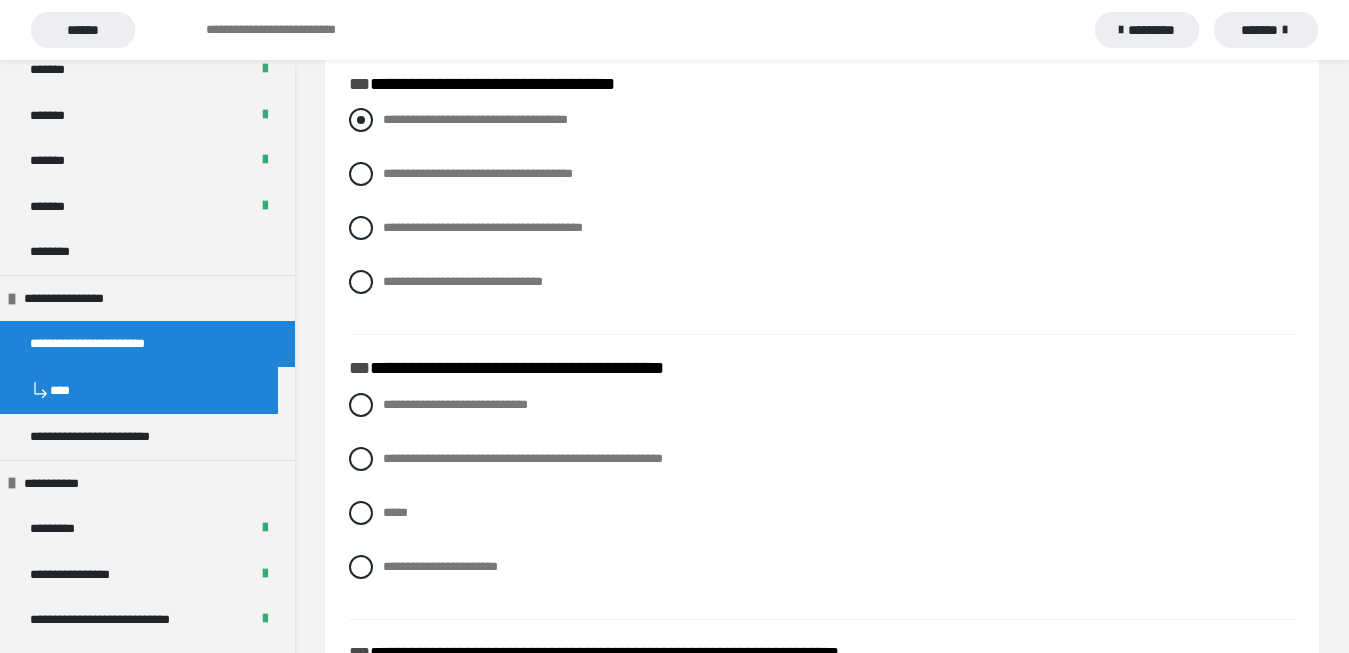 click at bounding box center [361, 120] 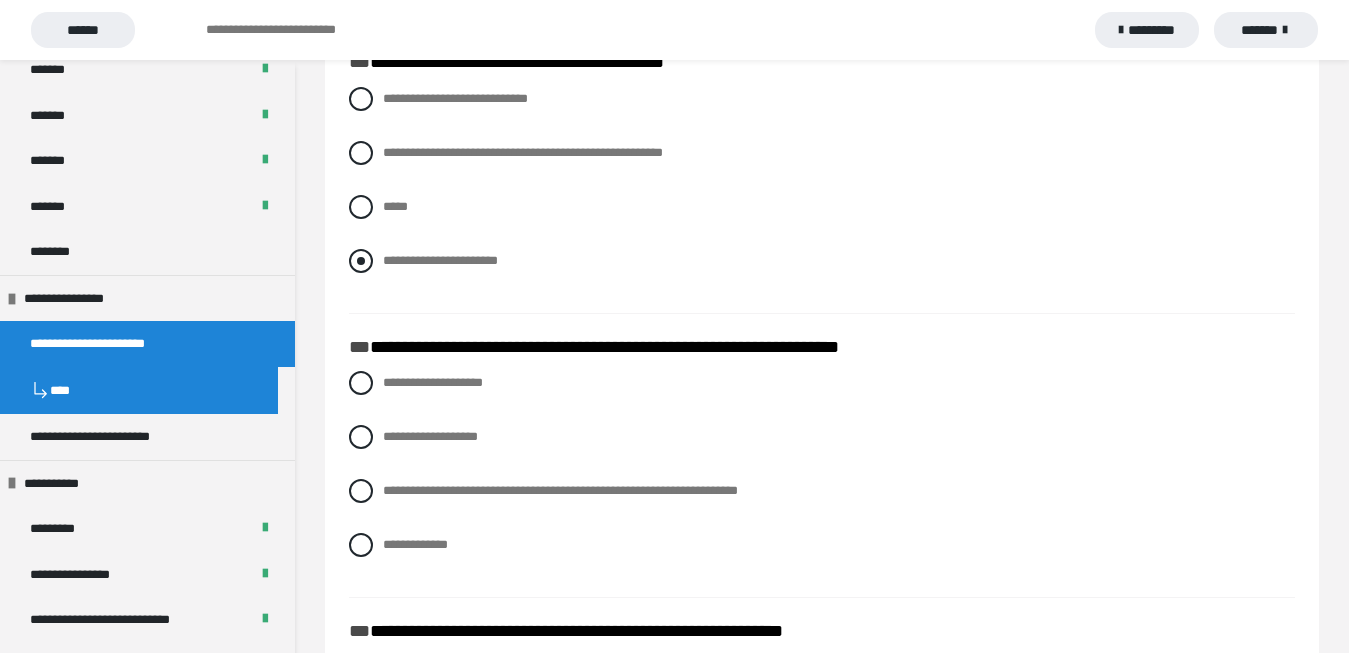 scroll, scrollTop: 714, scrollLeft: 0, axis: vertical 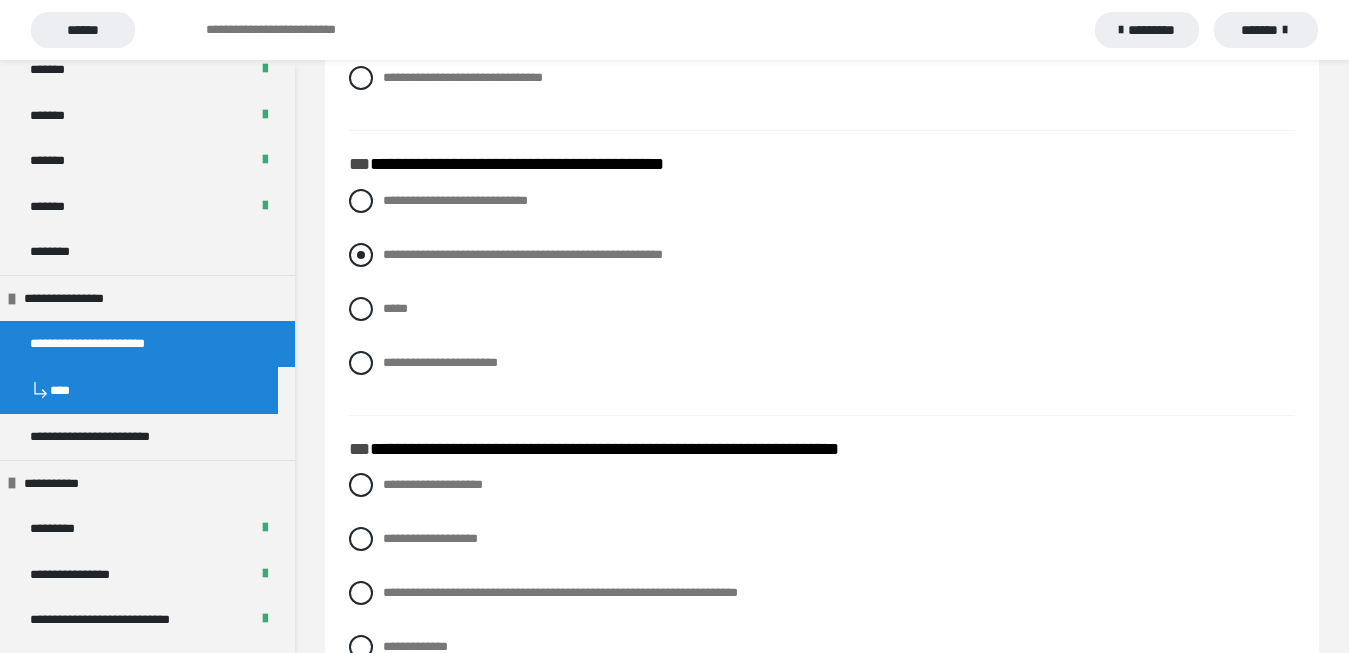 click at bounding box center (361, 255) 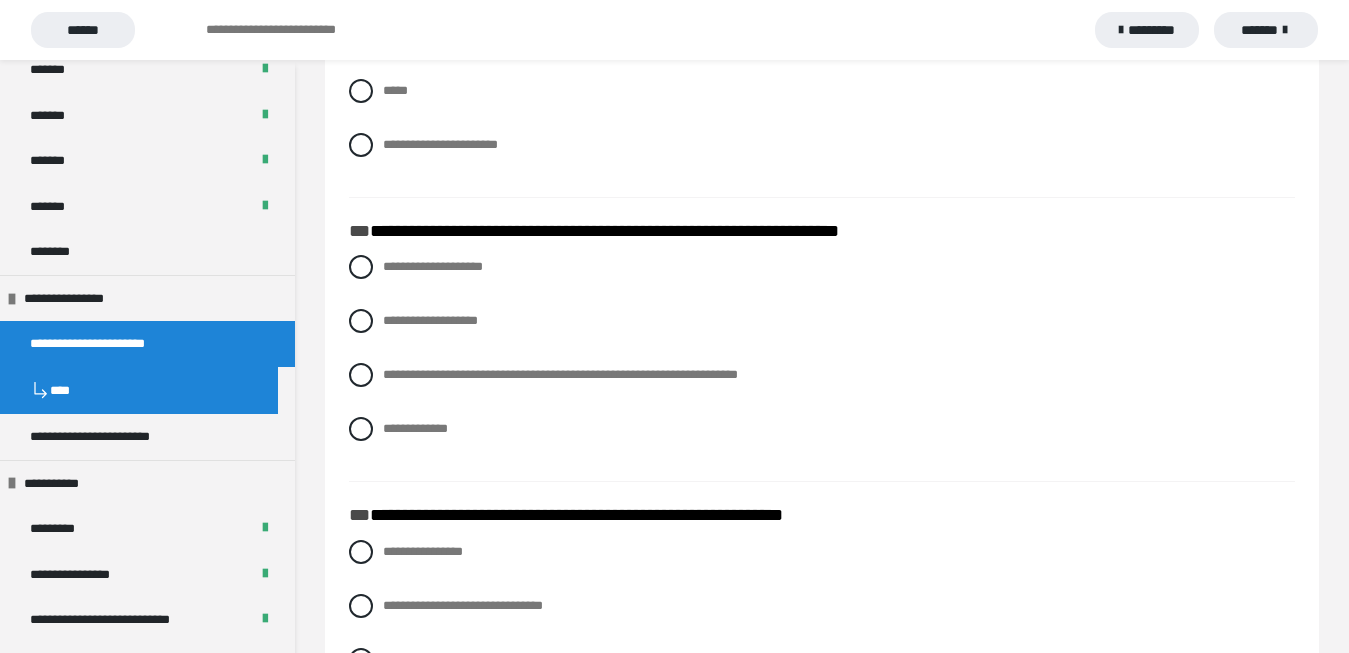 scroll, scrollTop: 1020, scrollLeft: 0, axis: vertical 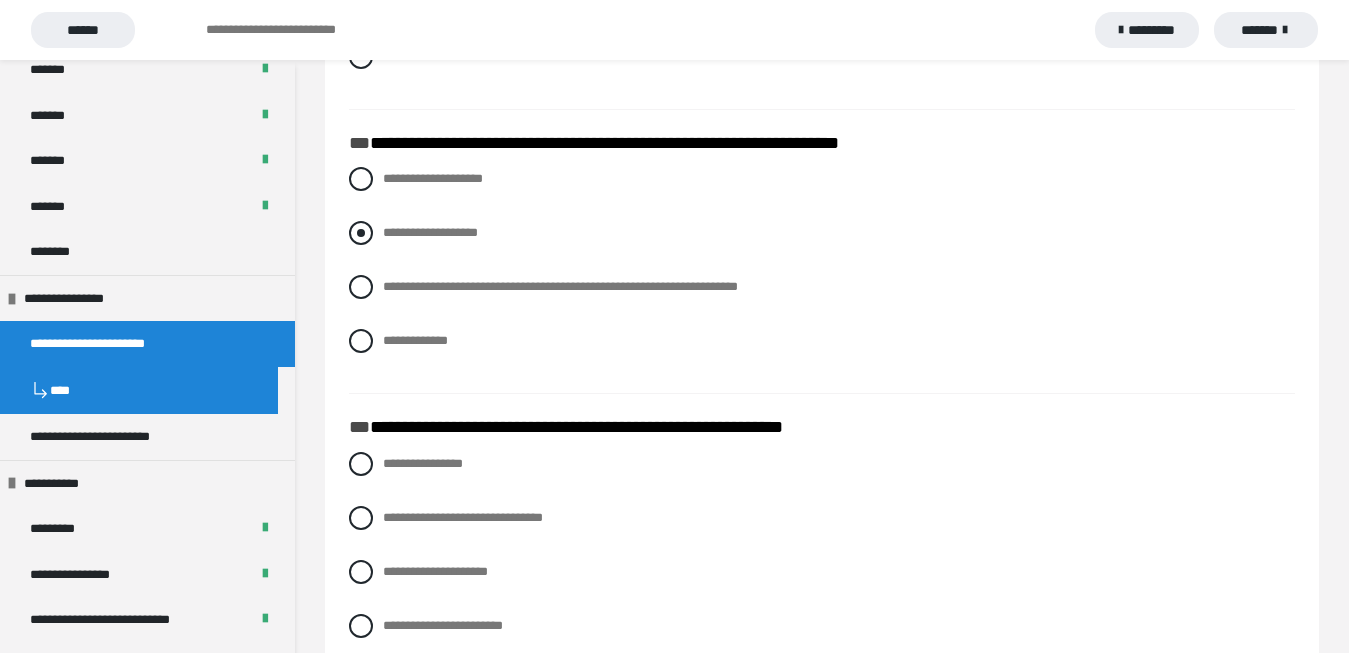 click at bounding box center [361, 233] 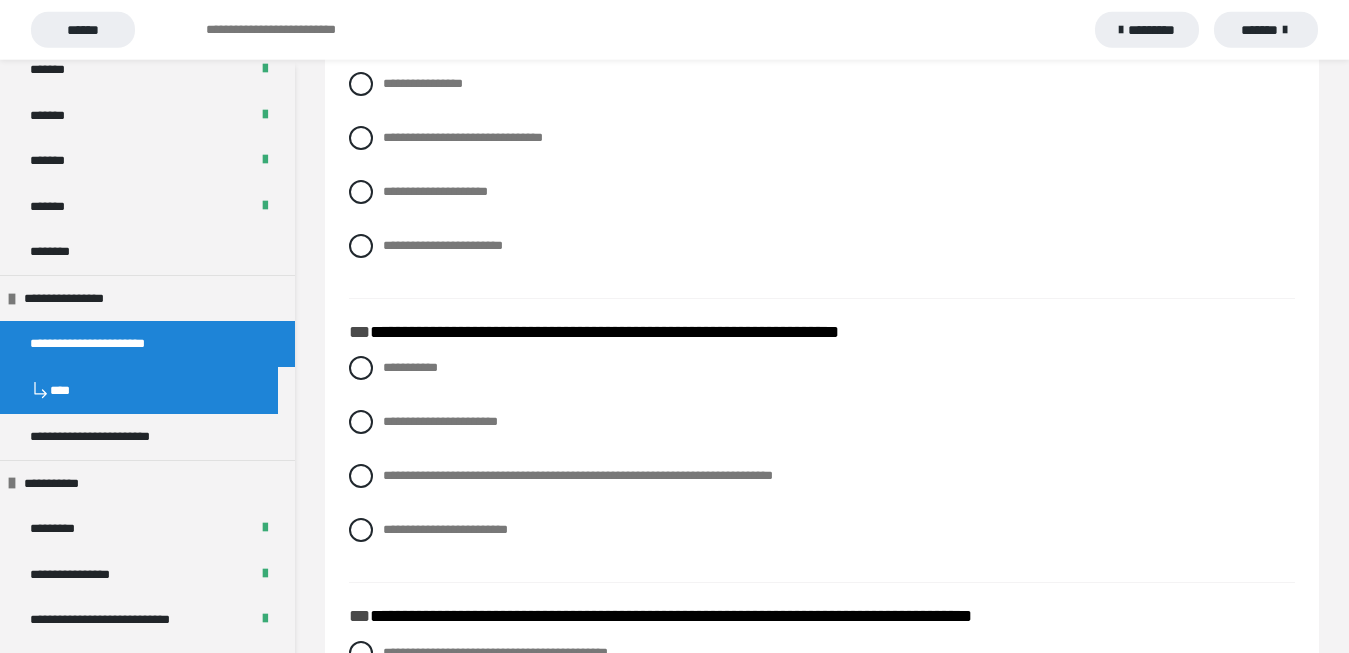 scroll, scrollTop: 1530, scrollLeft: 0, axis: vertical 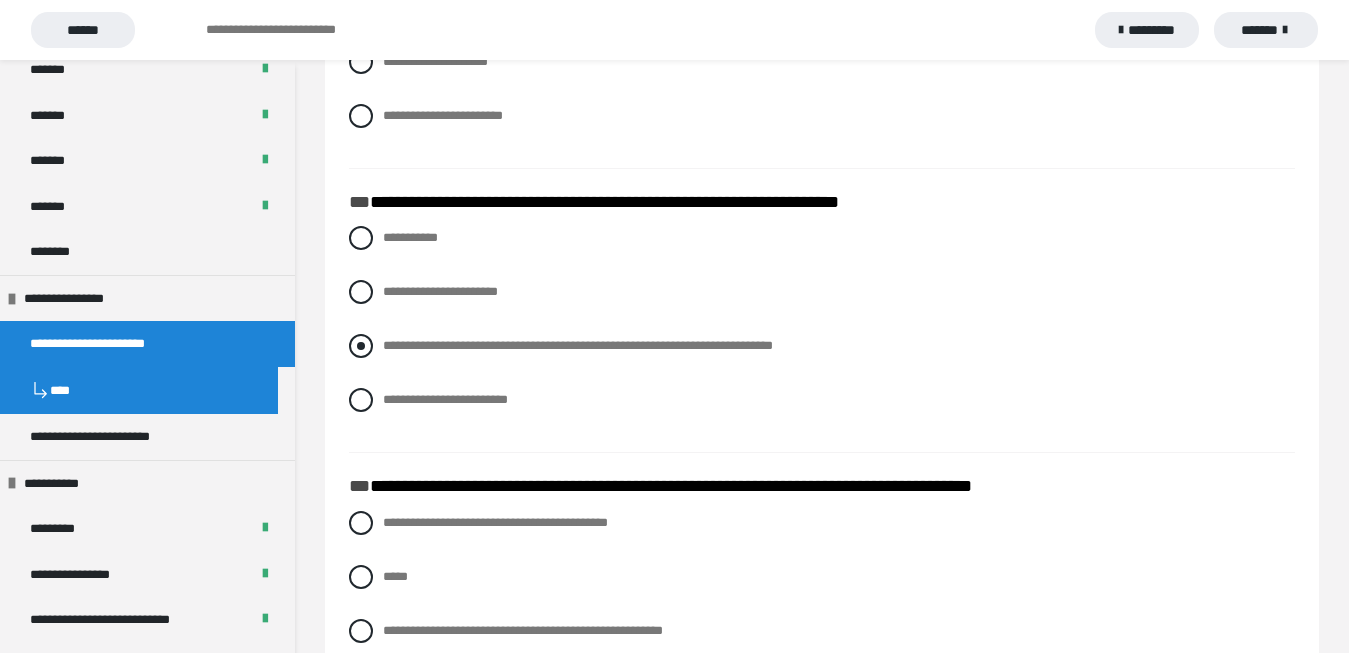 click at bounding box center [361, 346] 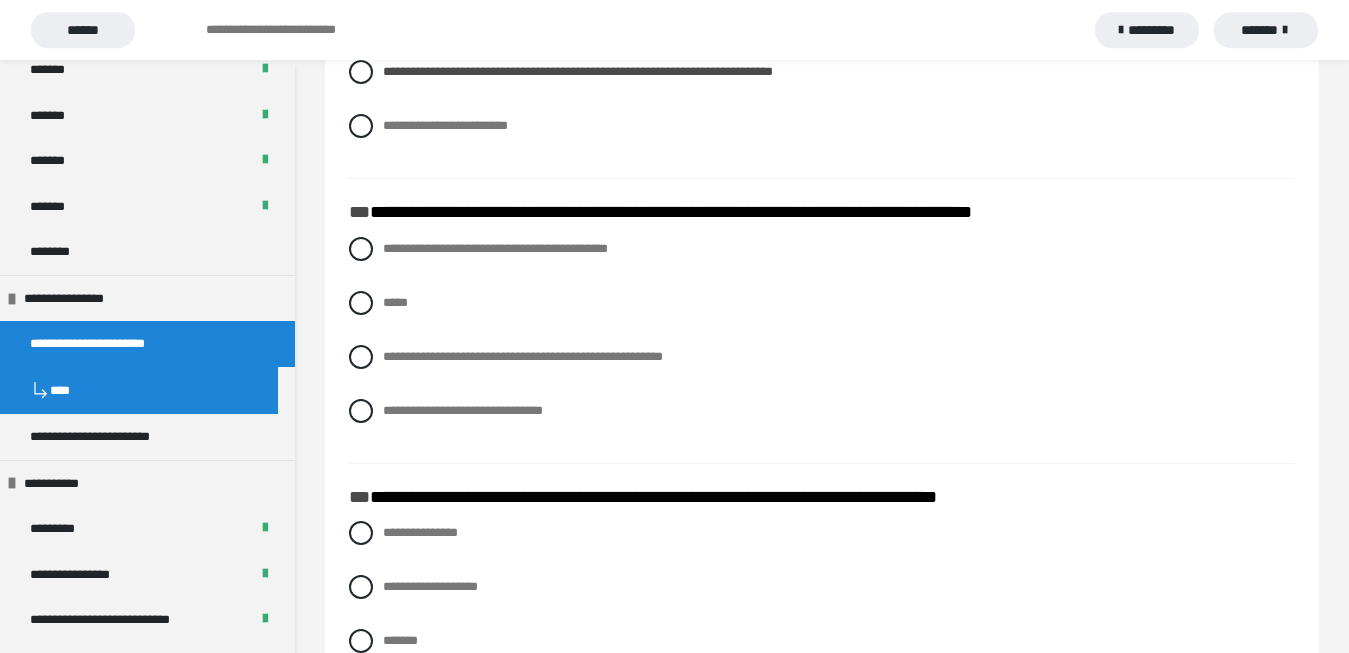 scroll, scrollTop: 1836, scrollLeft: 0, axis: vertical 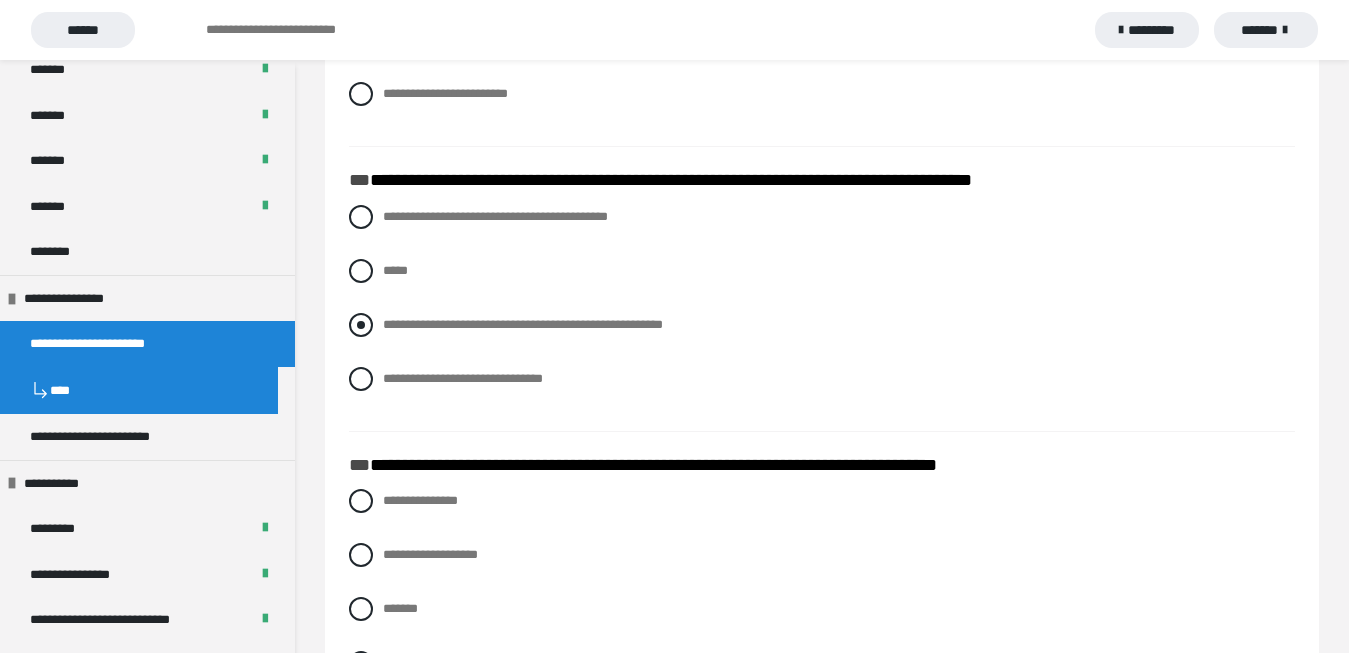 click at bounding box center (361, 325) 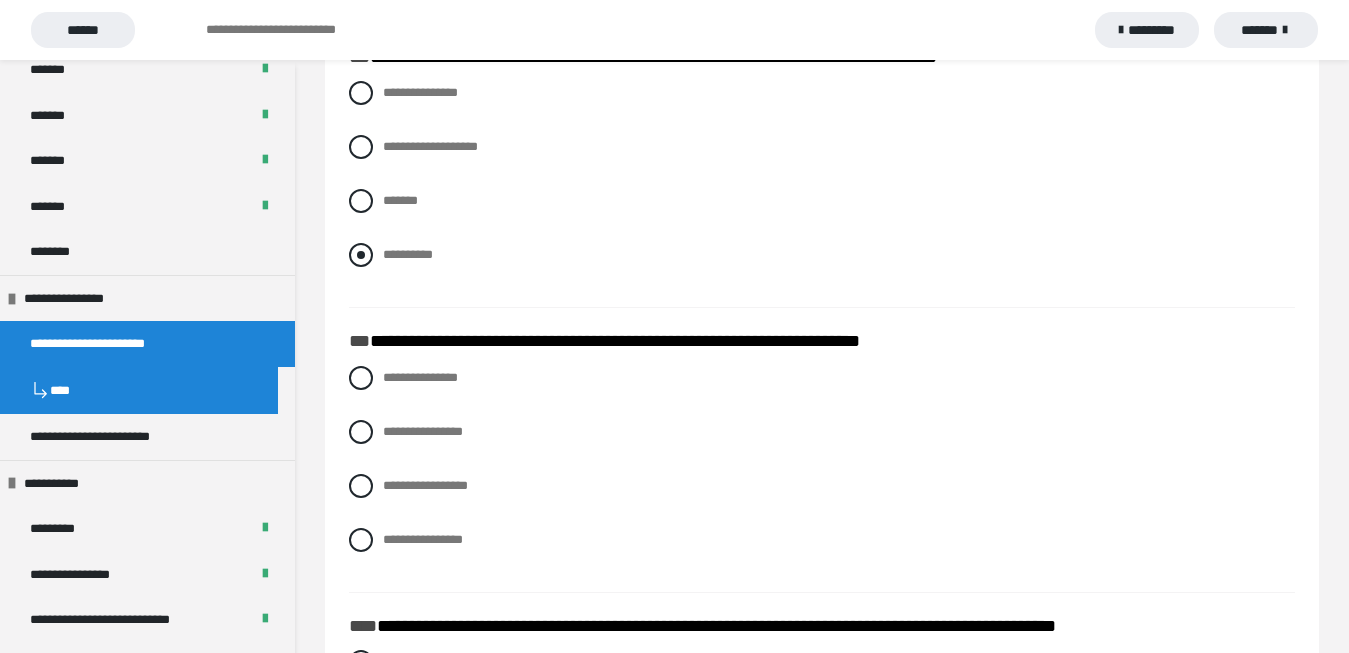 scroll, scrollTop: 2142, scrollLeft: 0, axis: vertical 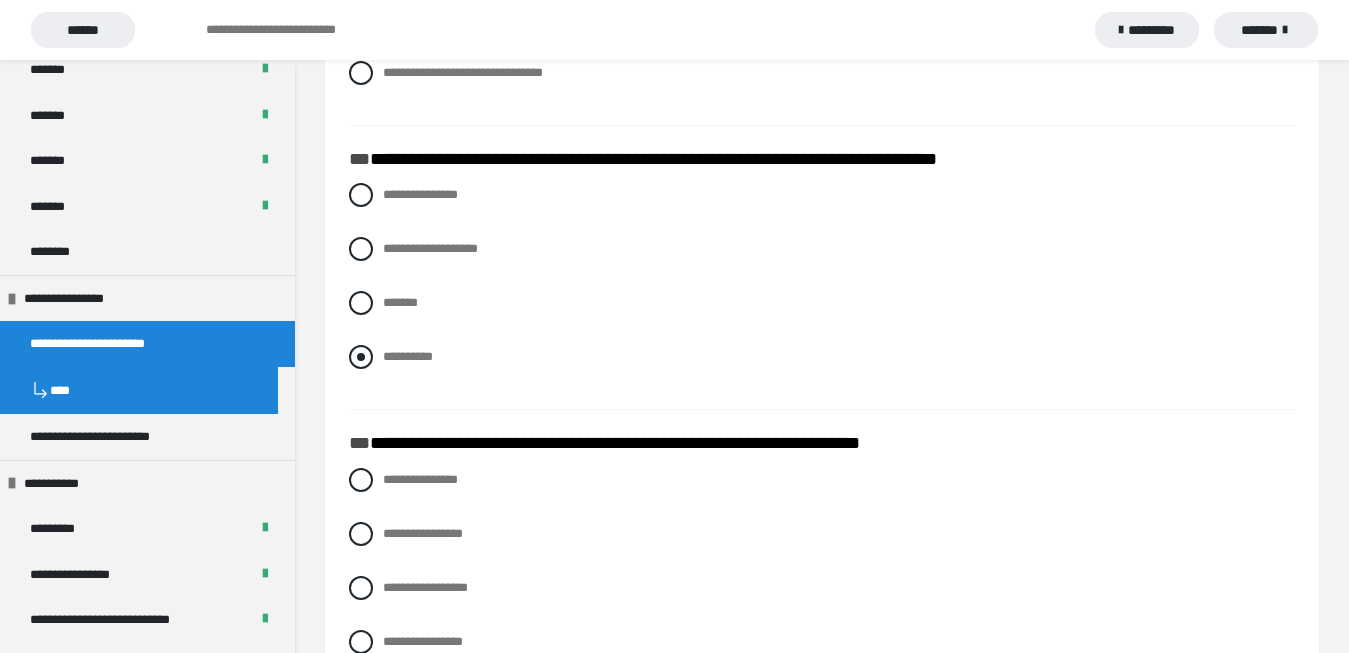 click at bounding box center (361, 357) 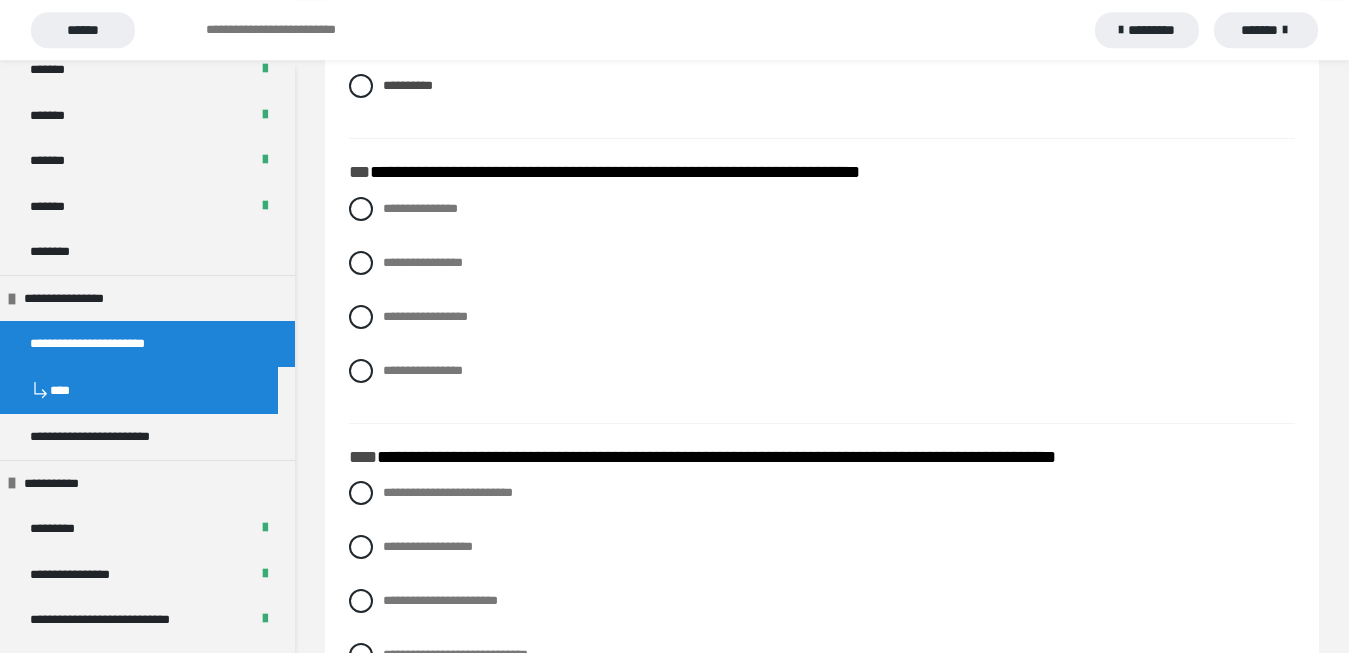 scroll, scrollTop: 2448, scrollLeft: 0, axis: vertical 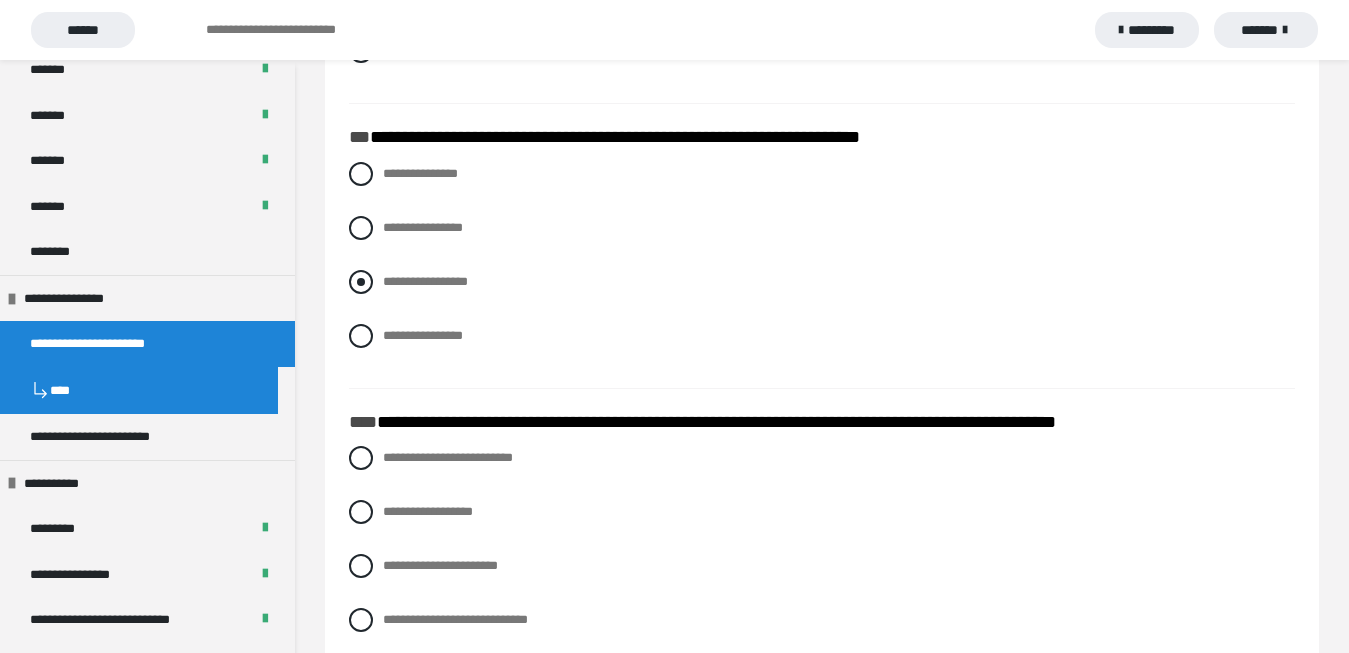 click at bounding box center (361, 282) 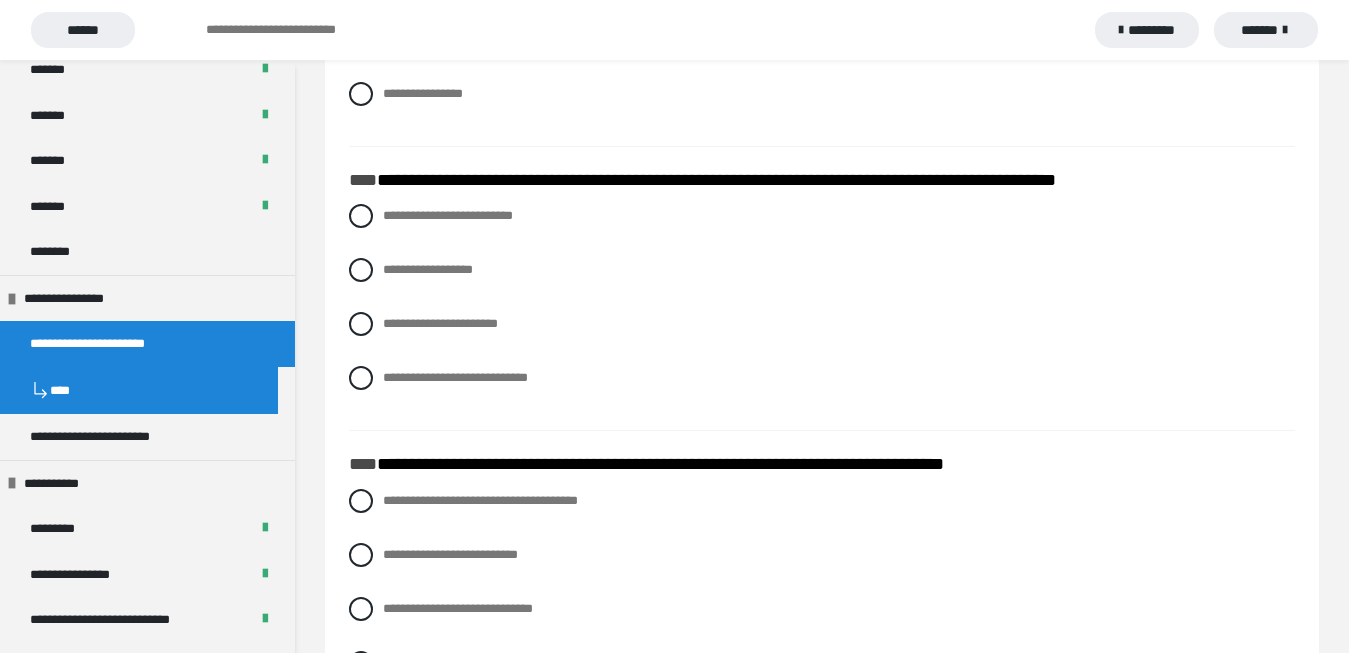 scroll, scrollTop: 2754, scrollLeft: 0, axis: vertical 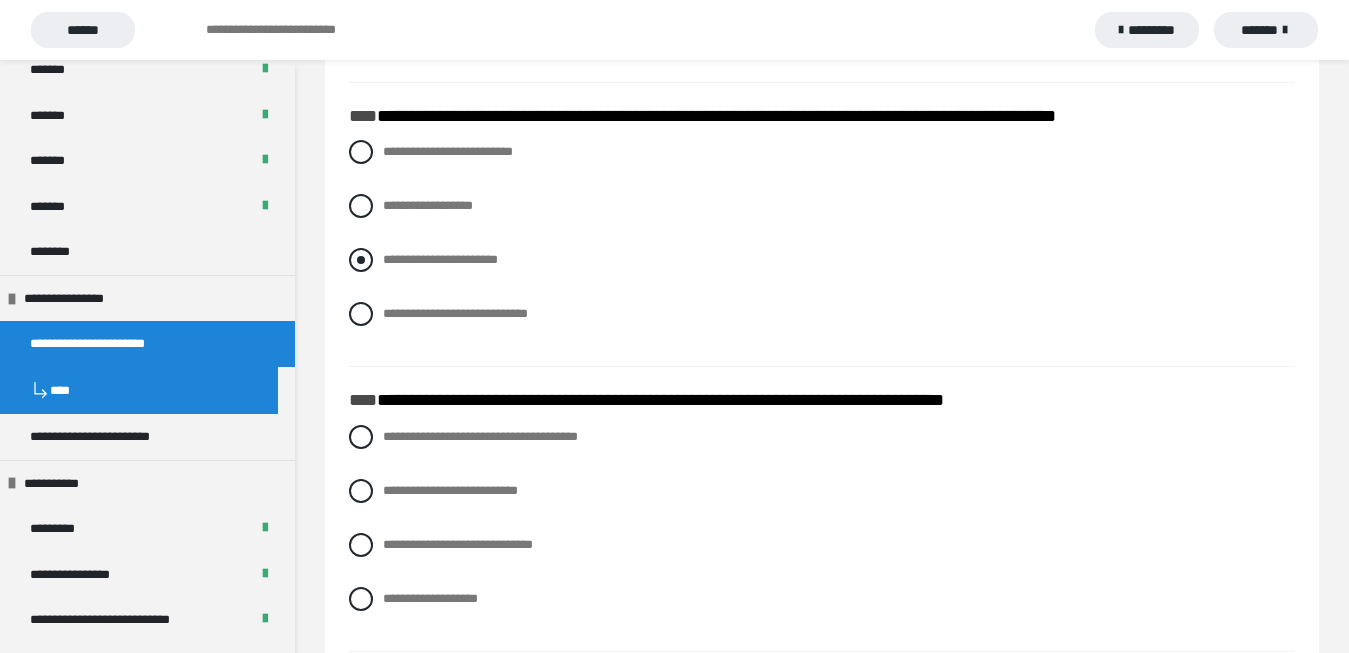 click at bounding box center (361, 260) 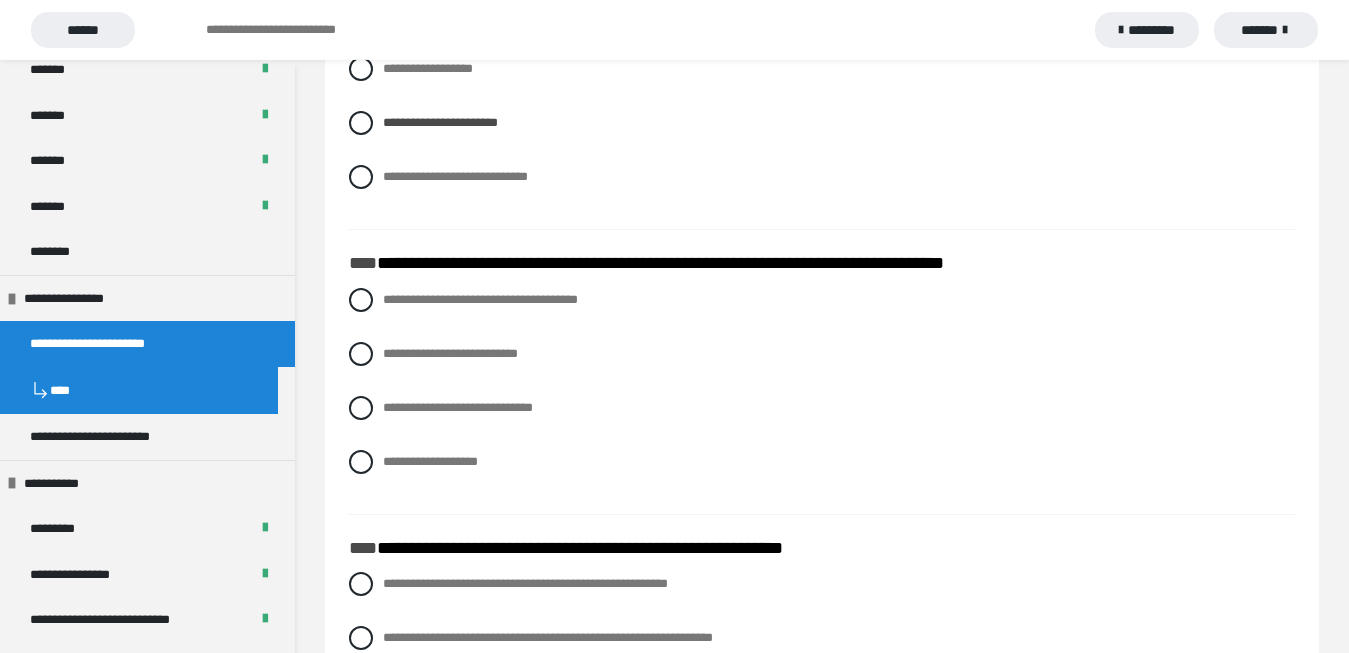 scroll, scrollTop: 2958, scrollLeft: 0, axis: vertical 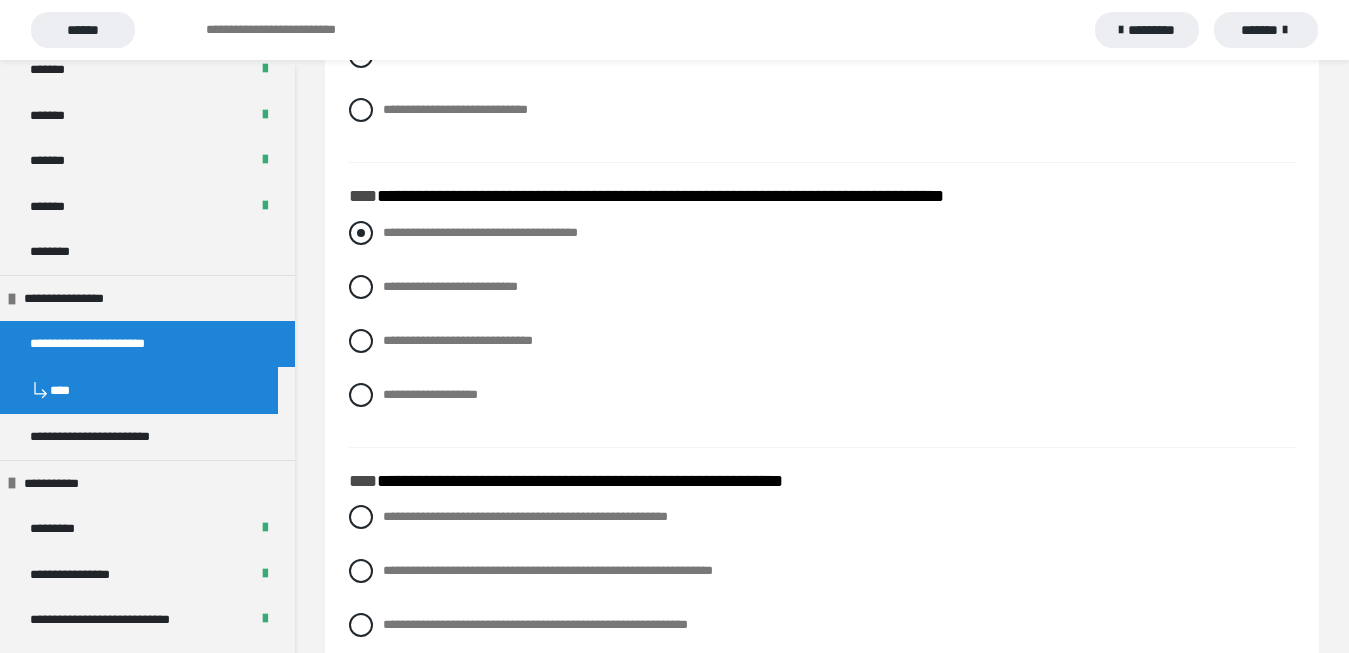 click at bounding box center (361, 233) 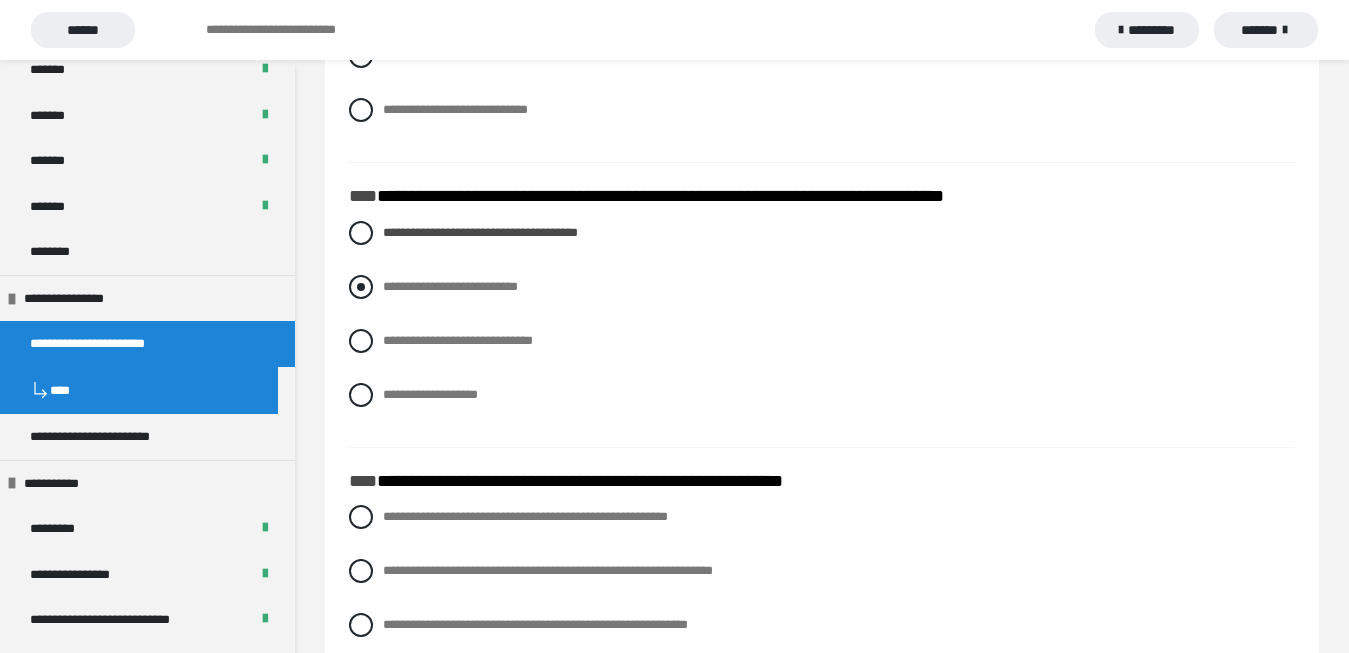 click at bounding box center (361, 287) 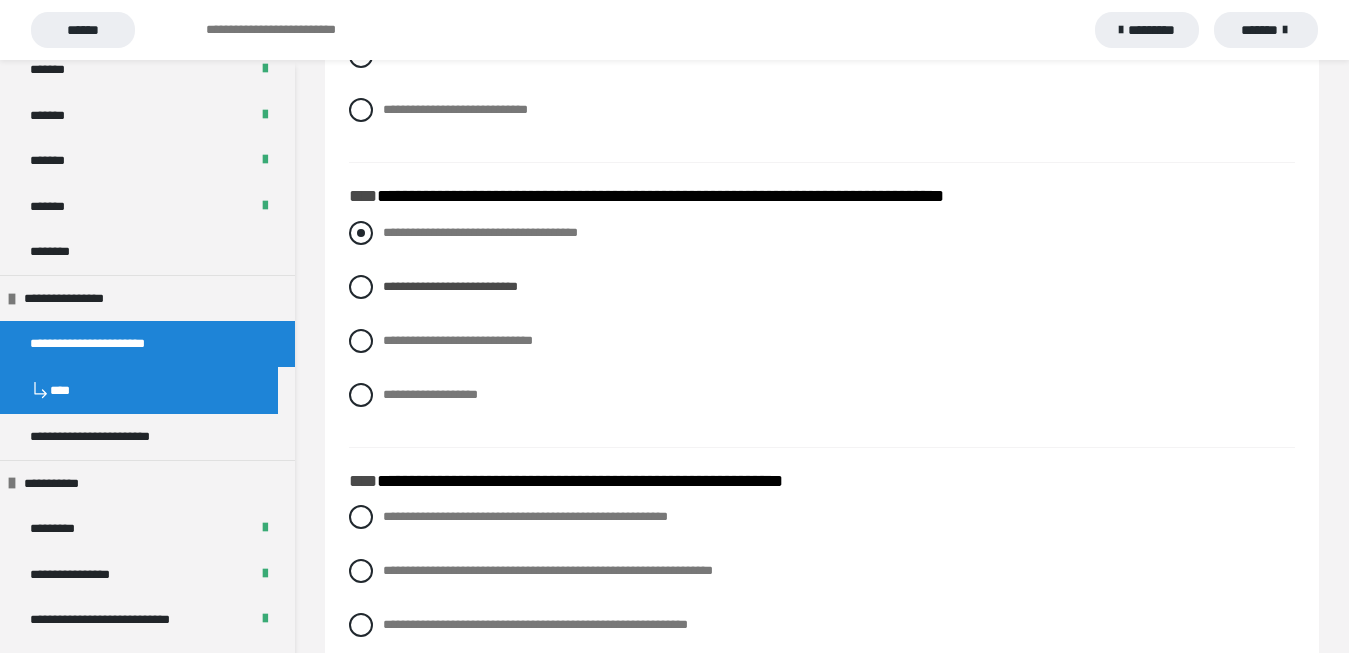 click at bounding box center (361, 233) 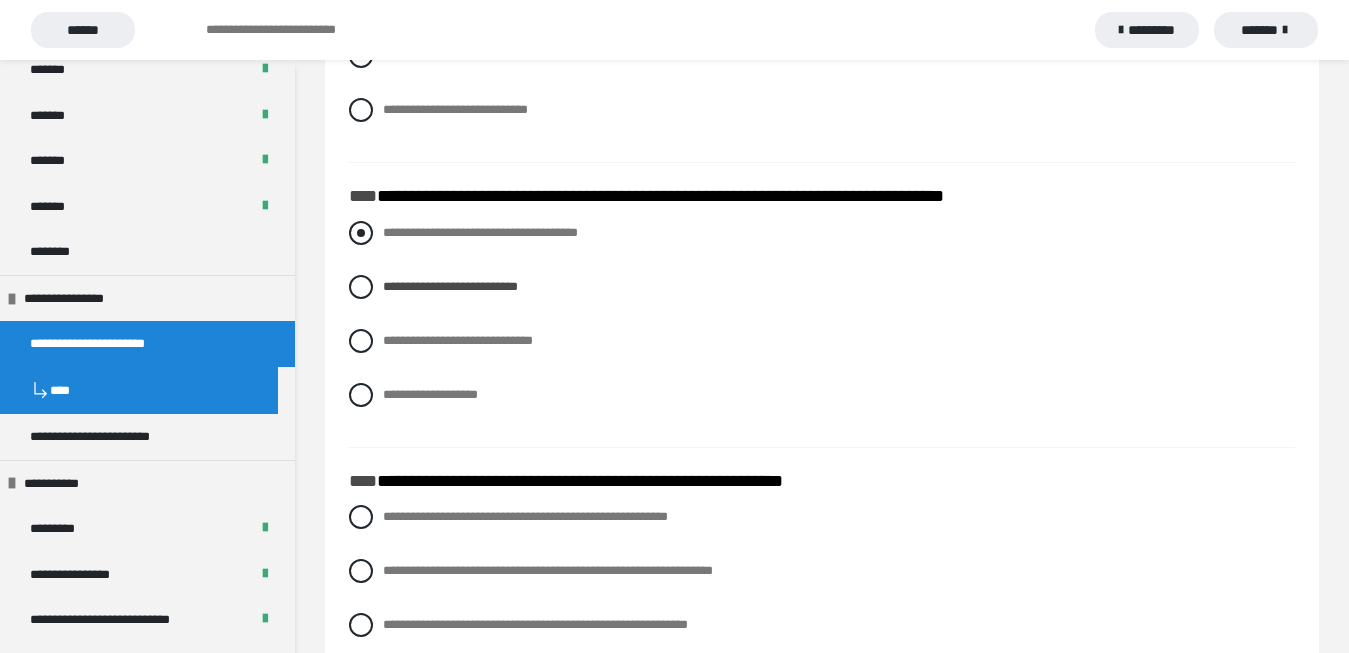 radio on "****" 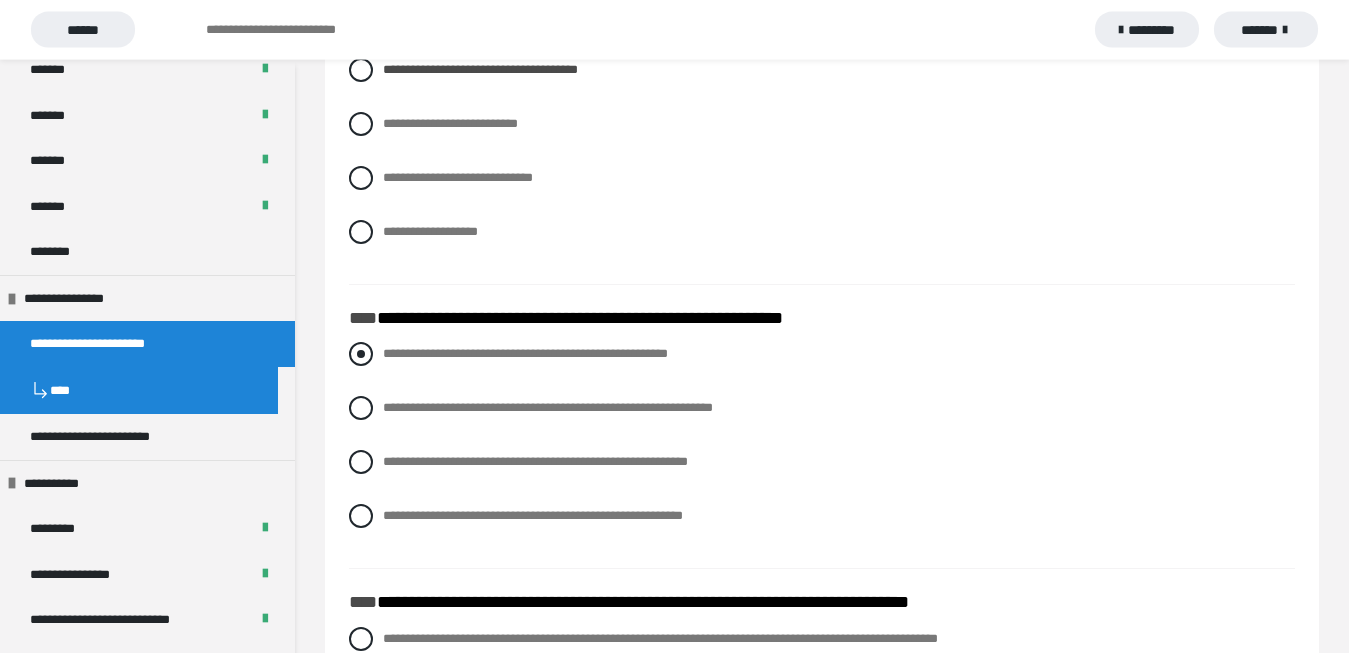 scroll, scrollTop: 3162, scrollLeft: 0, axis: vertical 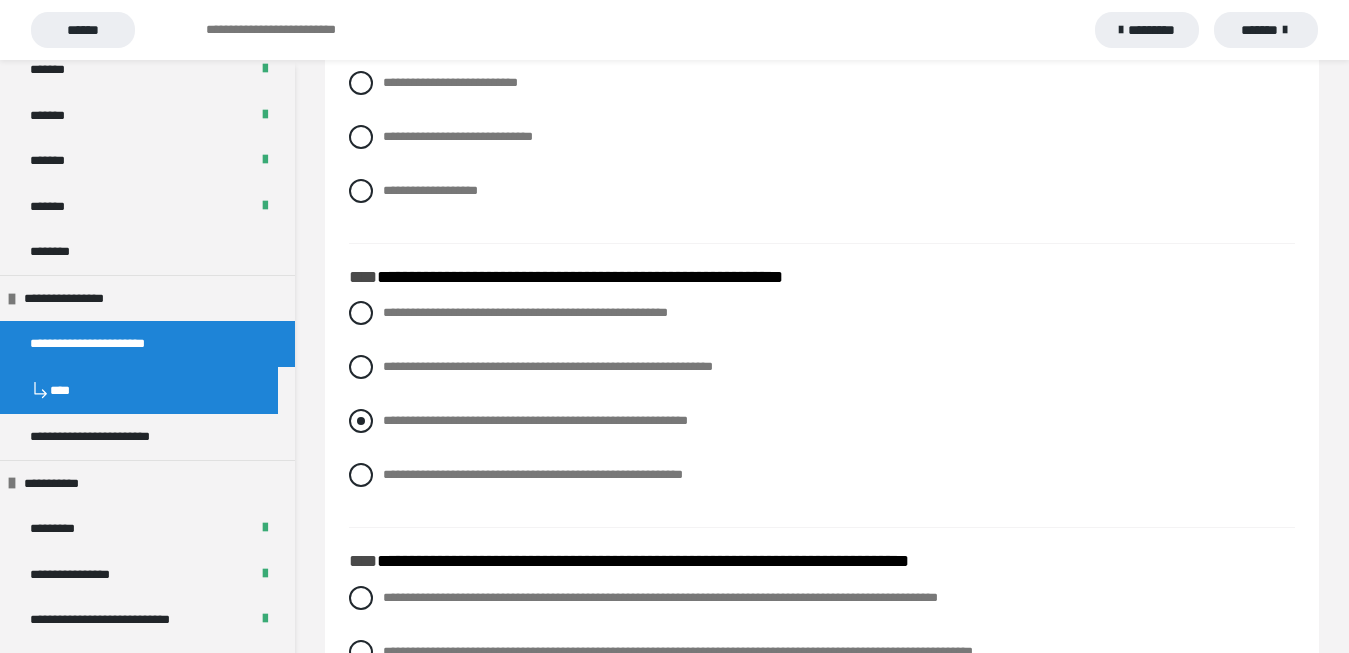 click at bounding box center (361, 421) 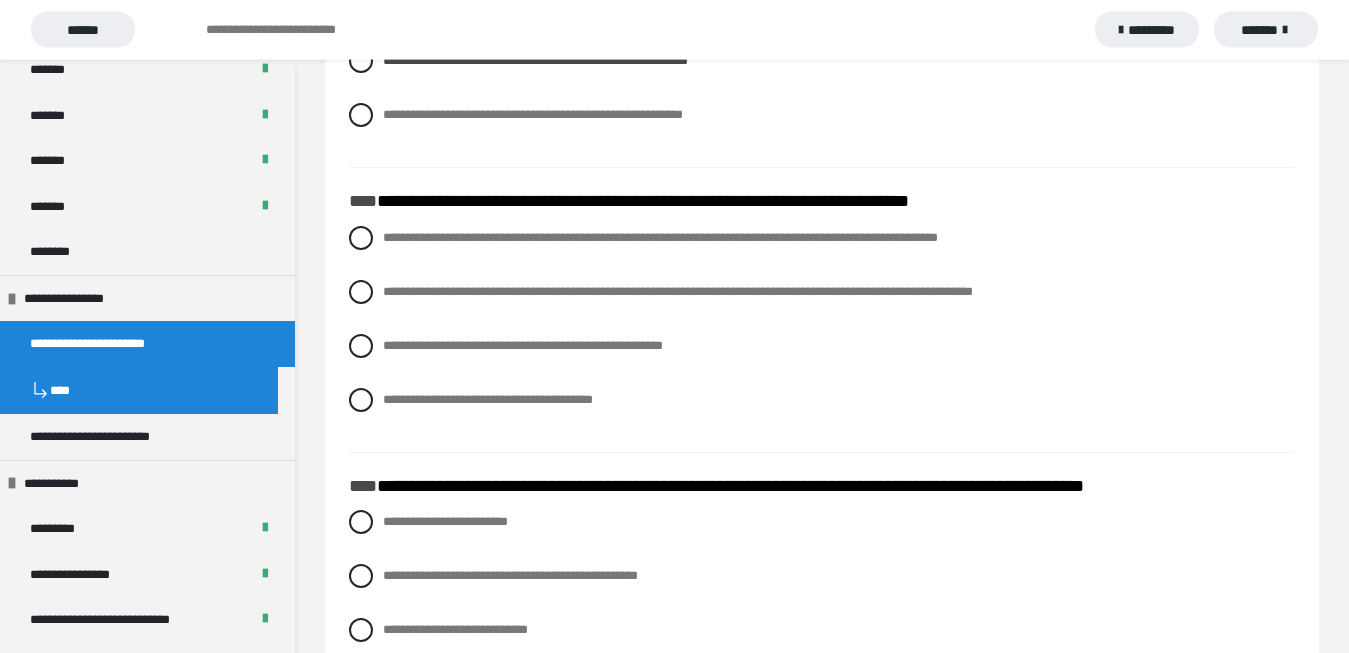 scroll, scrollTop: 3570, scrollLeft: 0, axis: vertical 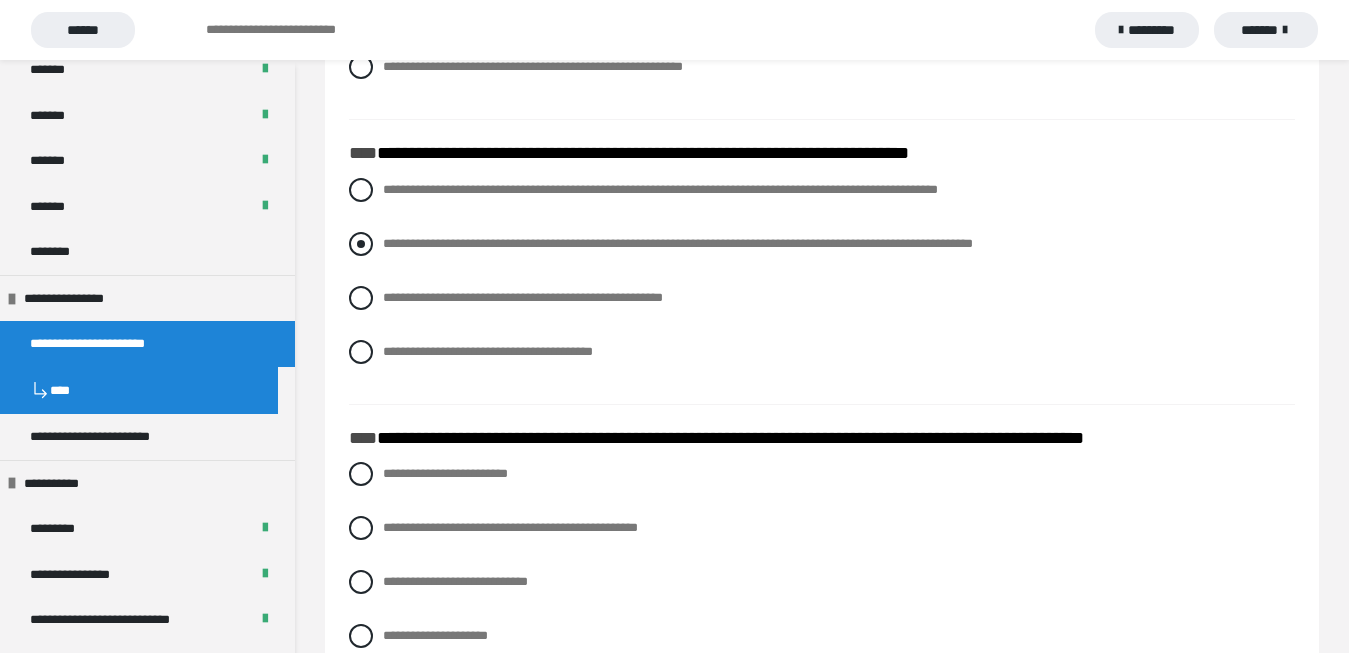 click at bounding box center [361, 244] 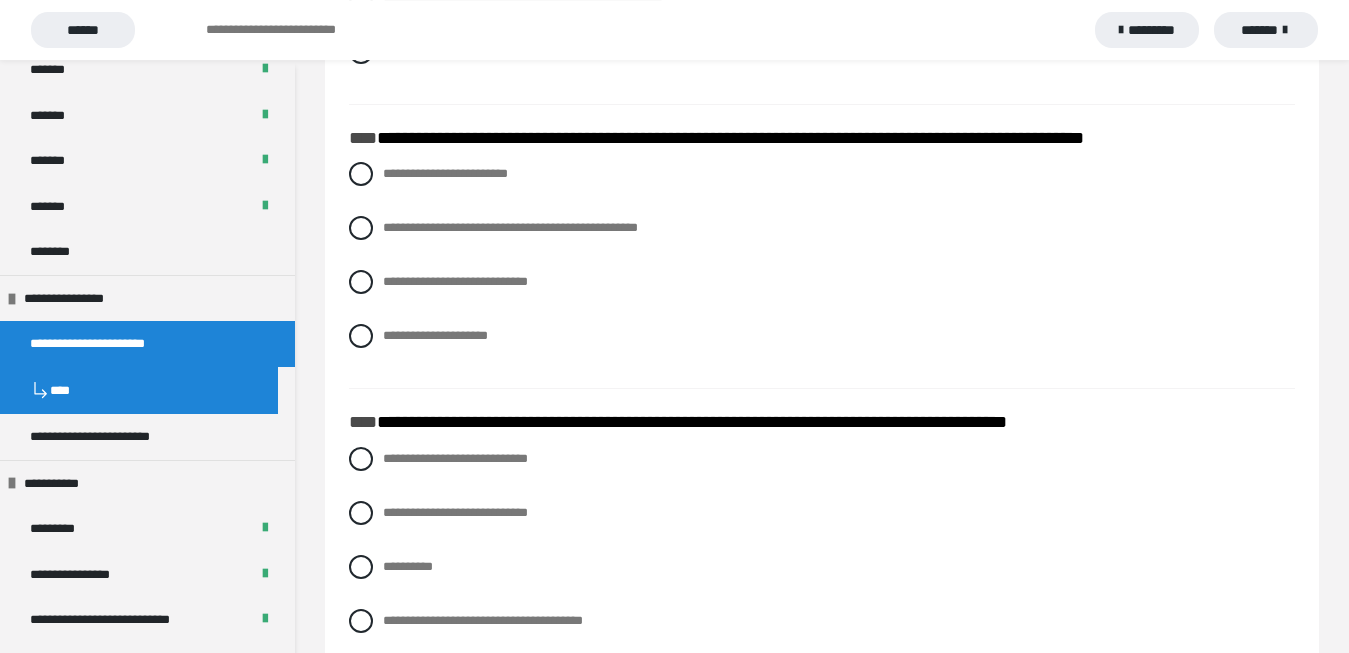 scroll, scrollTop: 3876, scrollLeft: 0, axis: vertical 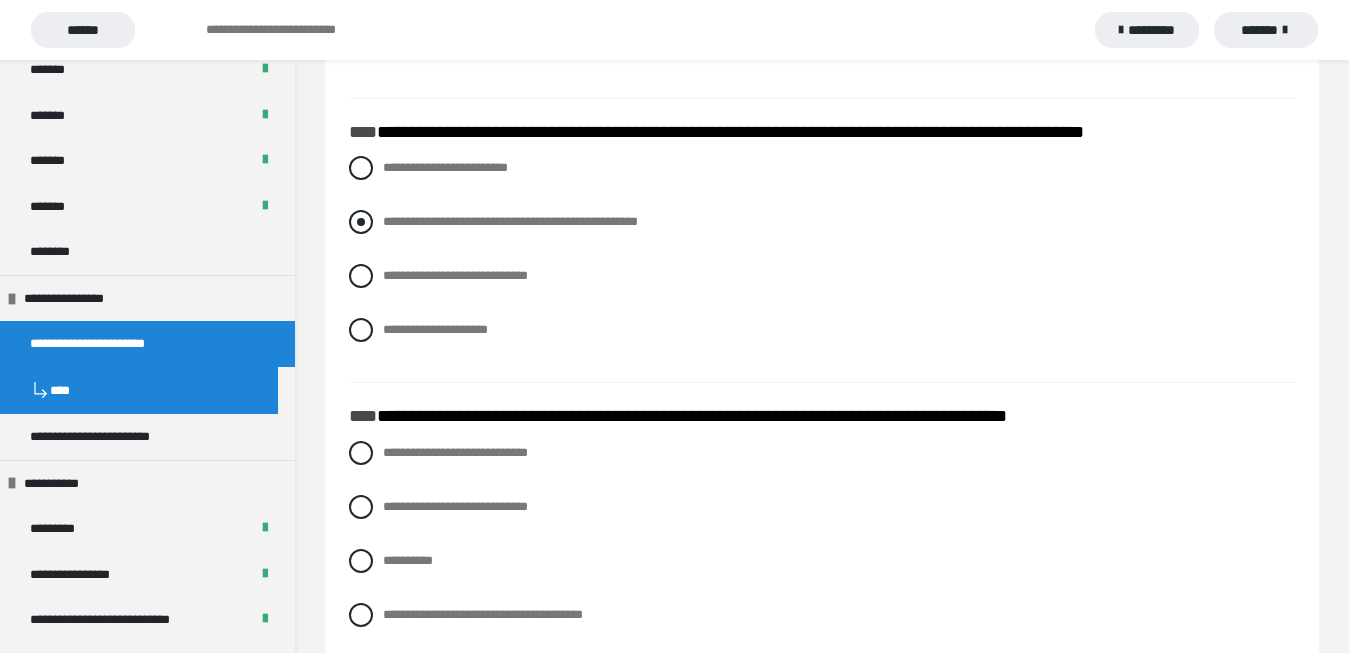 click at bounding box center [361, 222] 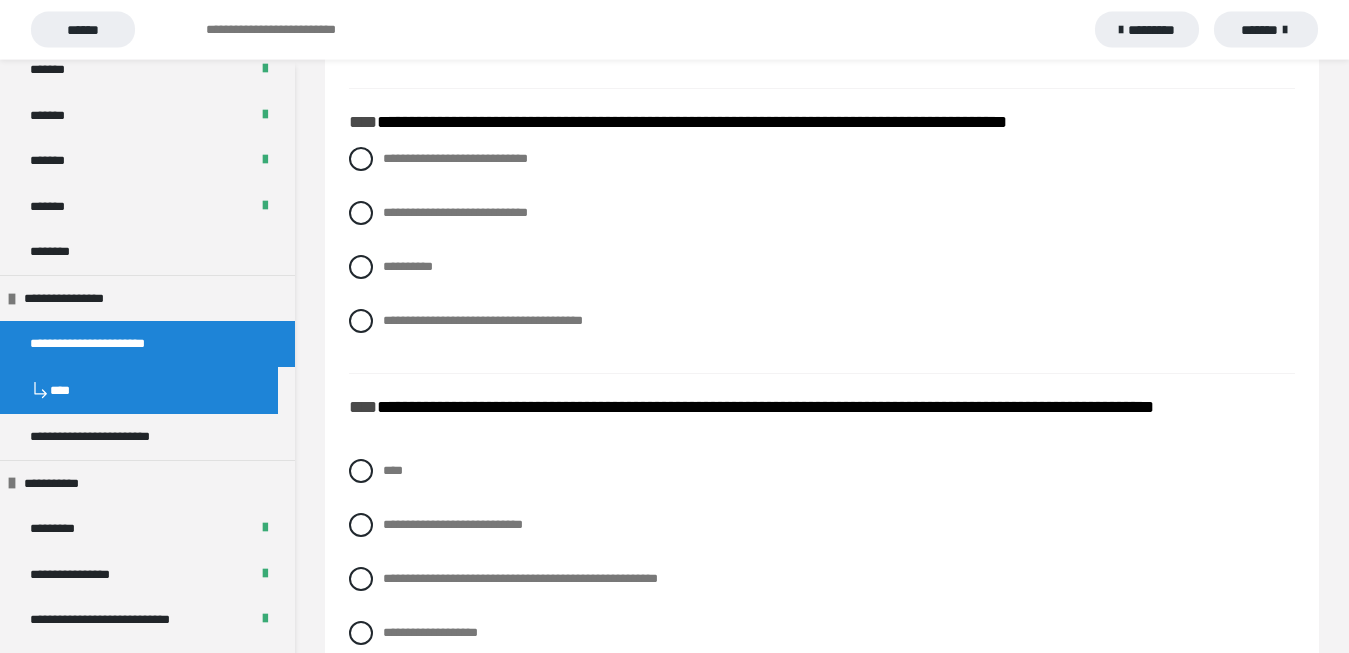 scroll, scrollTop: 4182, scrollLeft: 0, axis: vertical 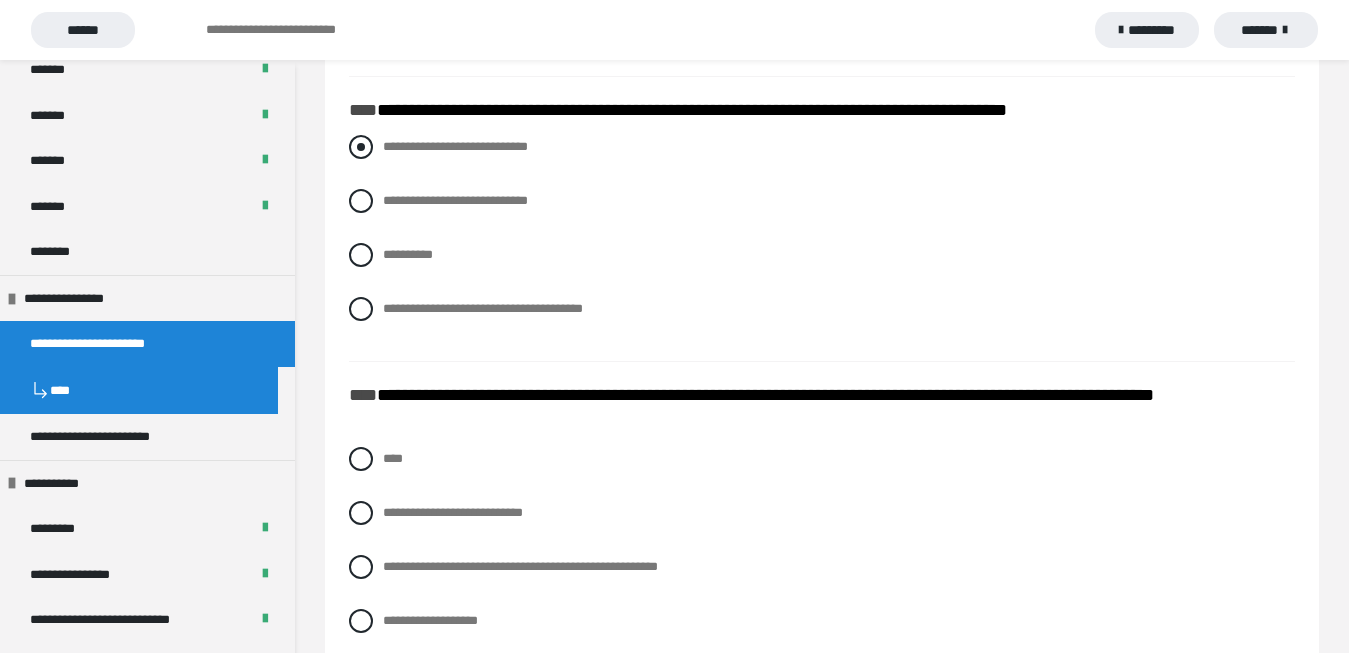 click at bounding box center (361, 147) 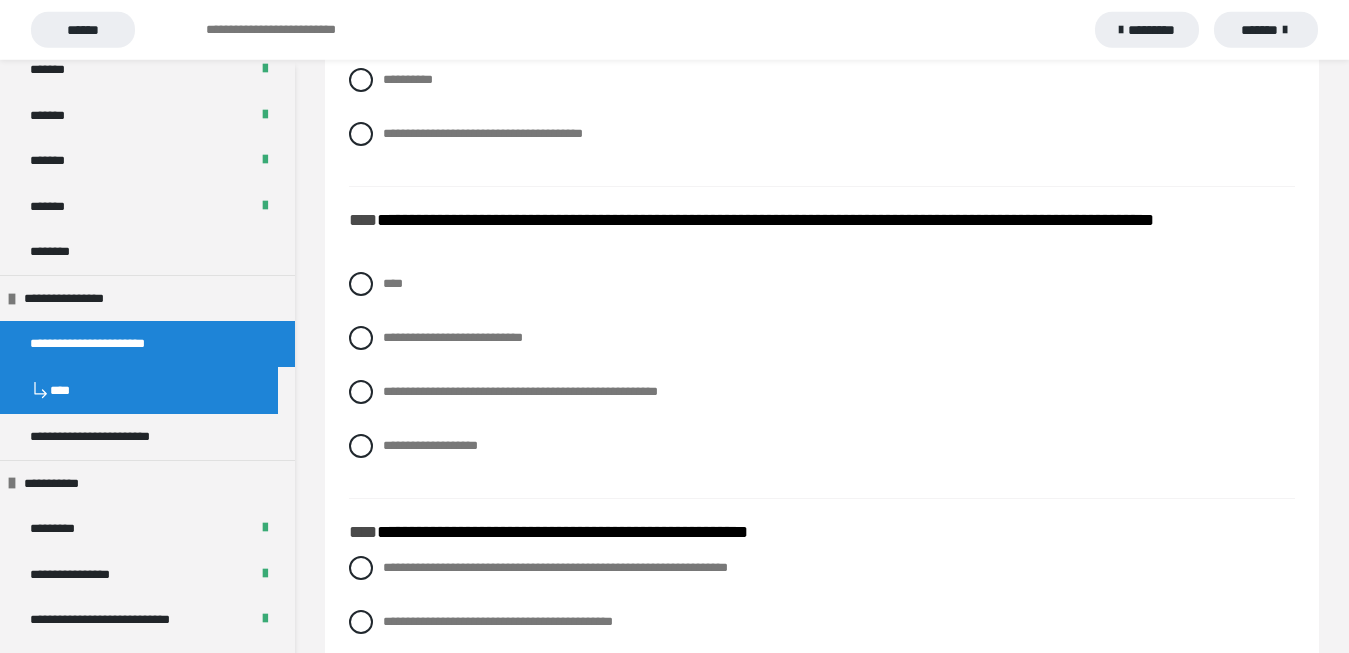 scroll, scrollTop: 4386, scrollLeft: 0, axis: vertical 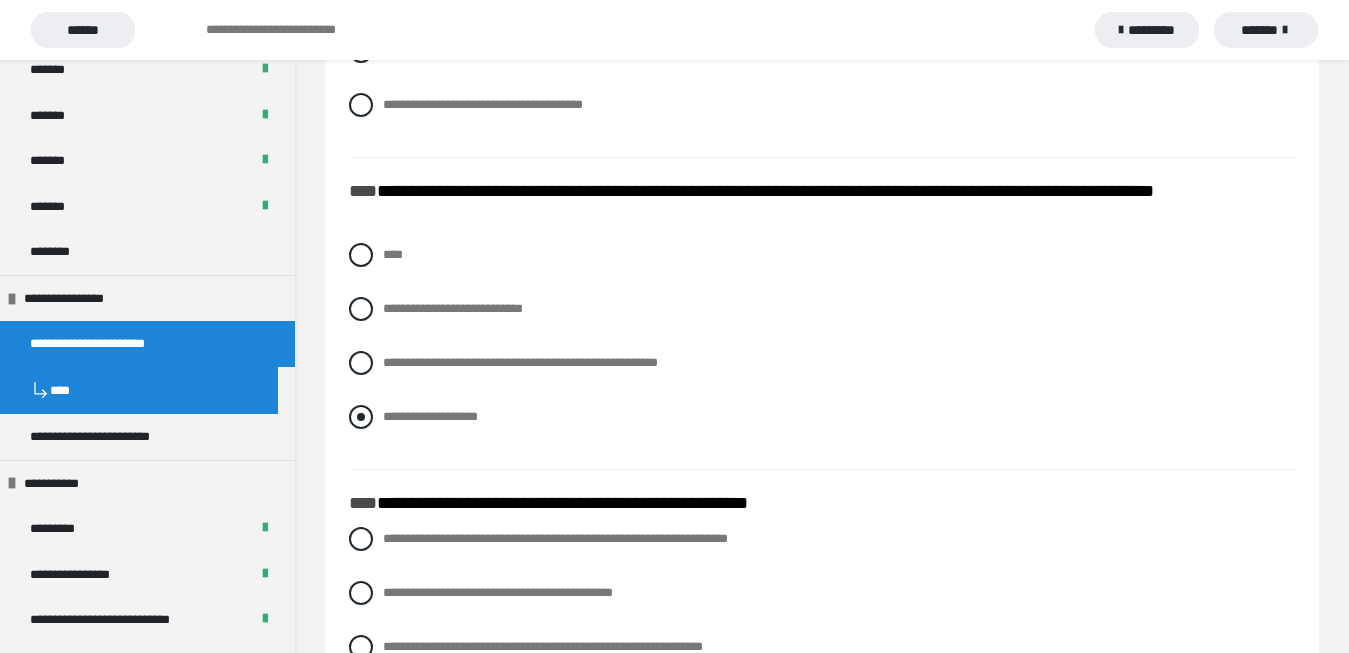 click at bounding box center (361, 417) 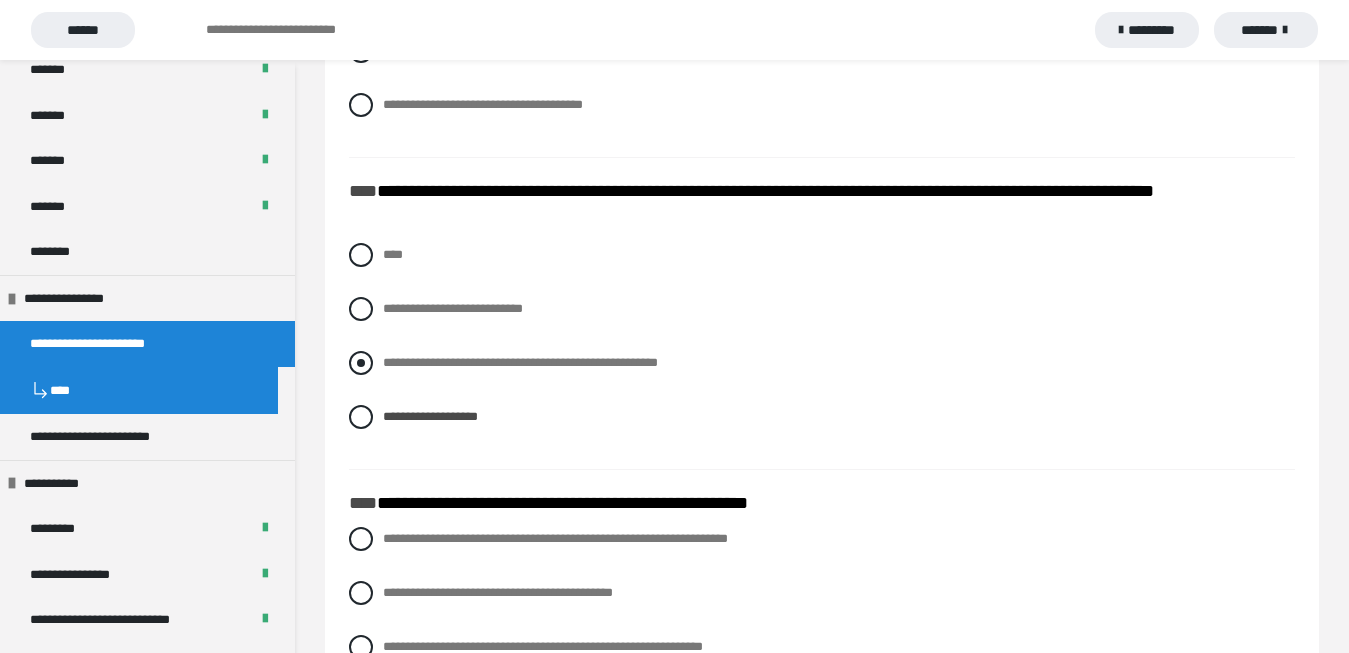 click at bounding box center (361, 363) 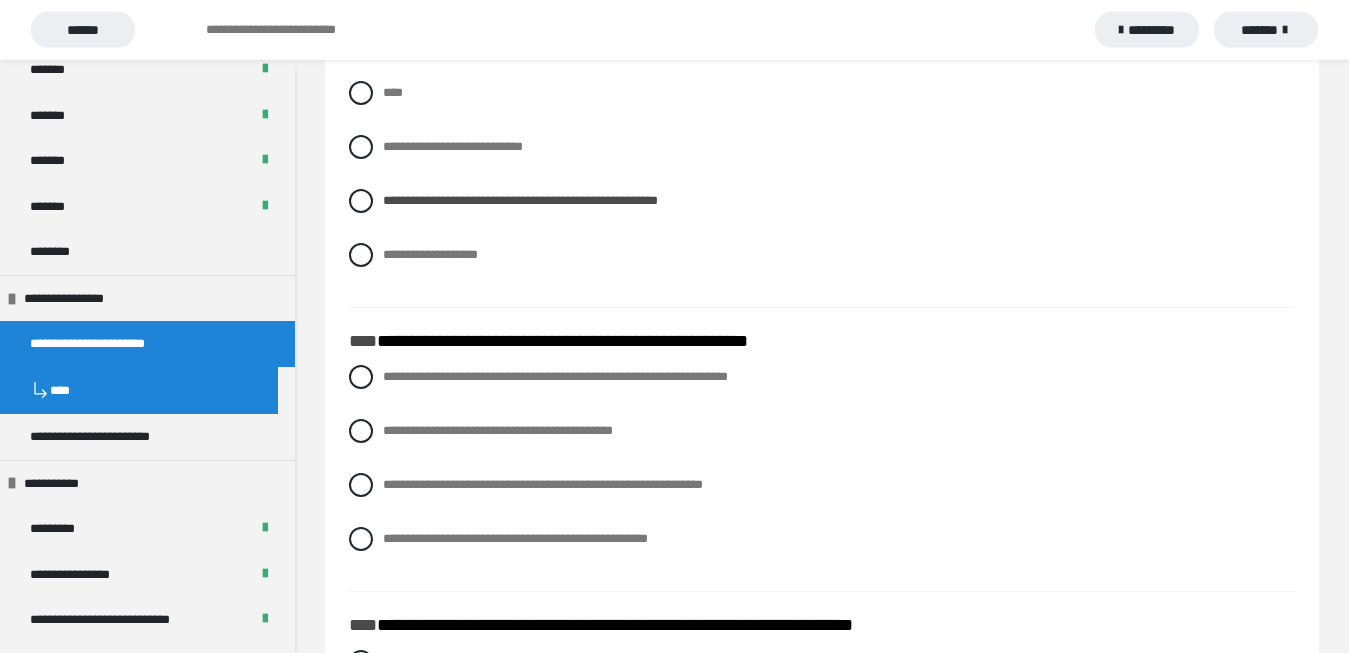 scroll, scrollTop: 4692, scrollLeft: 0, axis: vertical 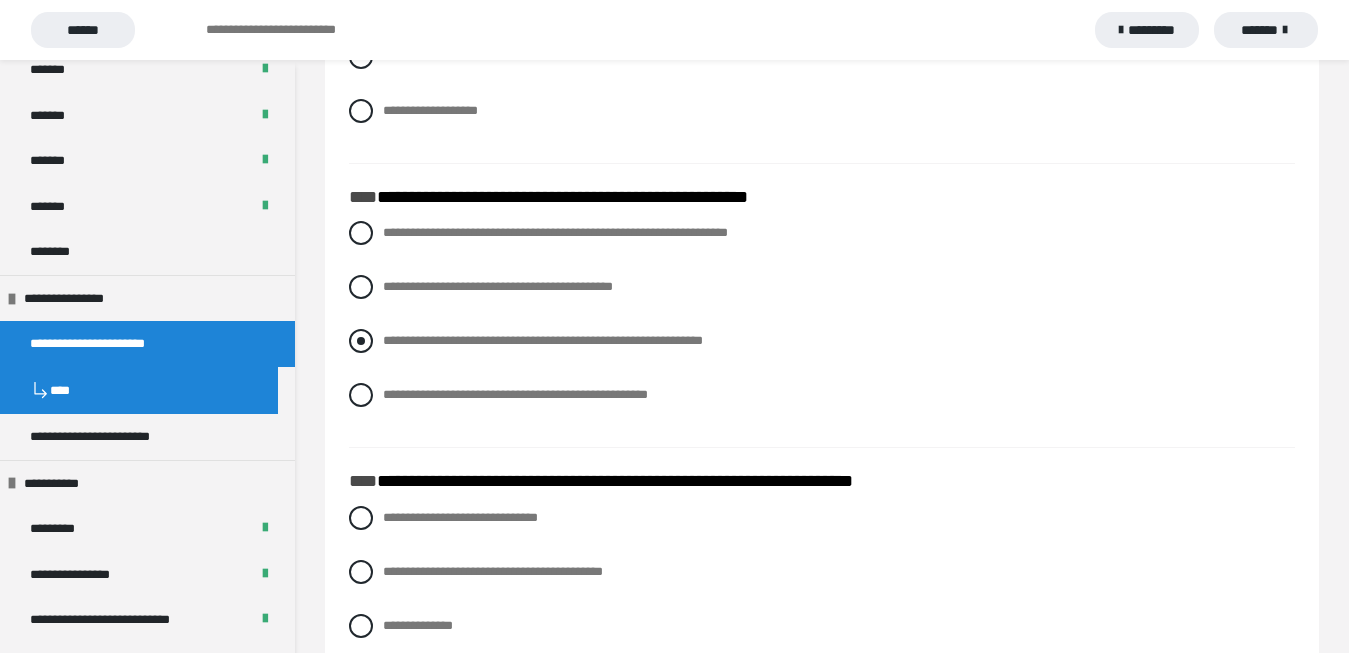 click at bounding box center [361, 341] 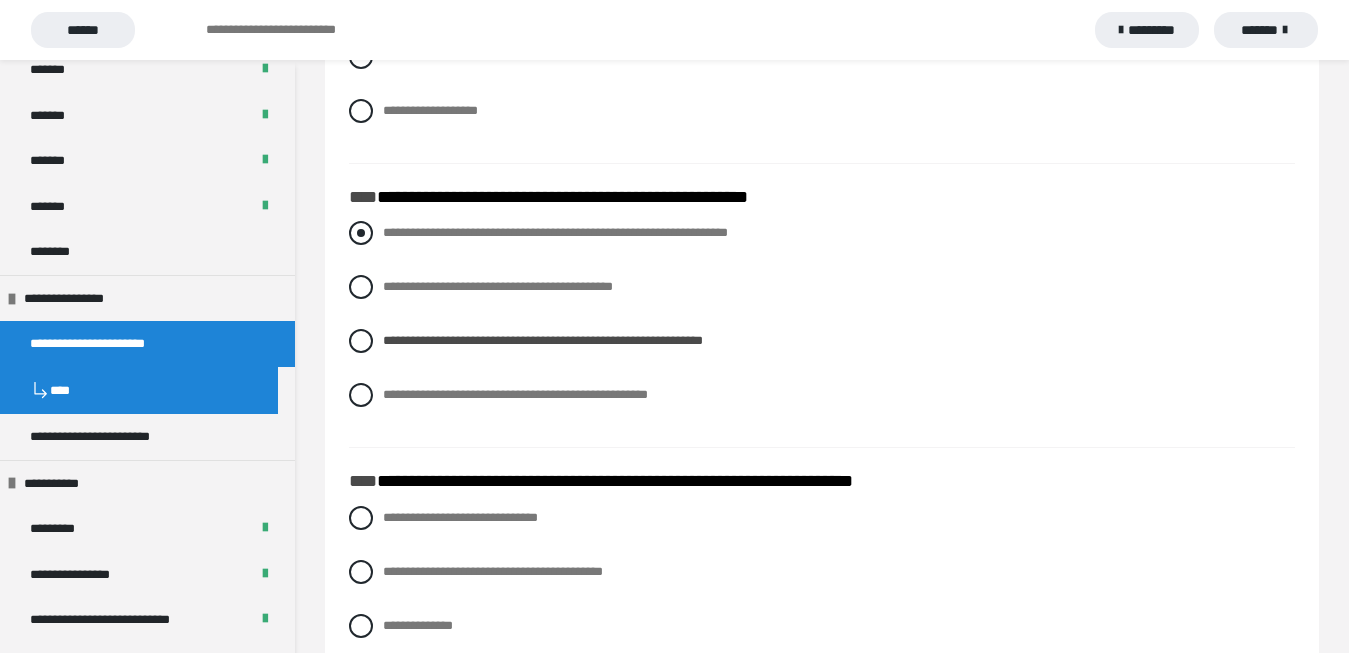 click at bounding box center [361, 233] 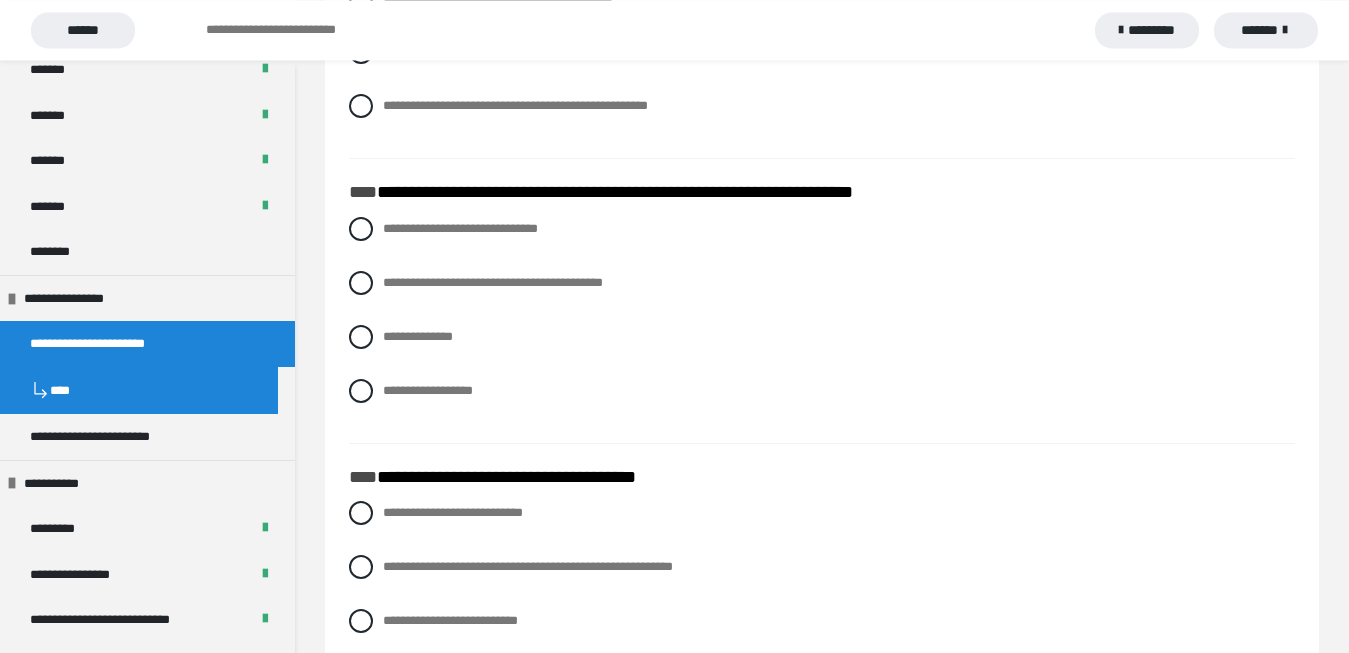scroll, scrollTop: 4998, scrollLeft: 0, axis: vertical 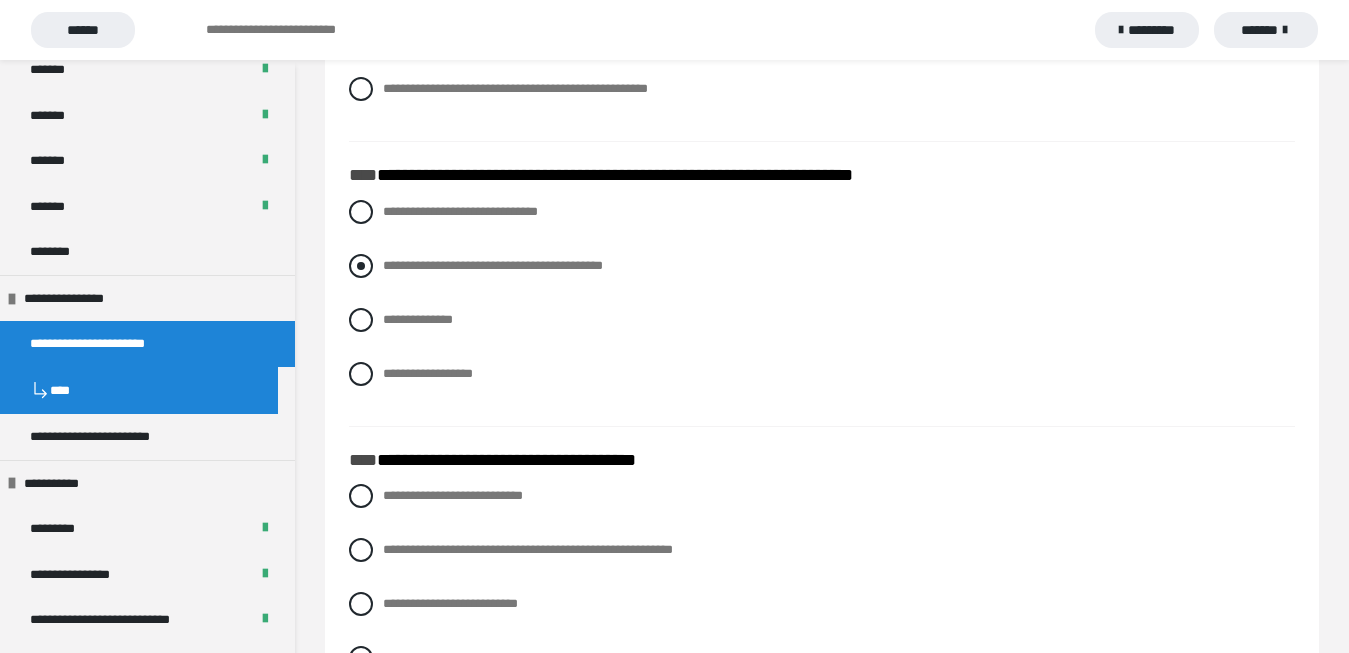 click at bounding box center [361, 266] 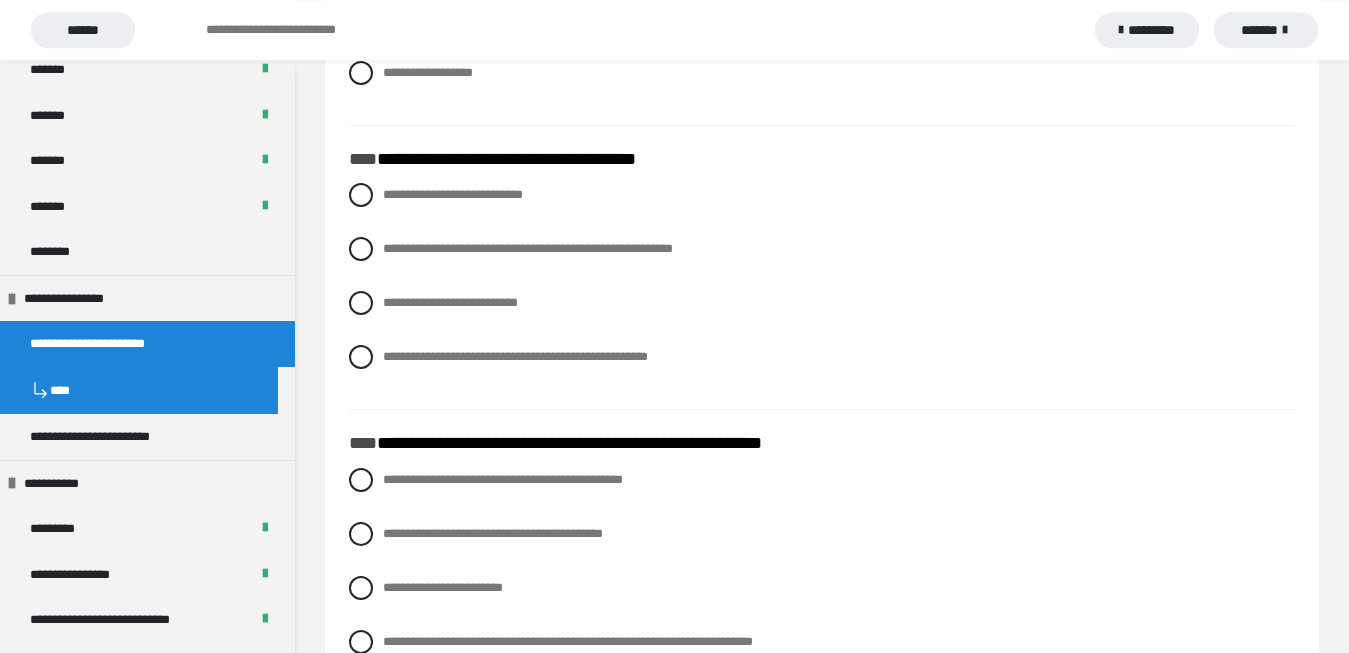 scroll, scrollTop: 5304, scrollLeft: 0, axis: vertical 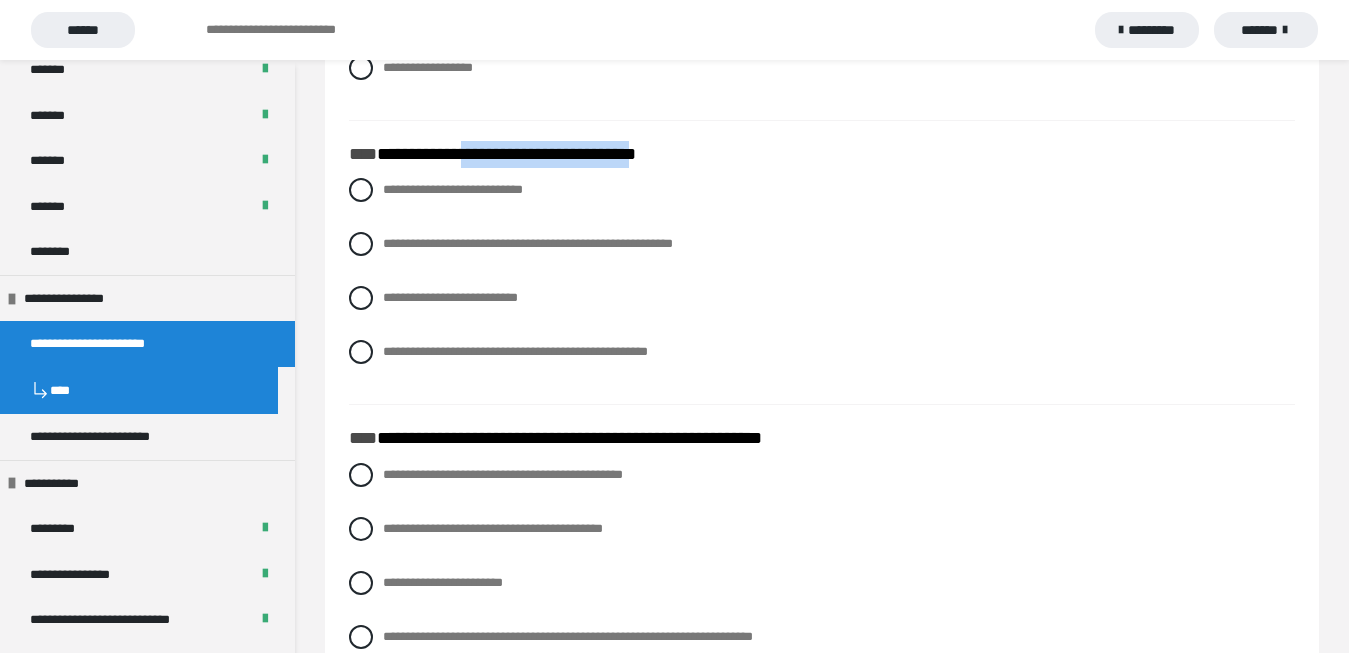 drag, startPoint x: 470, startPoint y: 181, endPoint x: 669, endPoint y: 188, distance: 199.12308 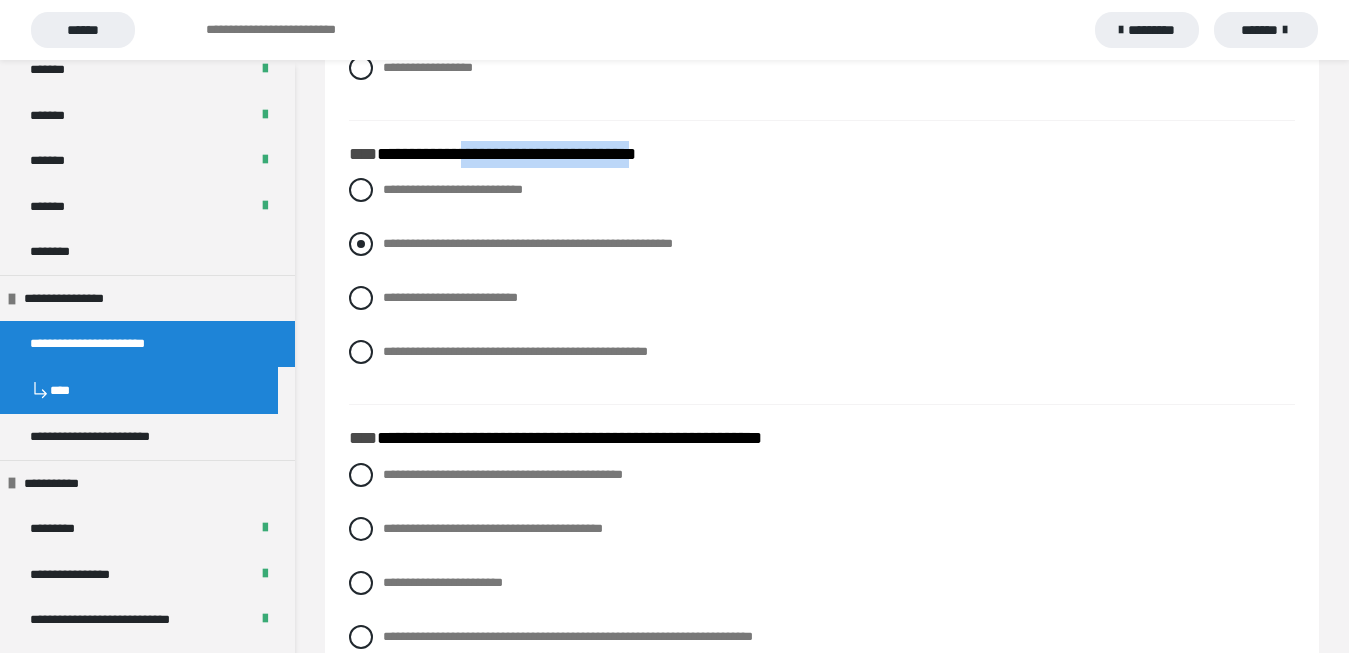 click at bounding box center (361, 244) 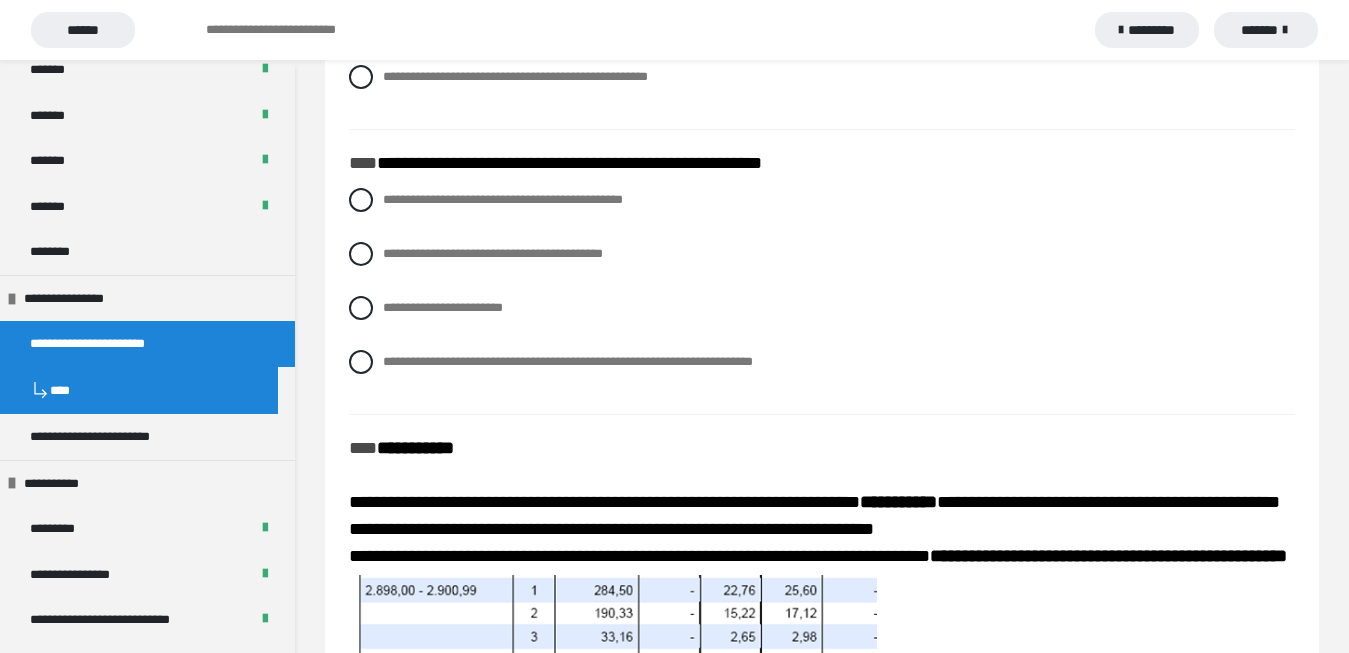scroll, scrollTop: 5610, scrollLeft: 0, axis: vertical 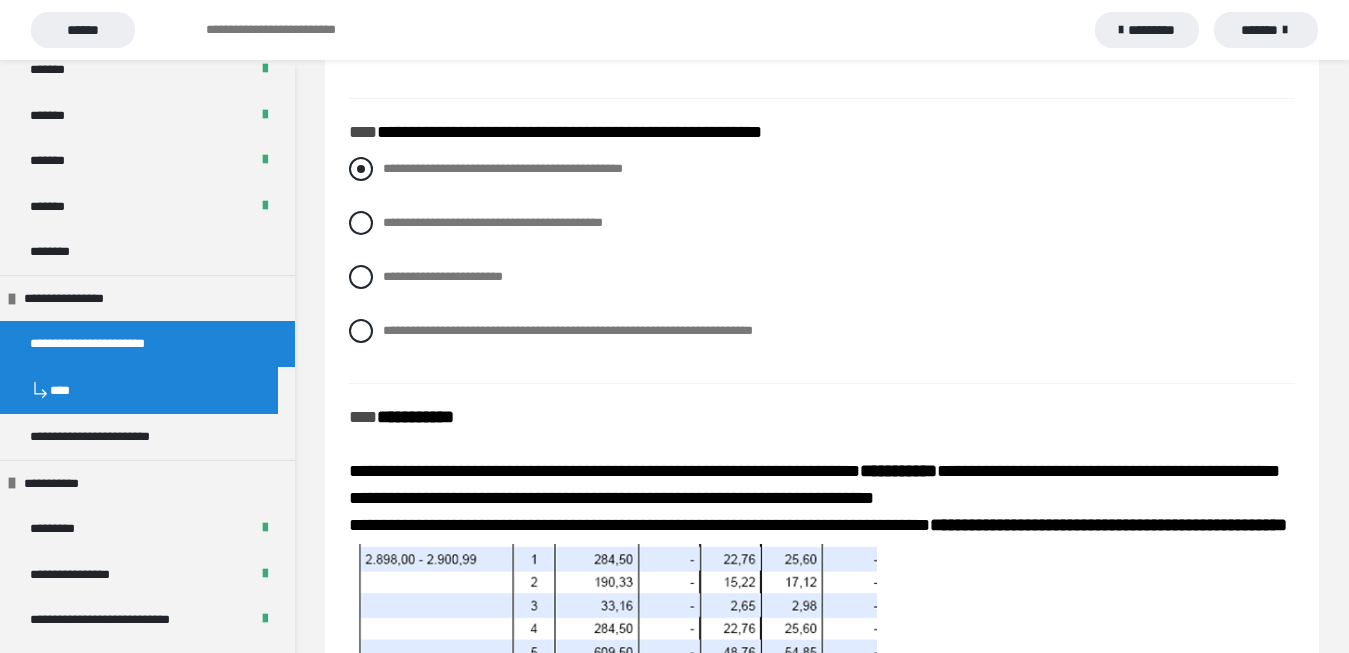 click at bounding box center (361, 169) 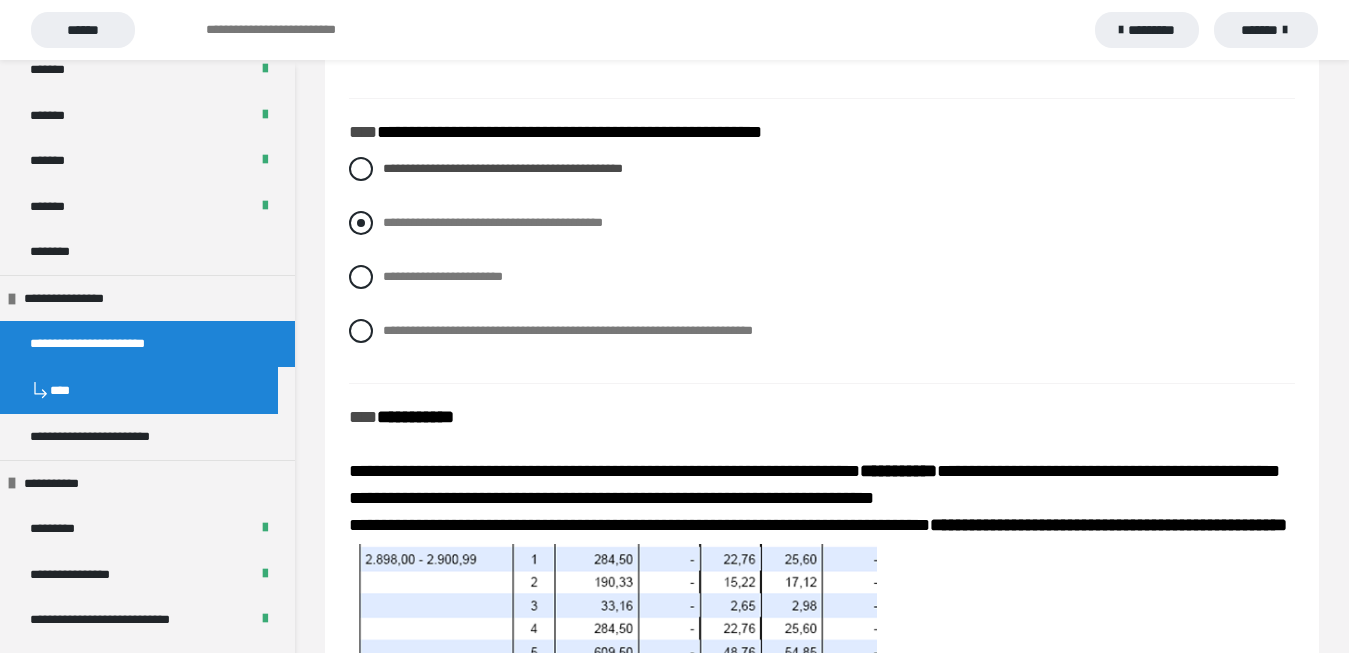 click at bounding box center (361, 223) 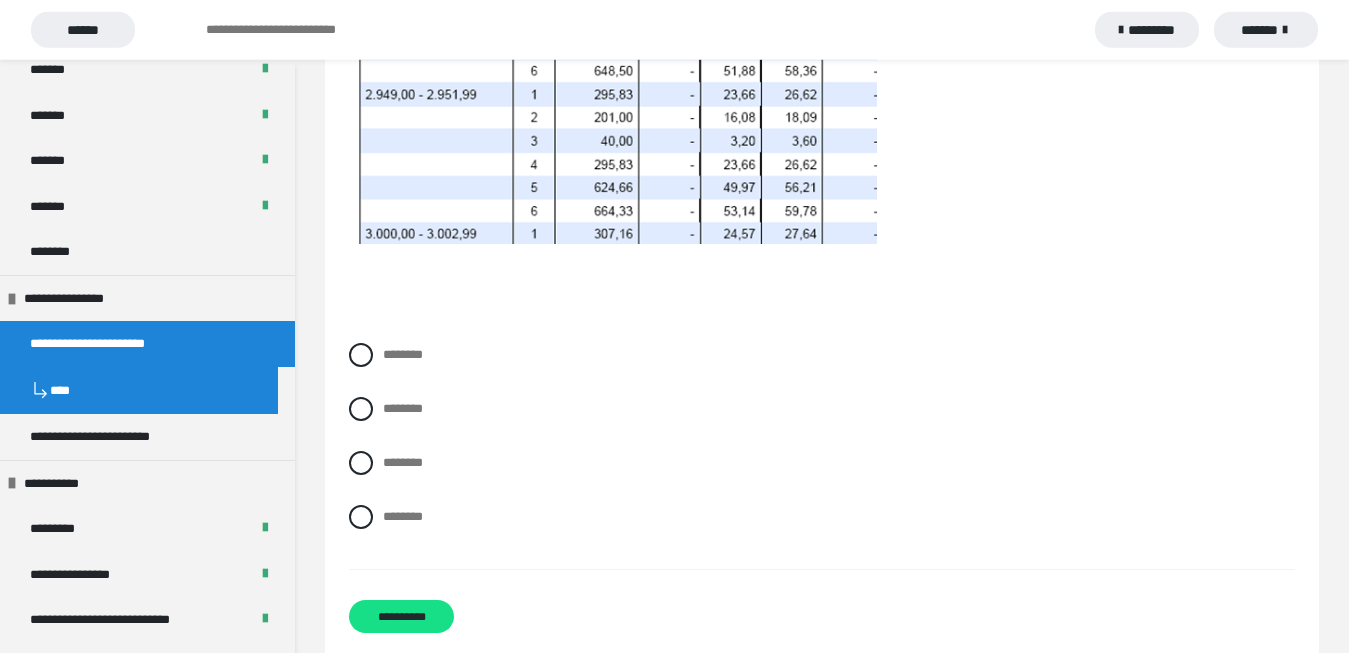 scroll, scrollTop: 6278, scrollLeft: 0, axis: vertical 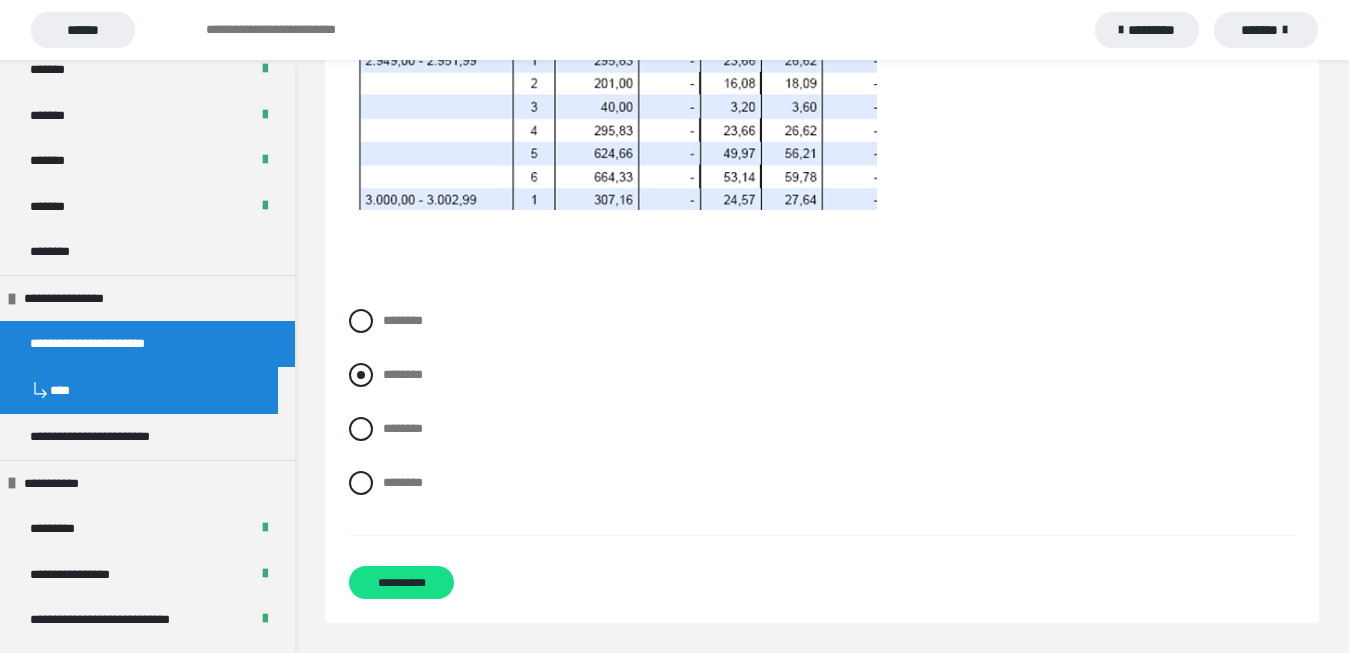click at bounding box center (361, 375) 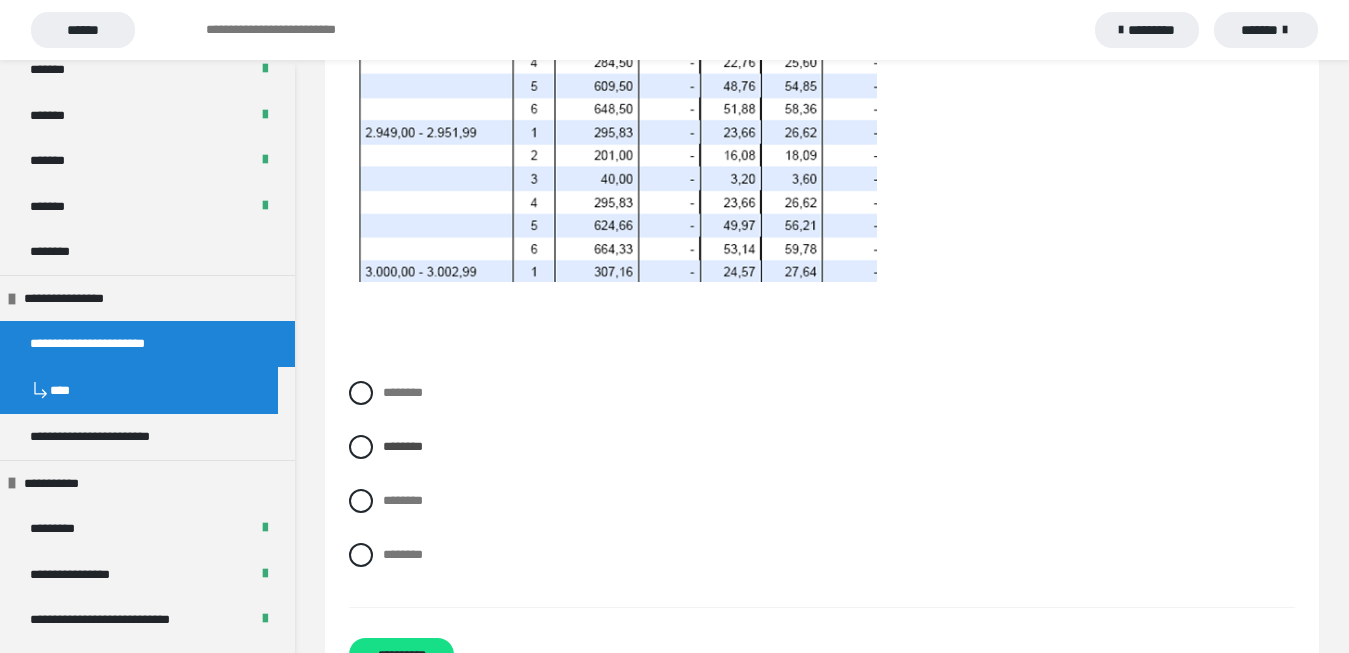 scroll, scrollTop: 6278, scrollLeft: 0, axis: vertical 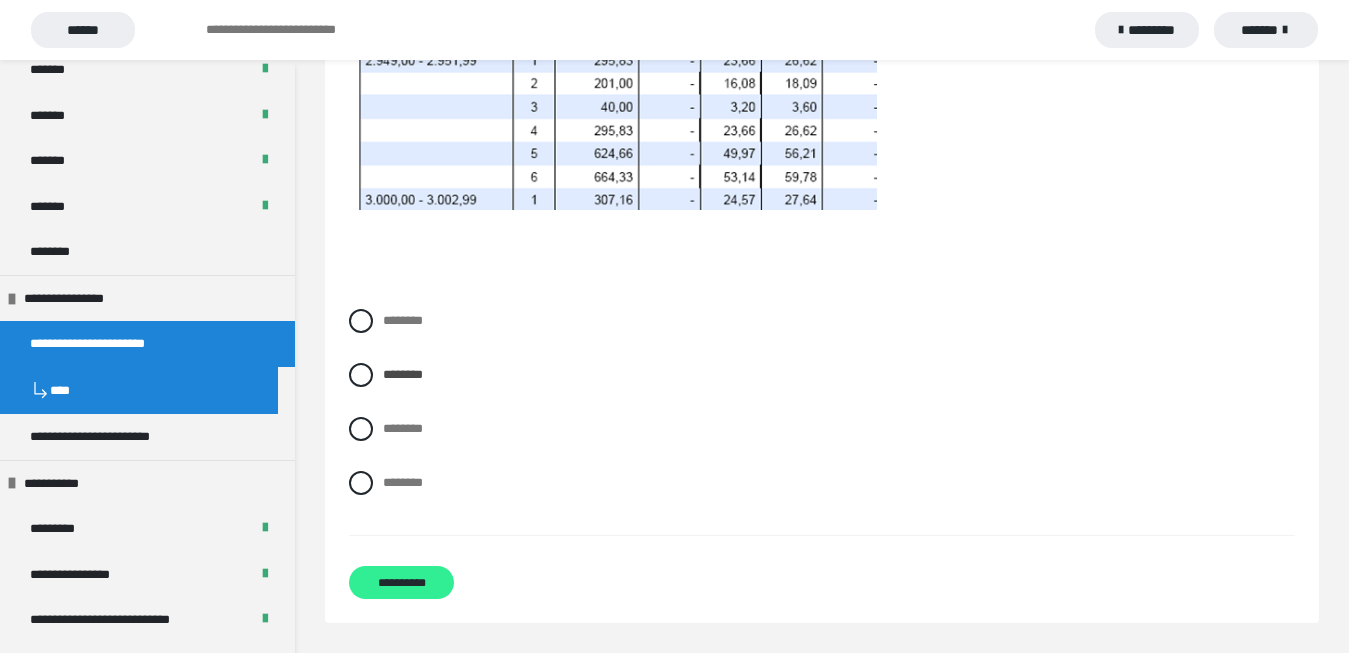 click on "**********" at bounding box center [401, 582] 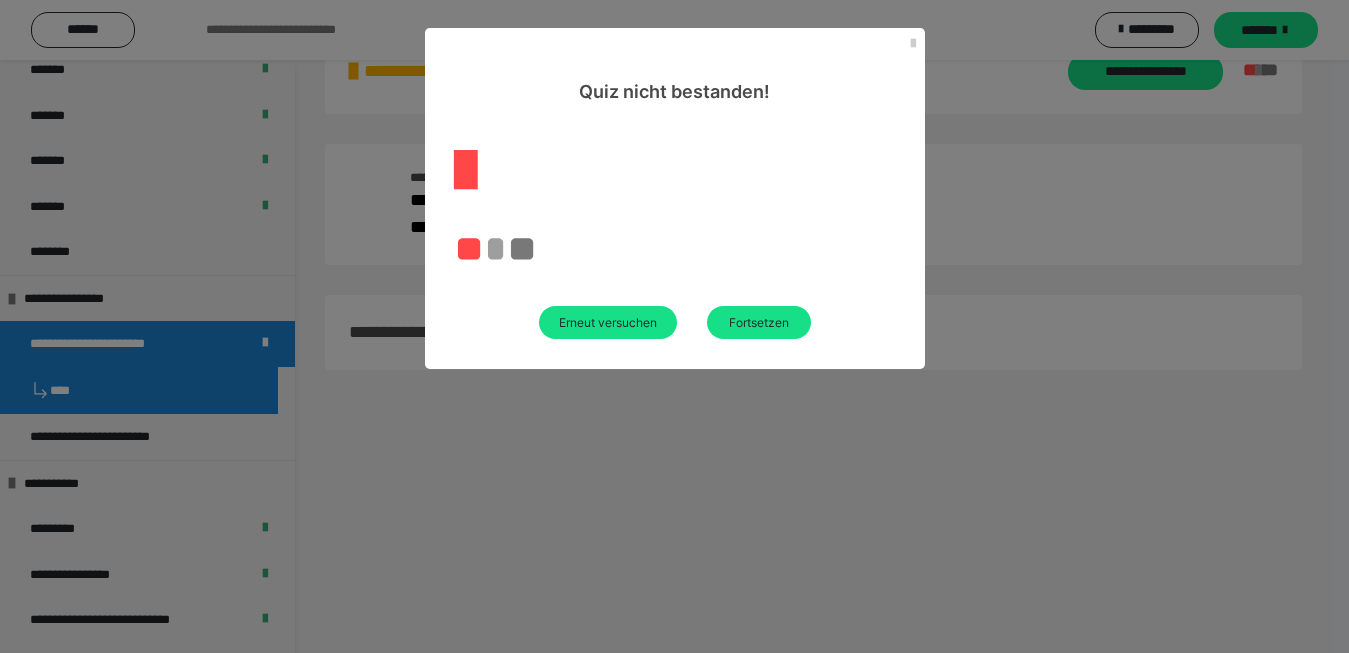 scroll, scrollTop: 60, scrollLeft: 0, axis: vertical 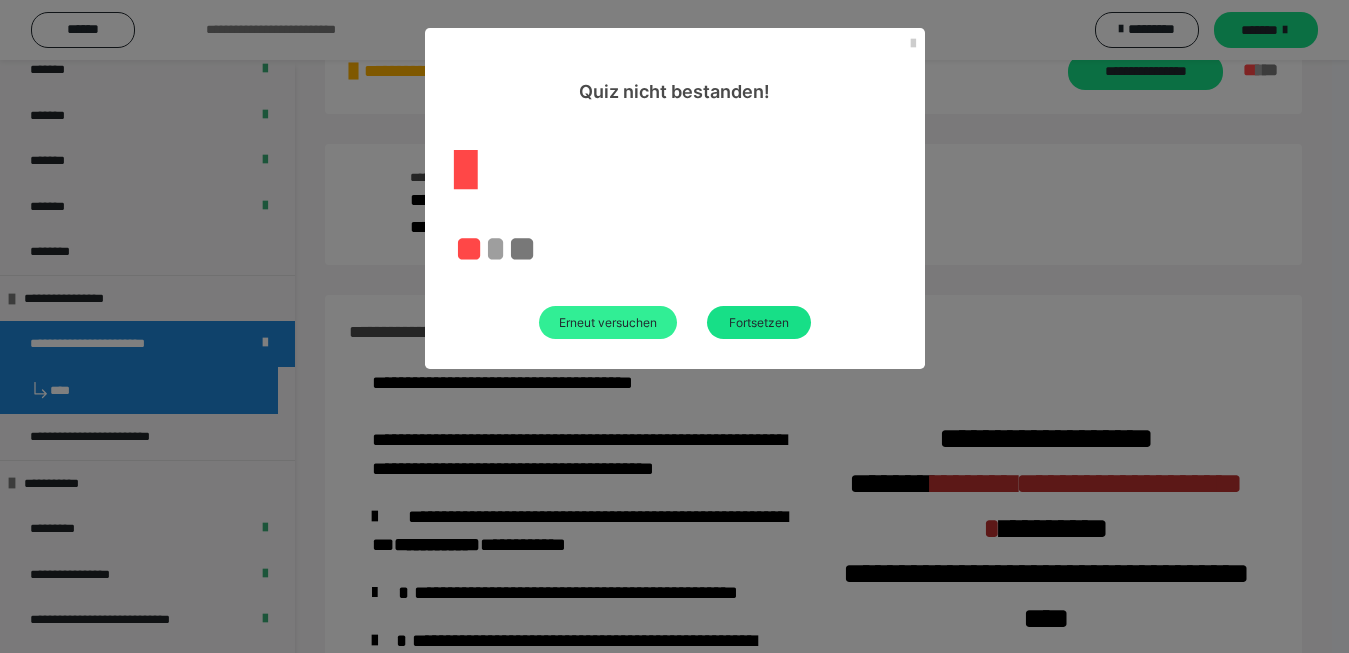 click on "Erneut versuchen" at bounding box center (608, 322) 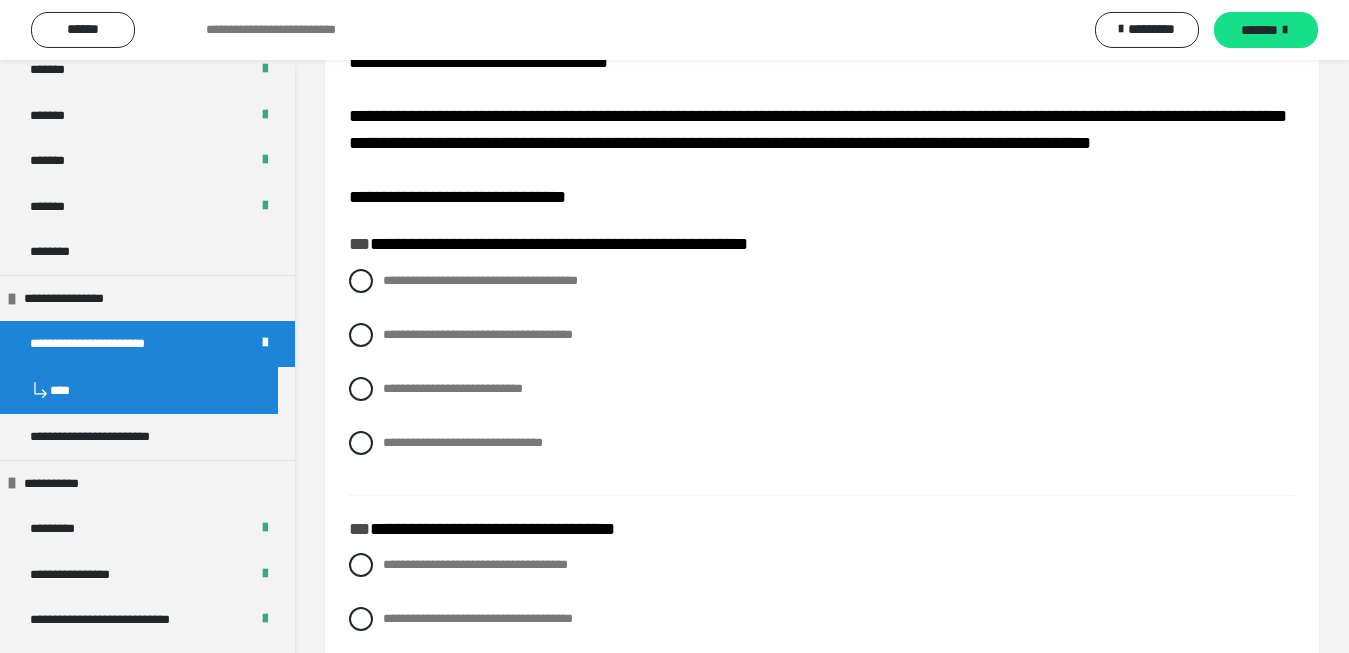 scroll, scrollTop: 102, scrollLeft: 0, axis: vertical 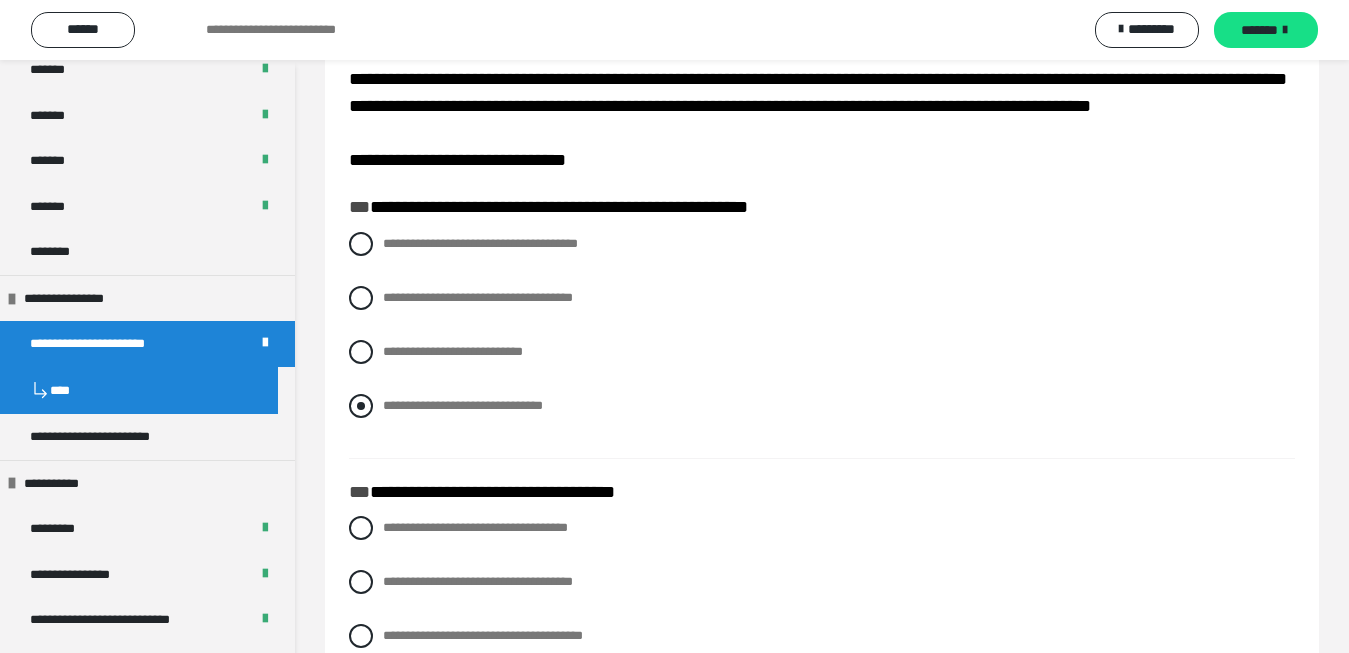 click at bounding box center [361, 406] 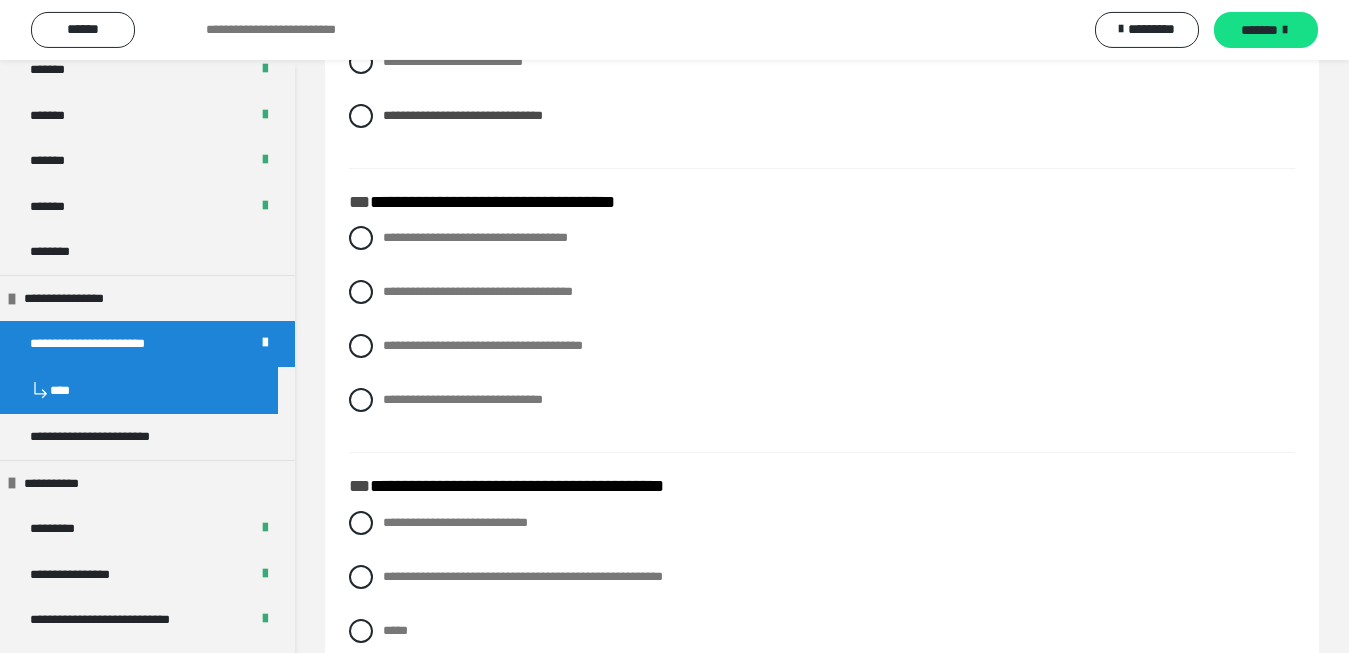 scroll, scrollTop: 408, scrollLeft: 0, axis: vertical 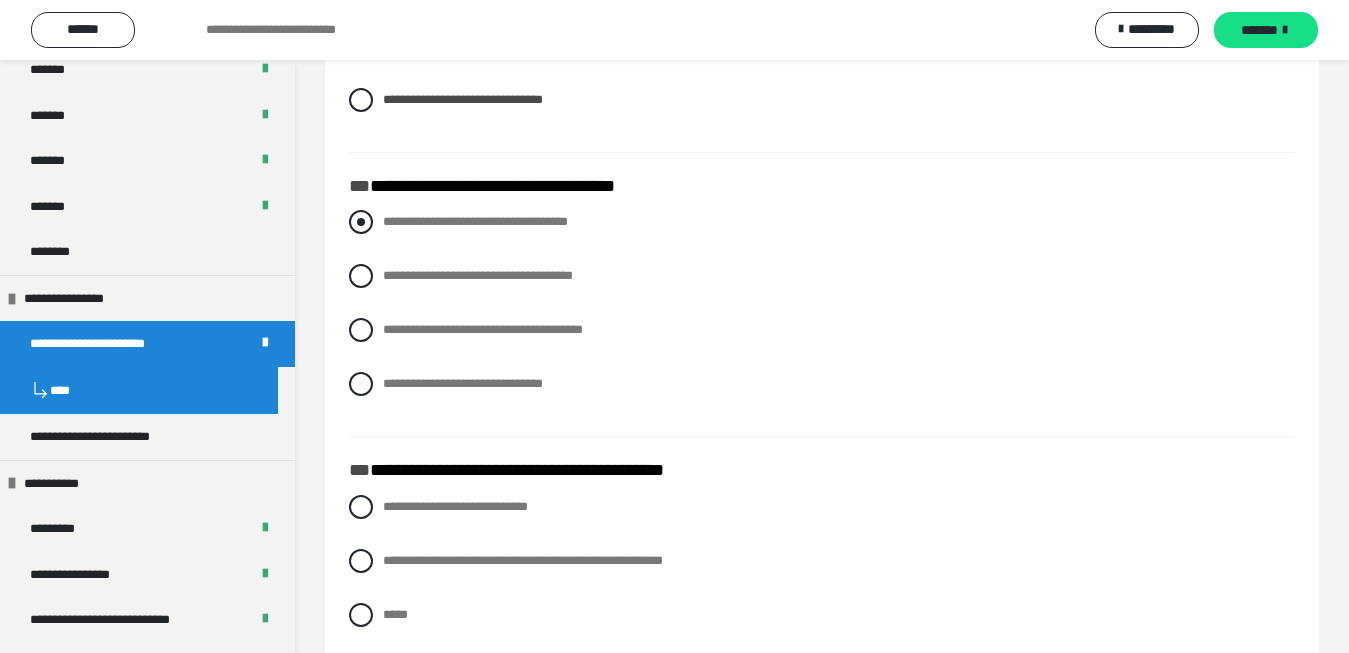 click at bounding box center [361, 222] 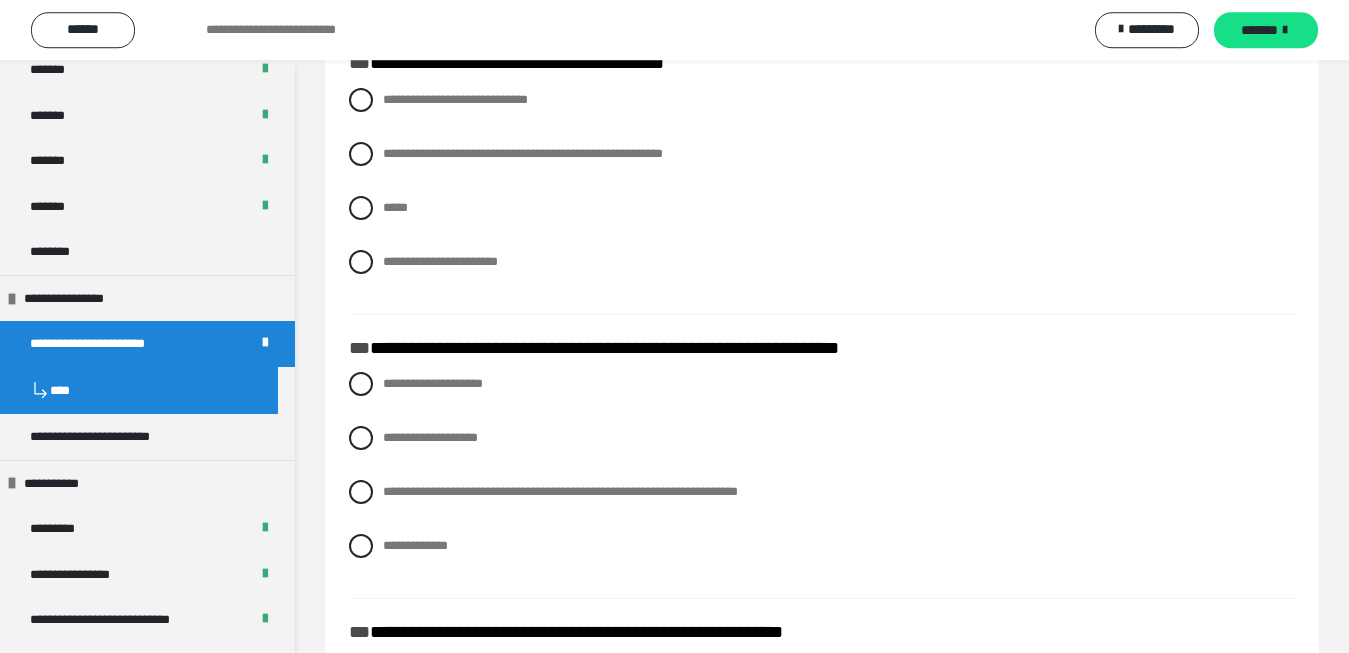 scroll, scrollTop: 816, scrollLeft: 0, axis: vertical 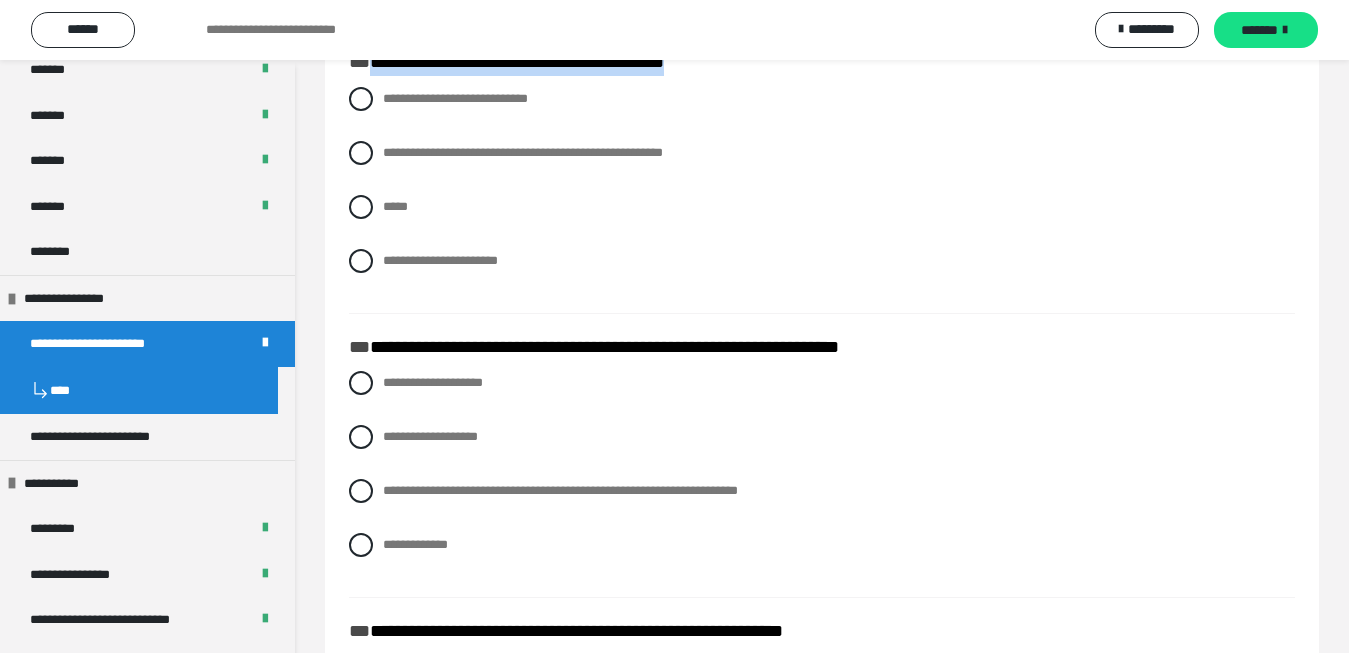 drag, startPoint x: 374, startPoint y: 91, endPoint x: 694, endPoint y: 97, distance: 320.05624 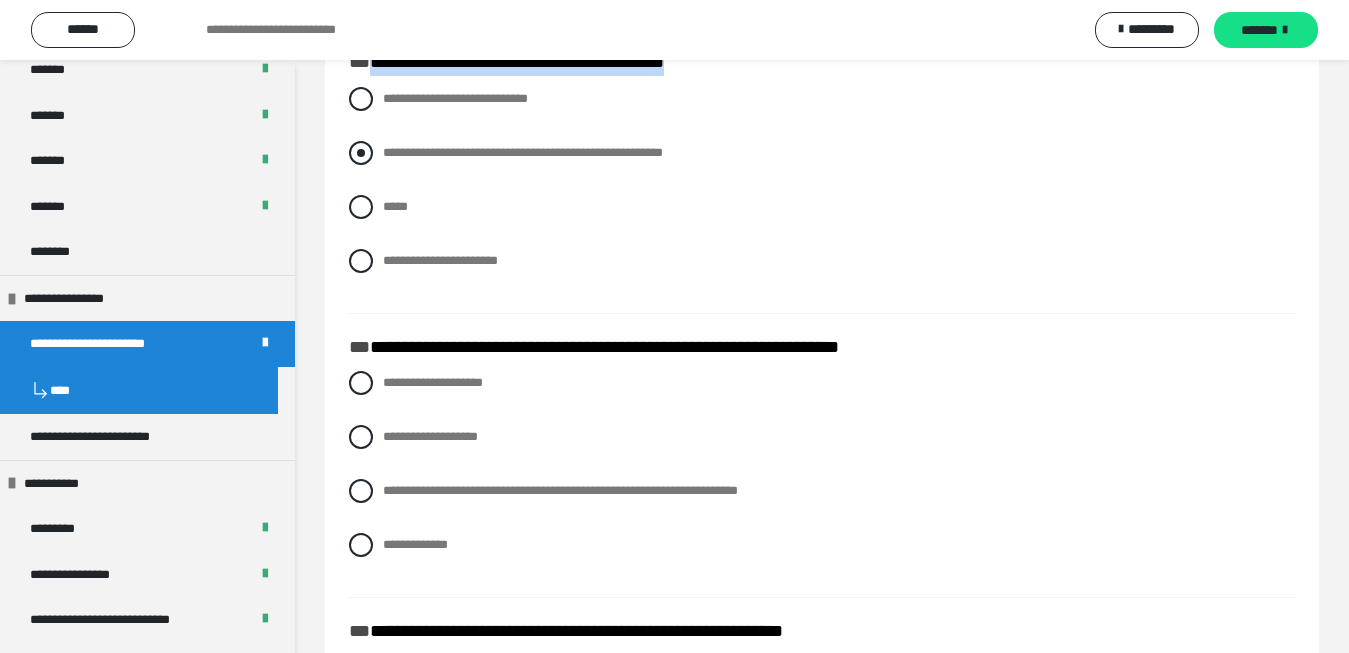 click at bounding box center (361, 153) 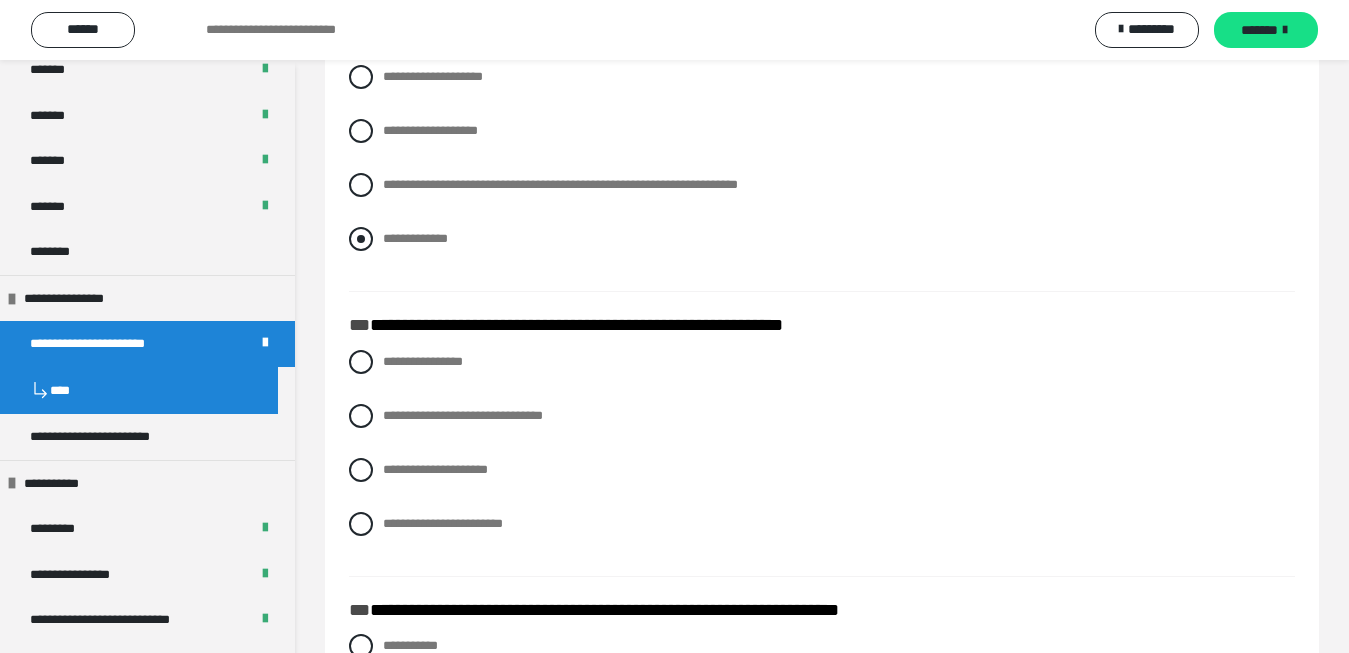 scroll, scrollTop: 1020, scrollLeft: 0, axis: vertical 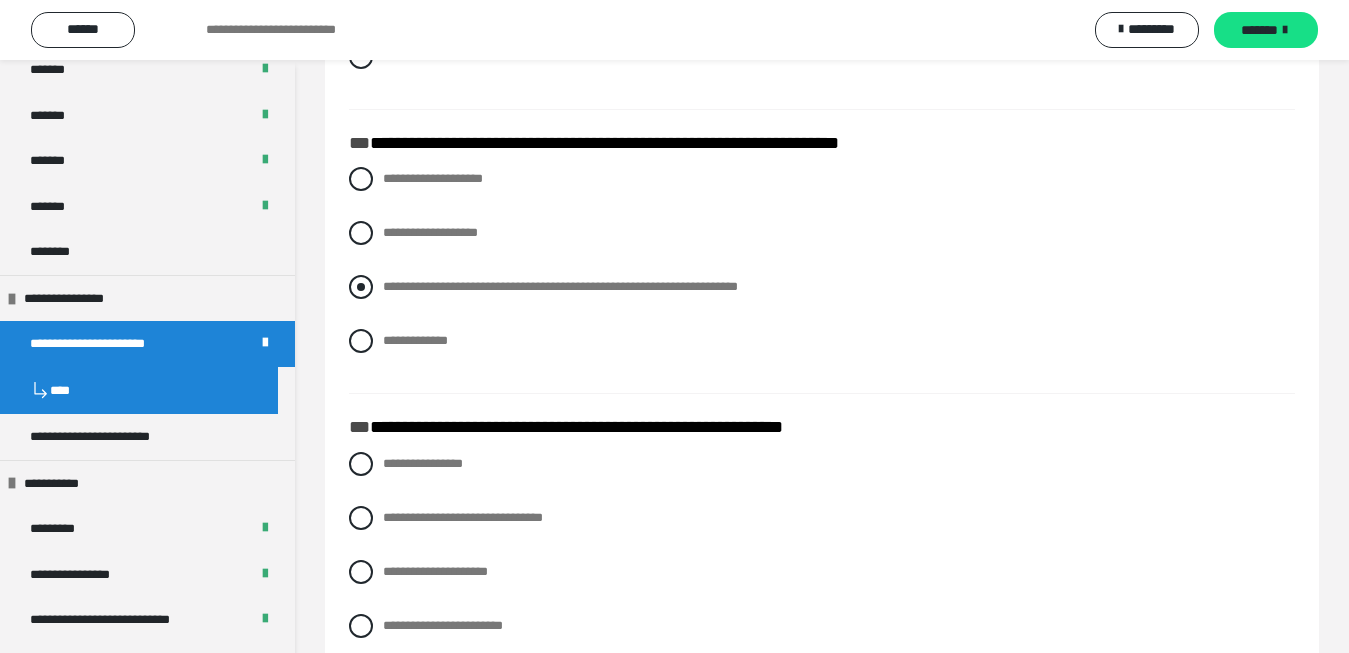 click at bounding box center [361, 287] 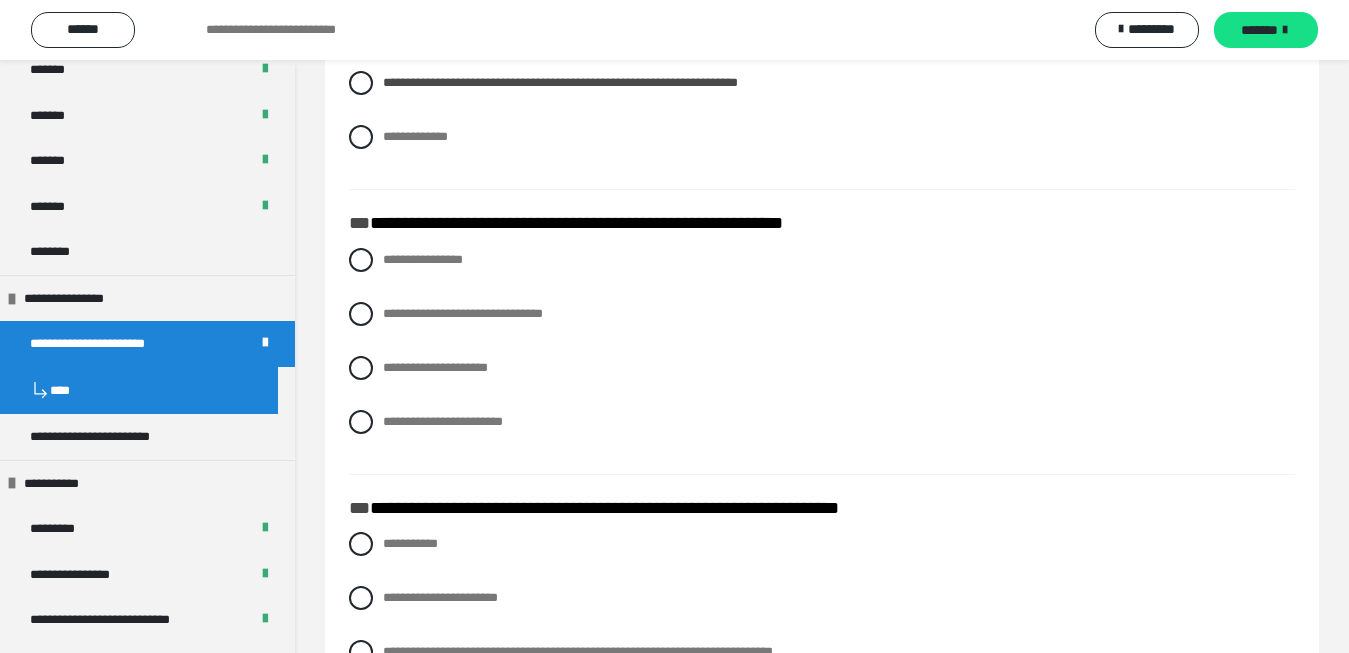 scroll, scrollTop: 1326, scrollLeft: 0, axis: vertical 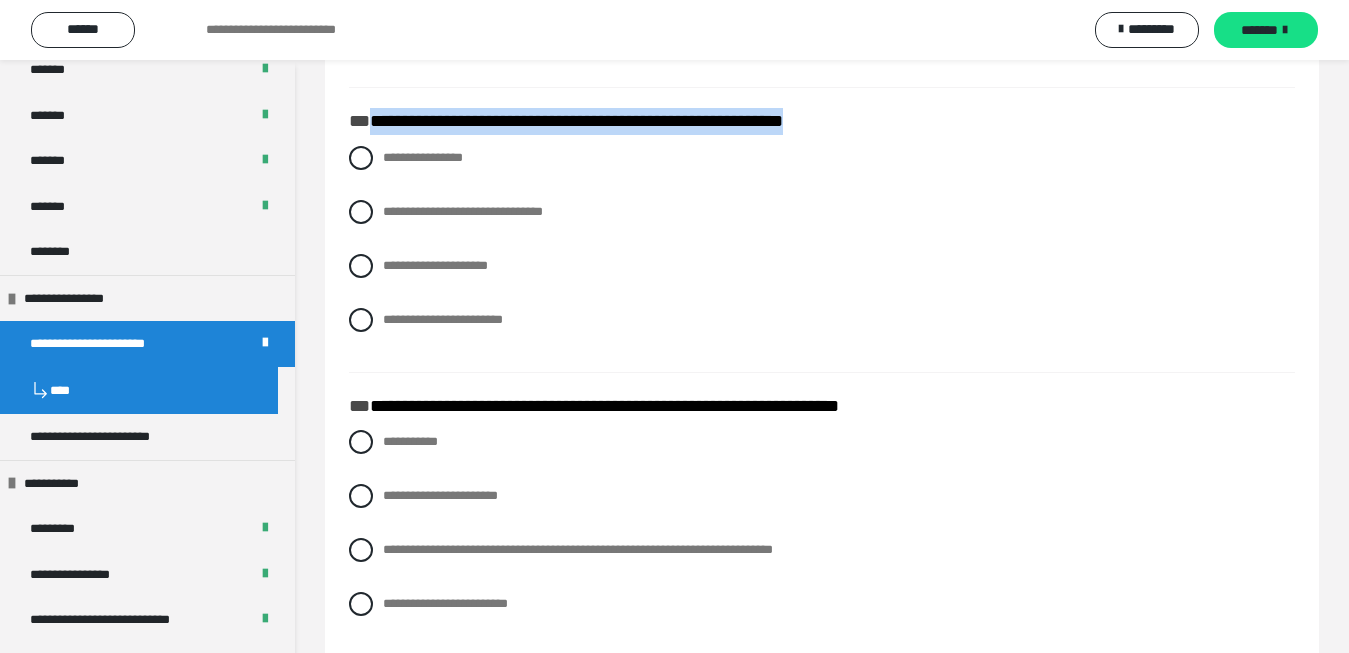 drag, startPoint x: 368, startPoint y: 152, endPoint x: 872, endPoint y: 153, distance: 504.001 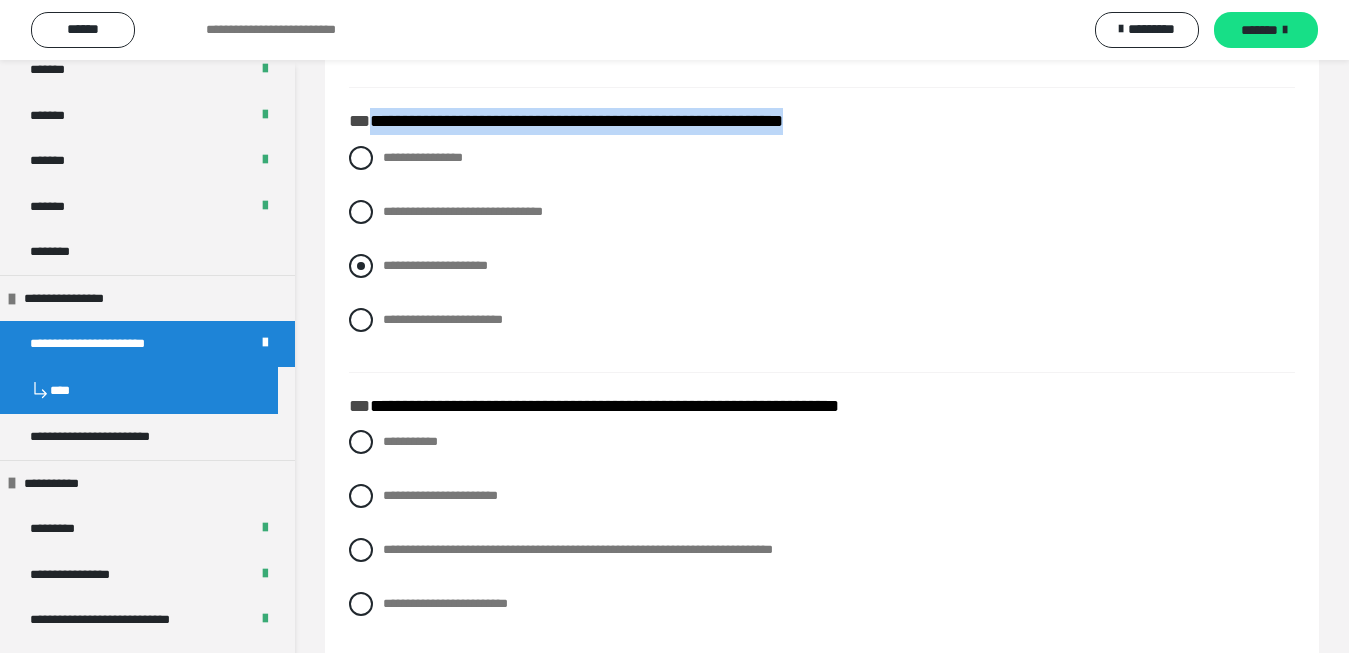 click at bounding box center (361, 266) 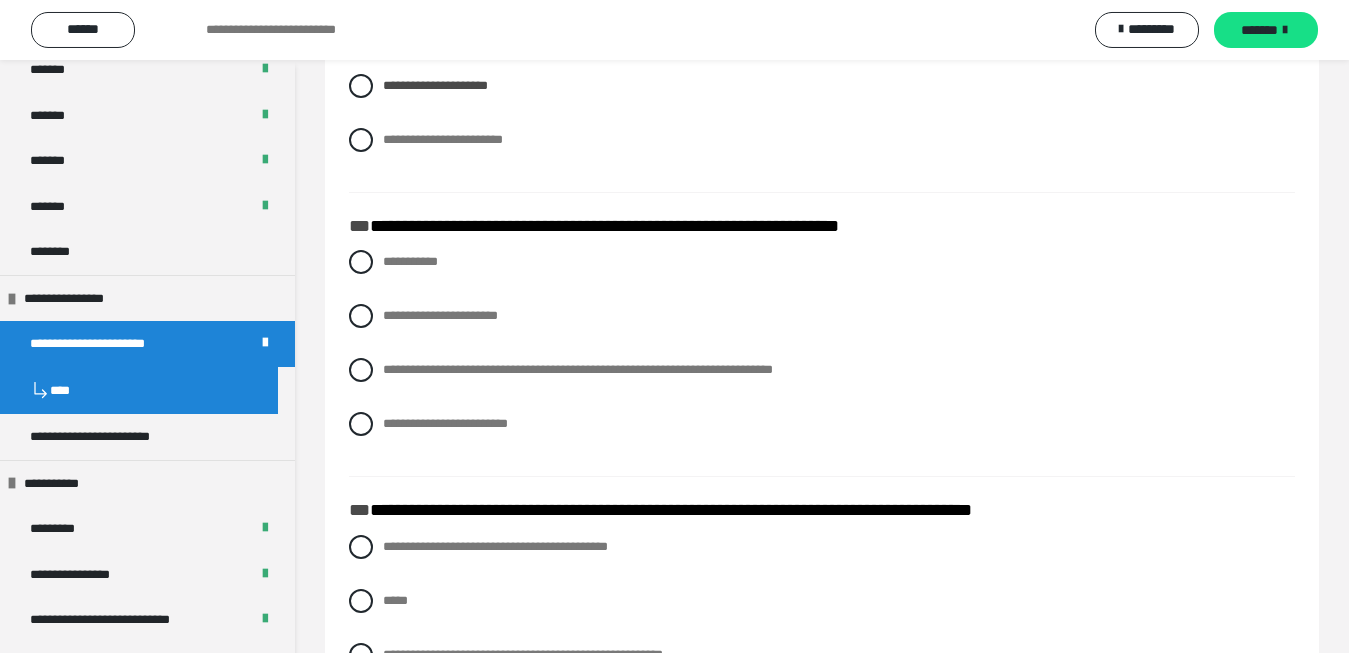 scroll, scrollTop: 1530, scrollLeft: 0, axis: vertical 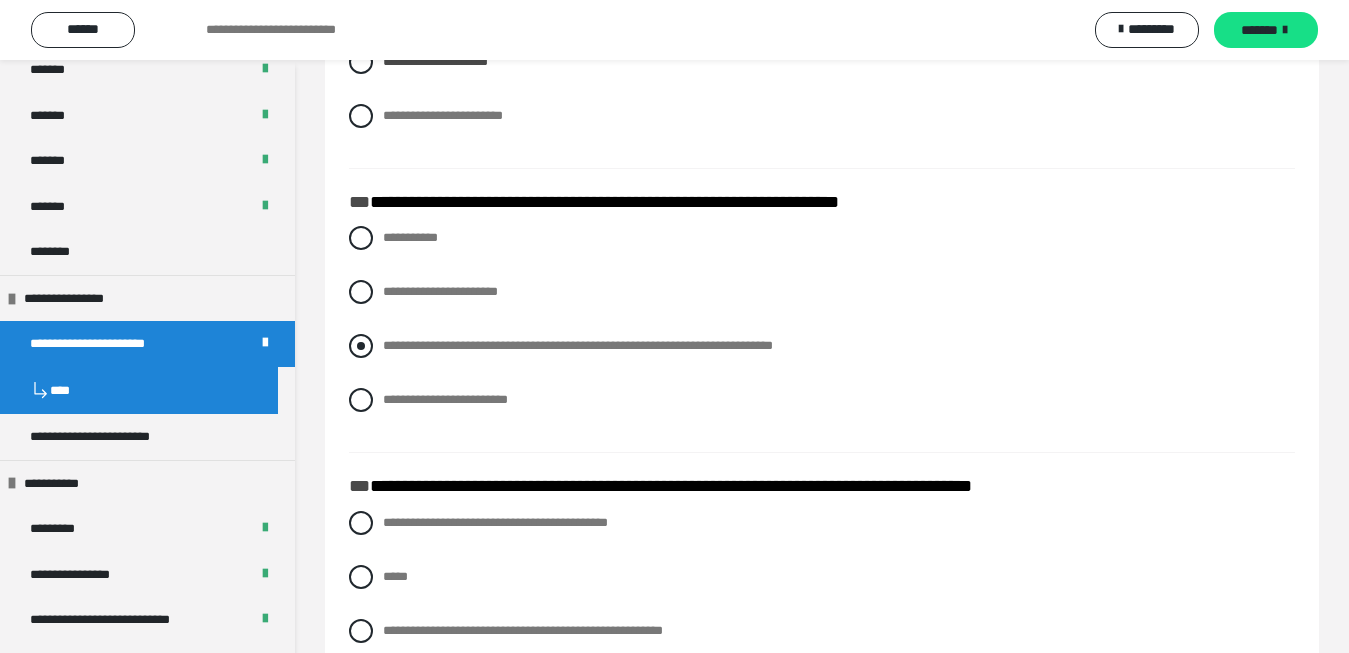 click at bounding box center [361, 346] 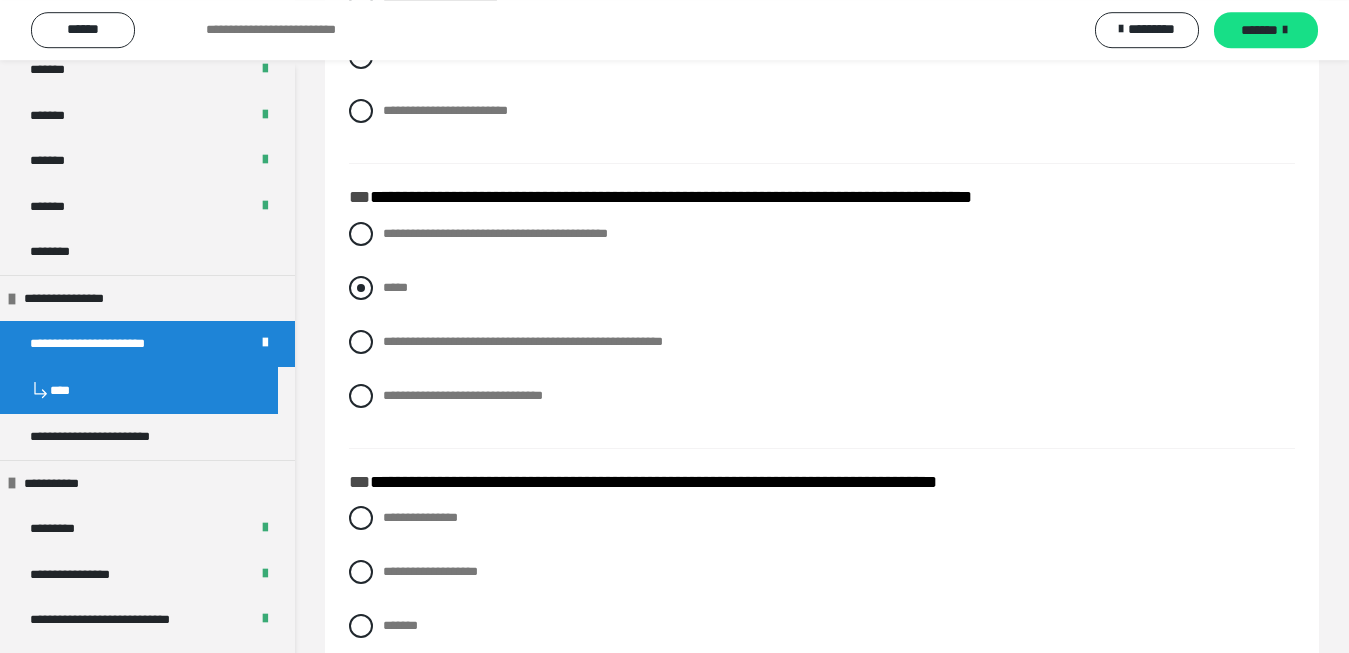 scroll, scrollTop: 1836, scrollLeft: 0, axis: vertical 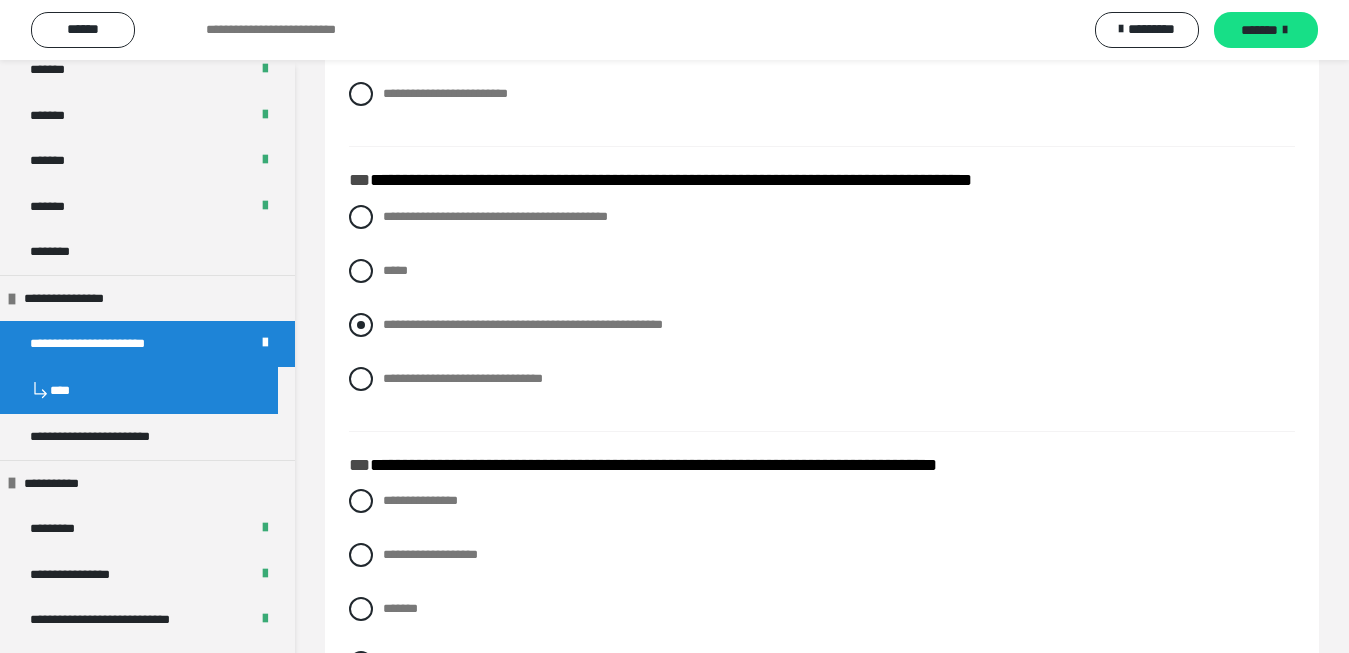 drag, startPoint x: 366, startPoint y: 352, endPoint x: 403, endPoint y: 352, distance: 37 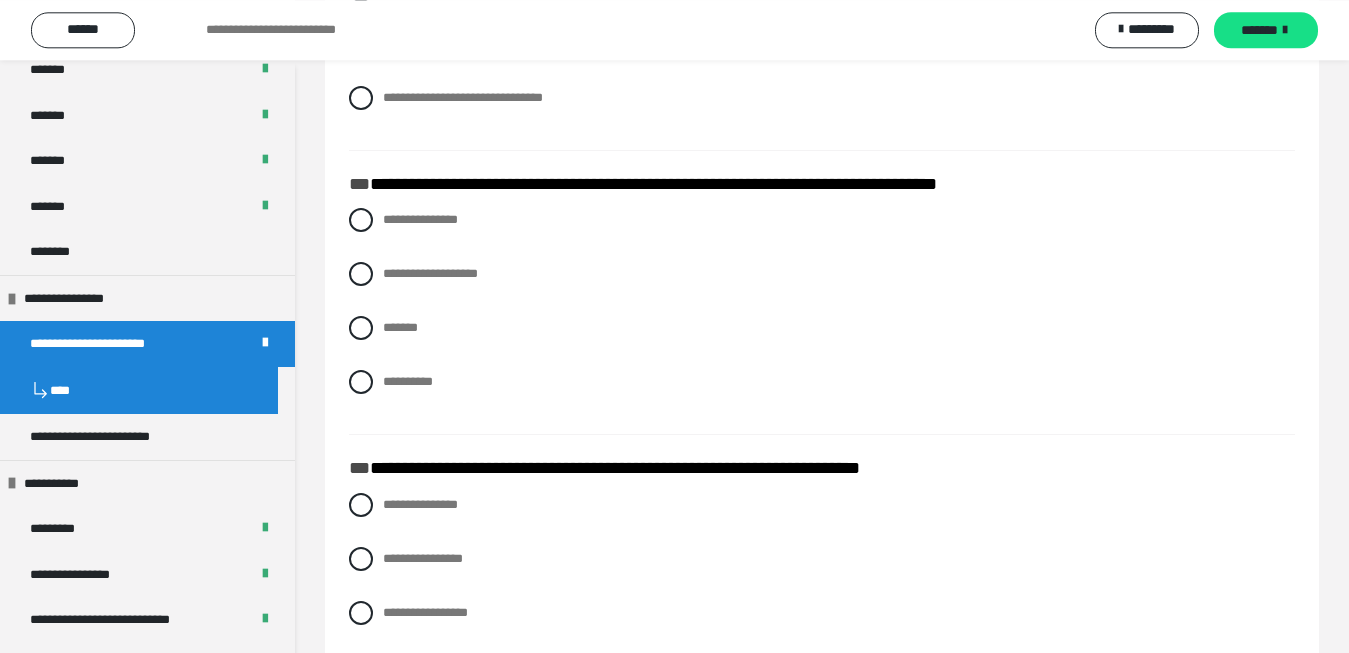 scroll, scrollTop: 2142, scrollLeft: 0, axis: vertical 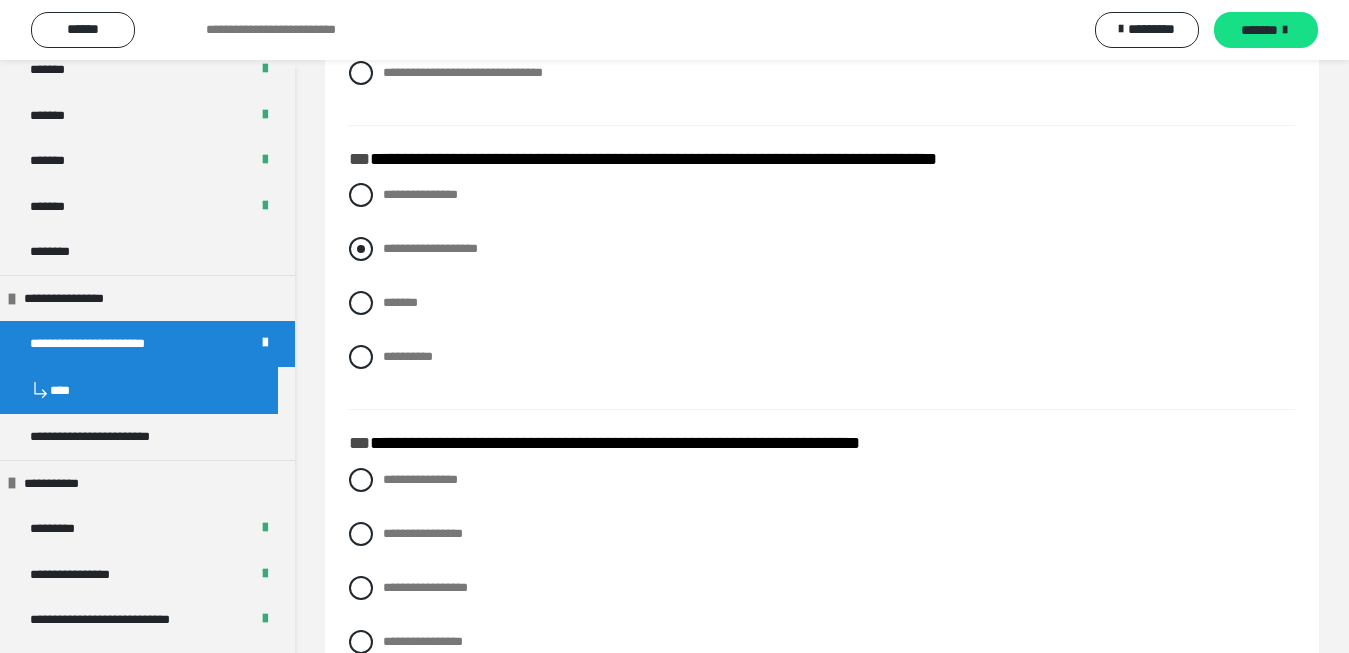 drag, startPoint x: 368, startPoint y: 277, endPoint x: 437, endPoint y: 284, distance: 69.354164 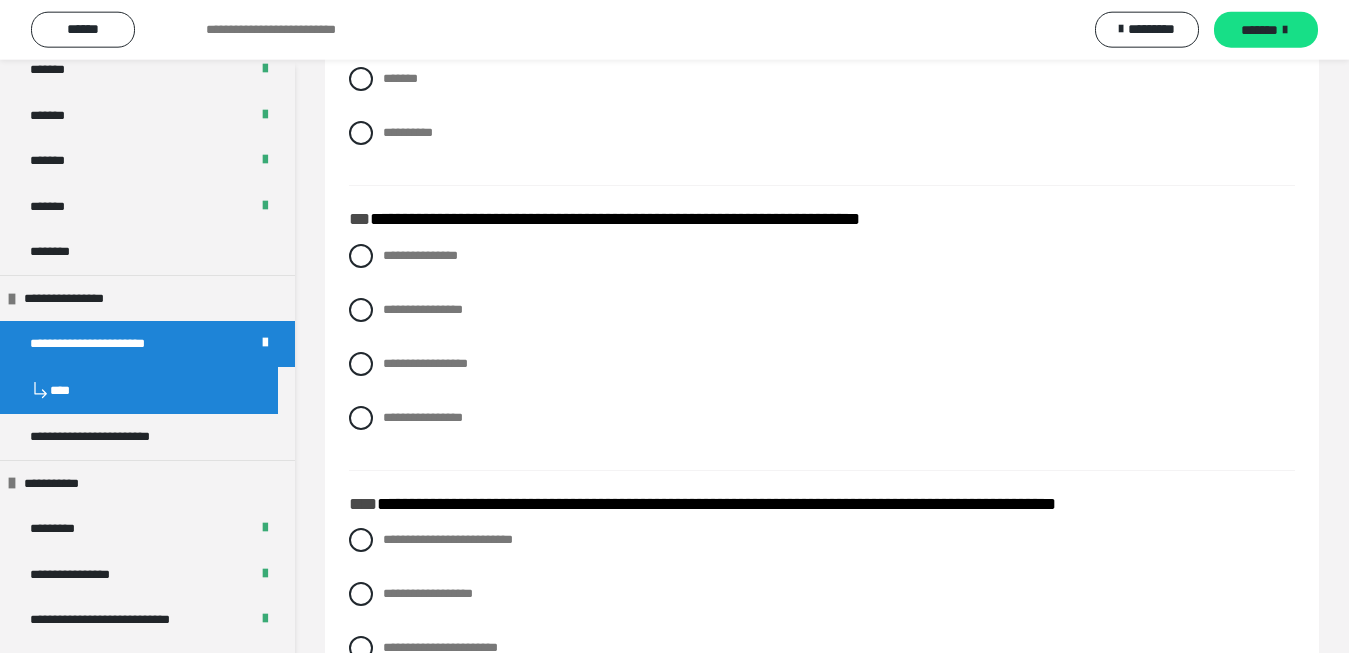 scroll, scrollTop: 2448, scrollLeft: 0, axis: vertical 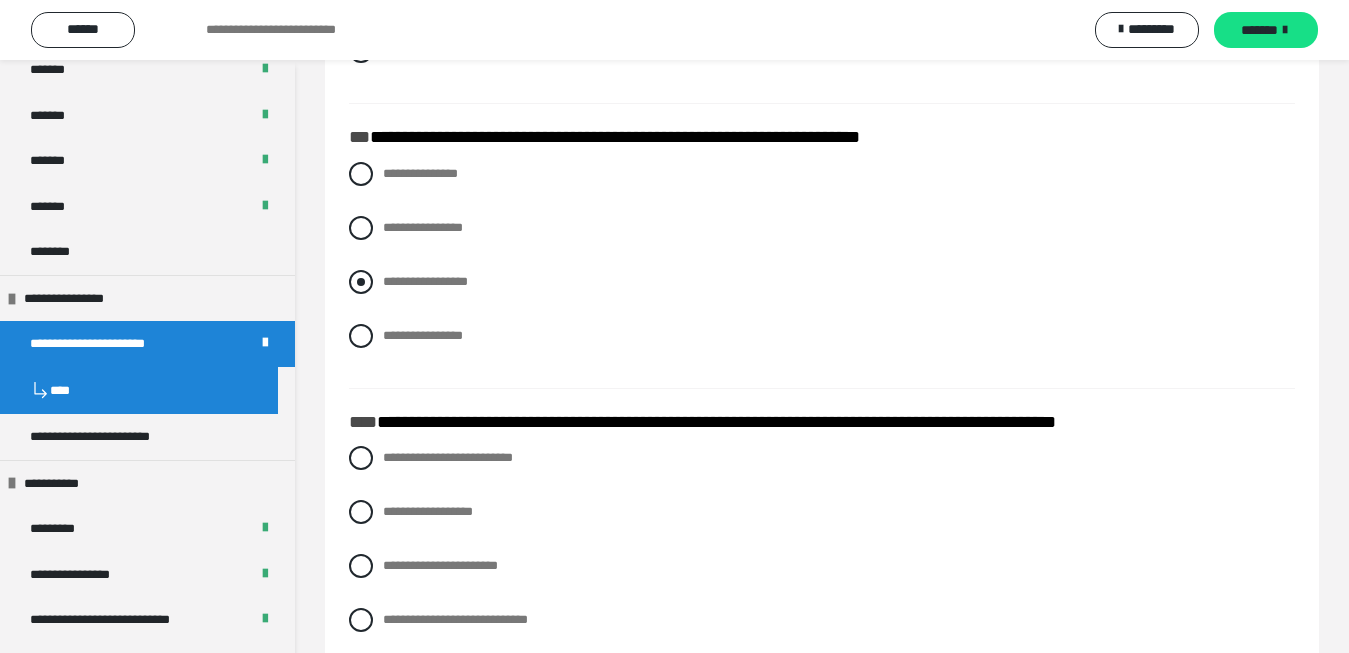 click at bounding box center [361, 282] 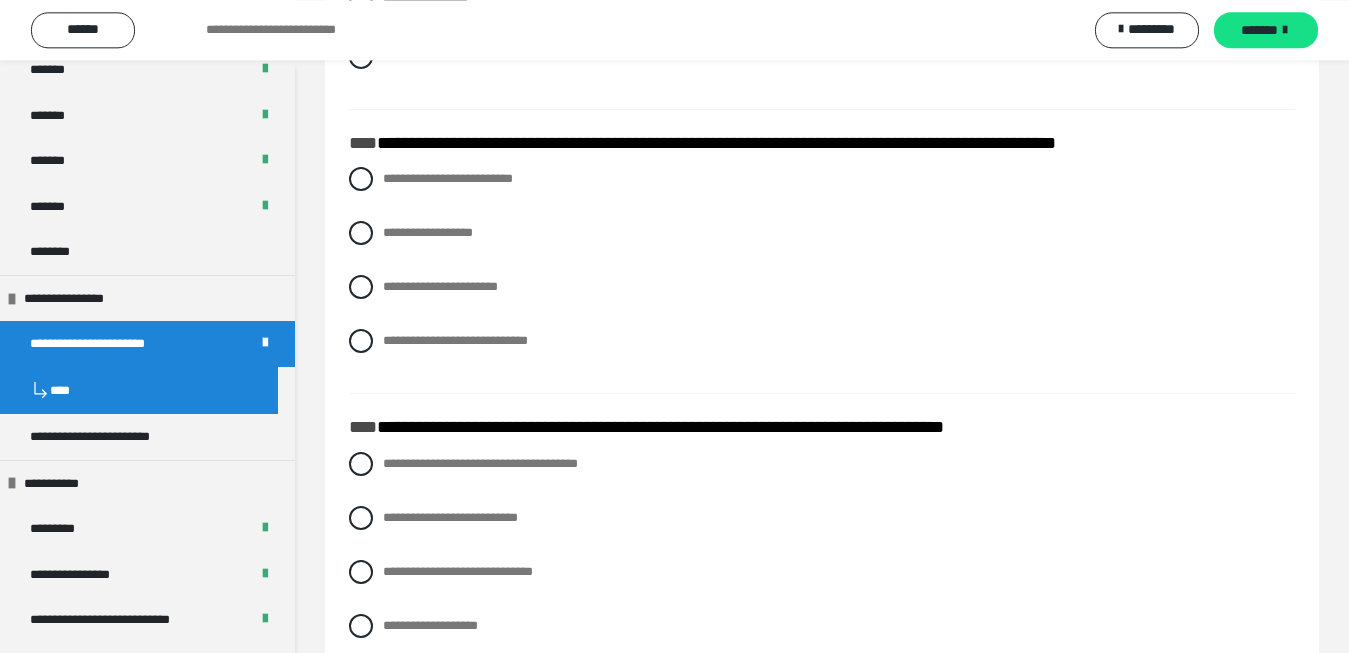 scroll, scrollTop: 2754, scrollLeft: 0, axis: vertical 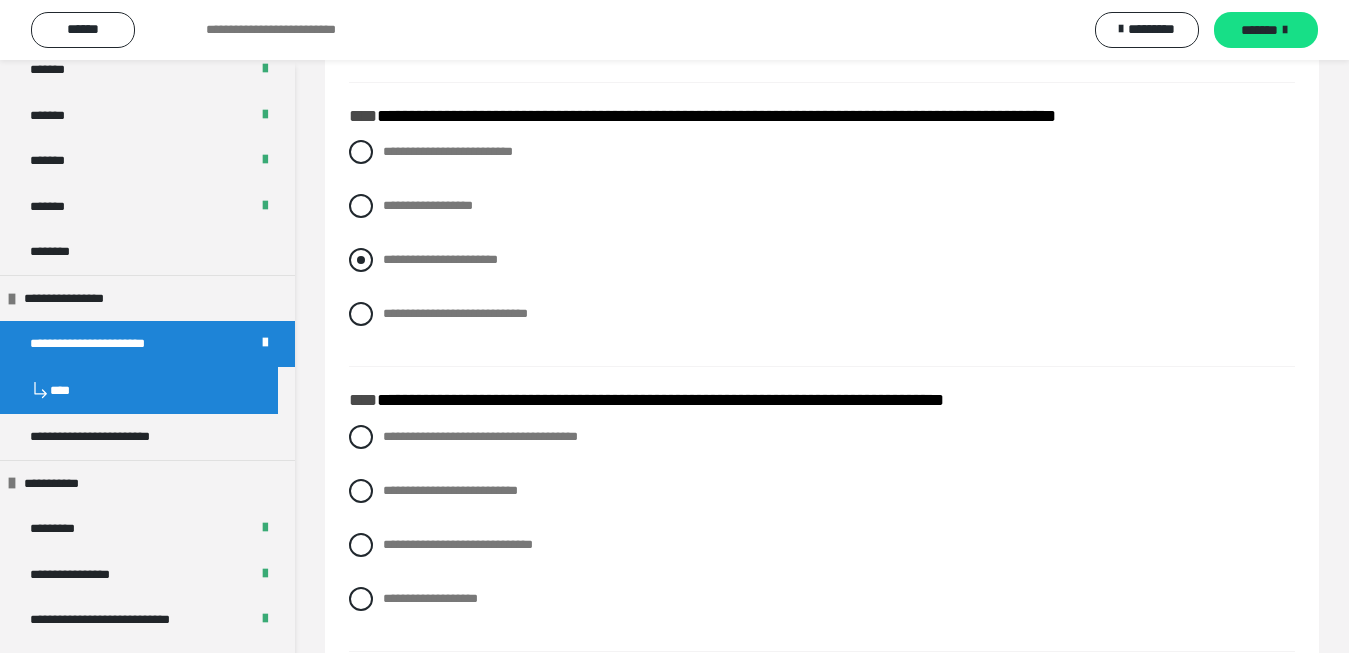 click at bounding box center [361, 260] 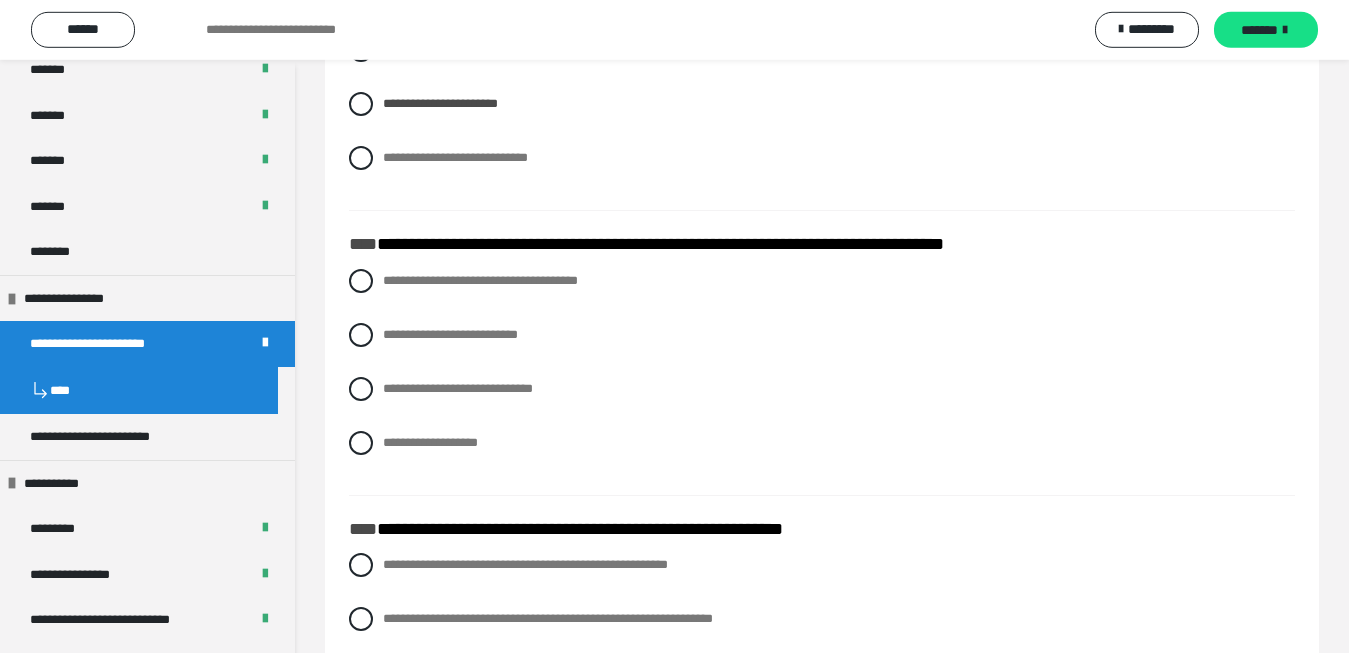 scroll, scrollTop: 3060, scrollLeft: 0, axis: vertical 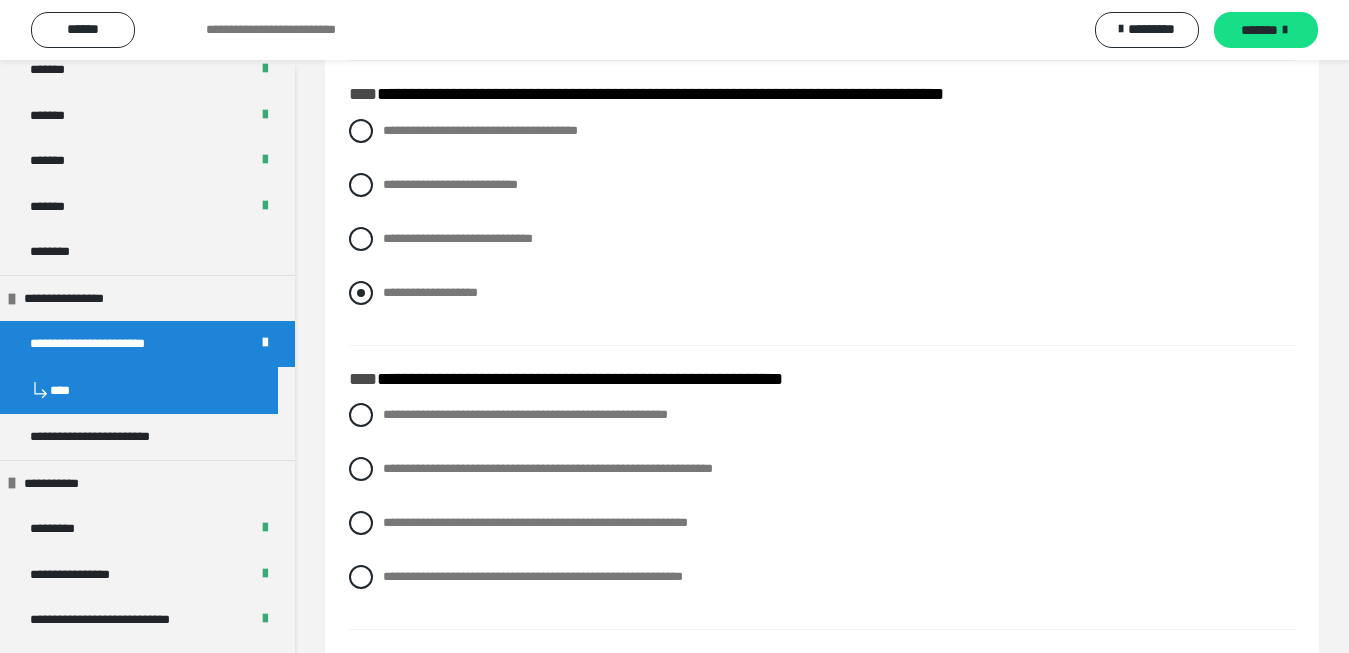 click at bounding box center (361, 293) 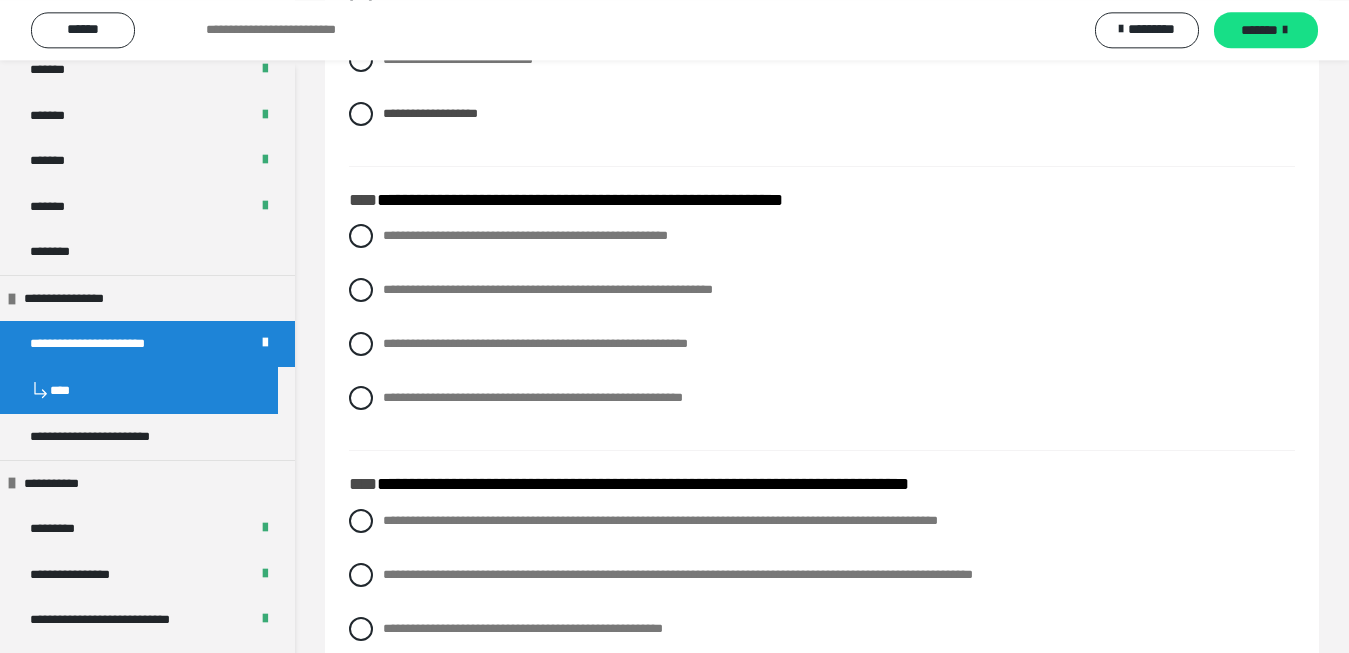 scroll, scrollTop: 3264, scrollLeft: 0, axis: vertical 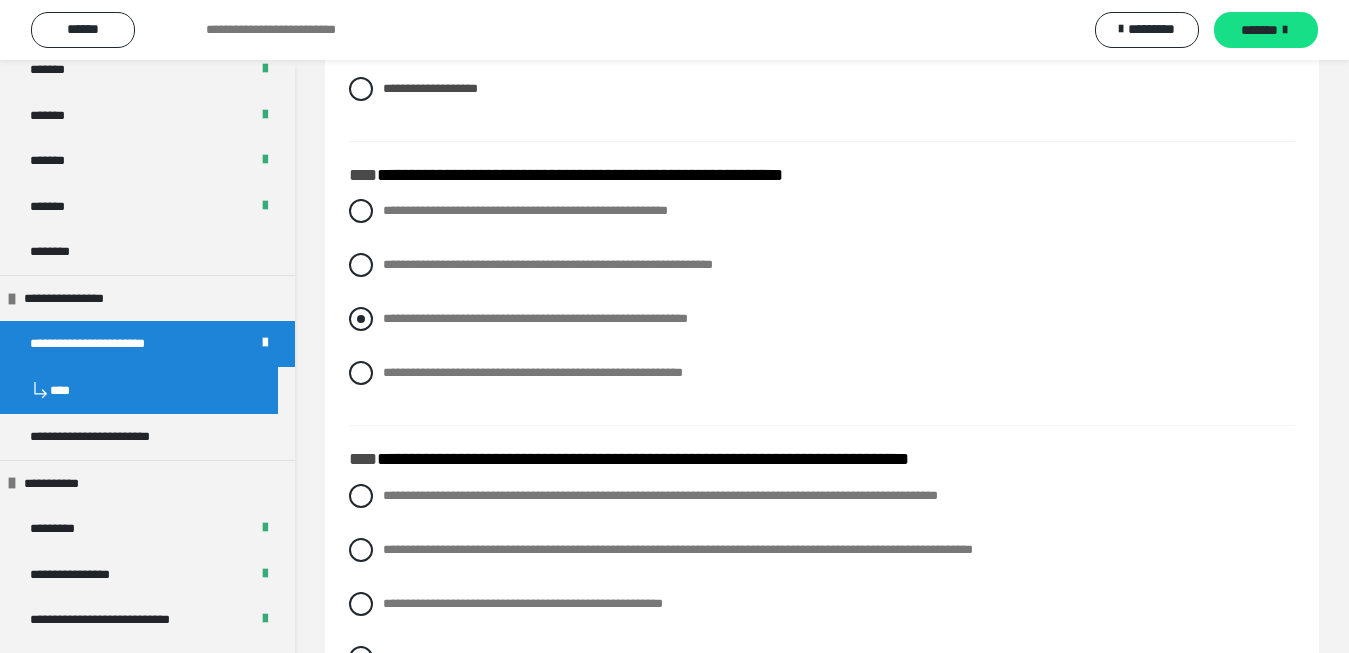 click at bounding box center (361, 319) 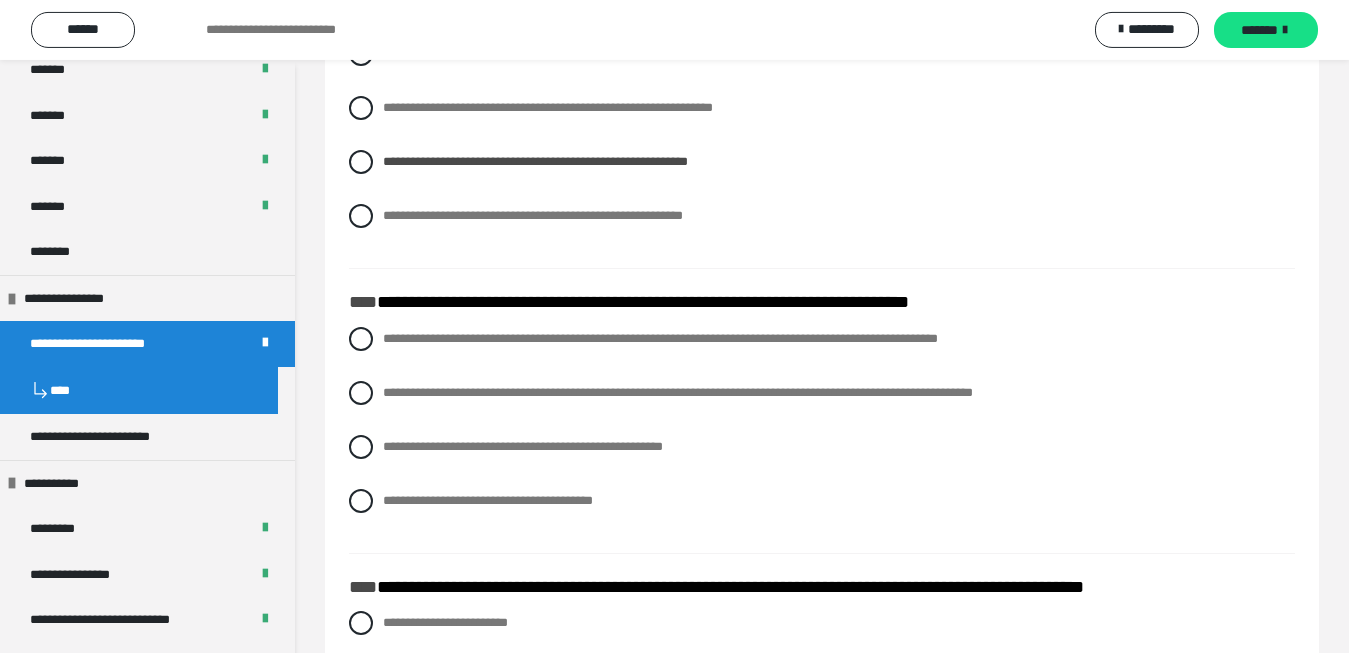 scroll, scrollTop: 3570, scrollLeft: 0, axis: vertical 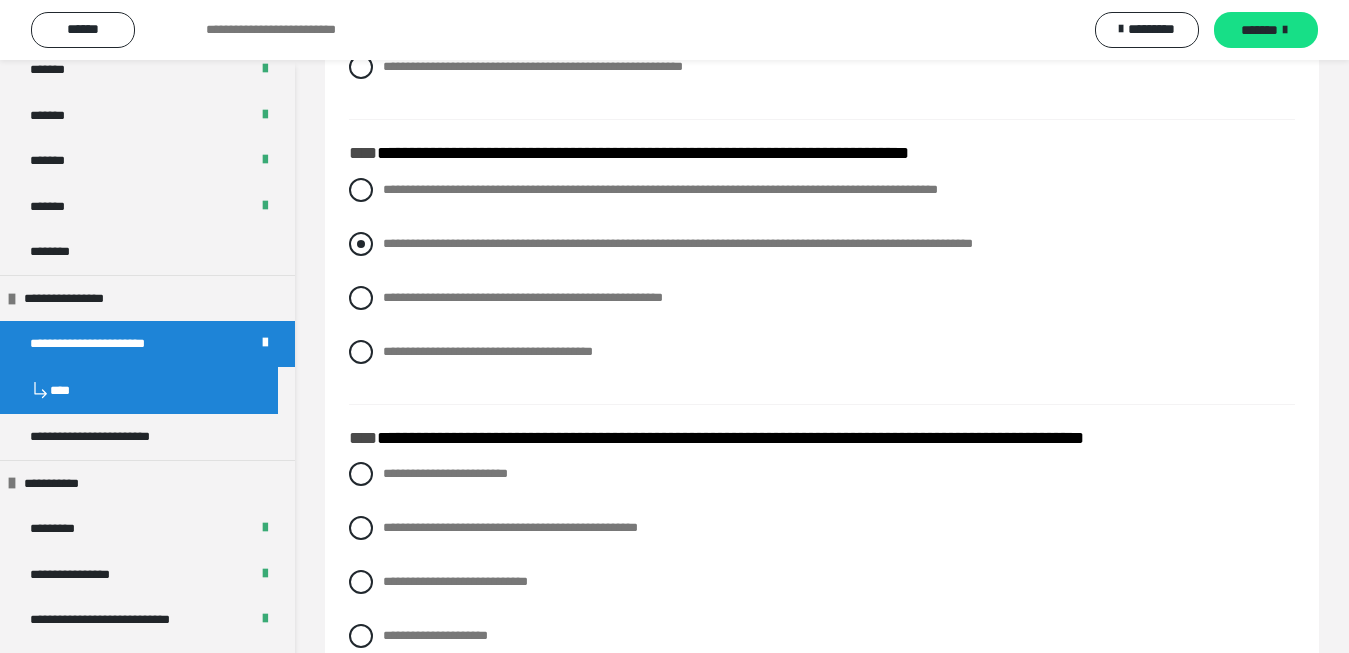 click at bounding box center (361, 244) 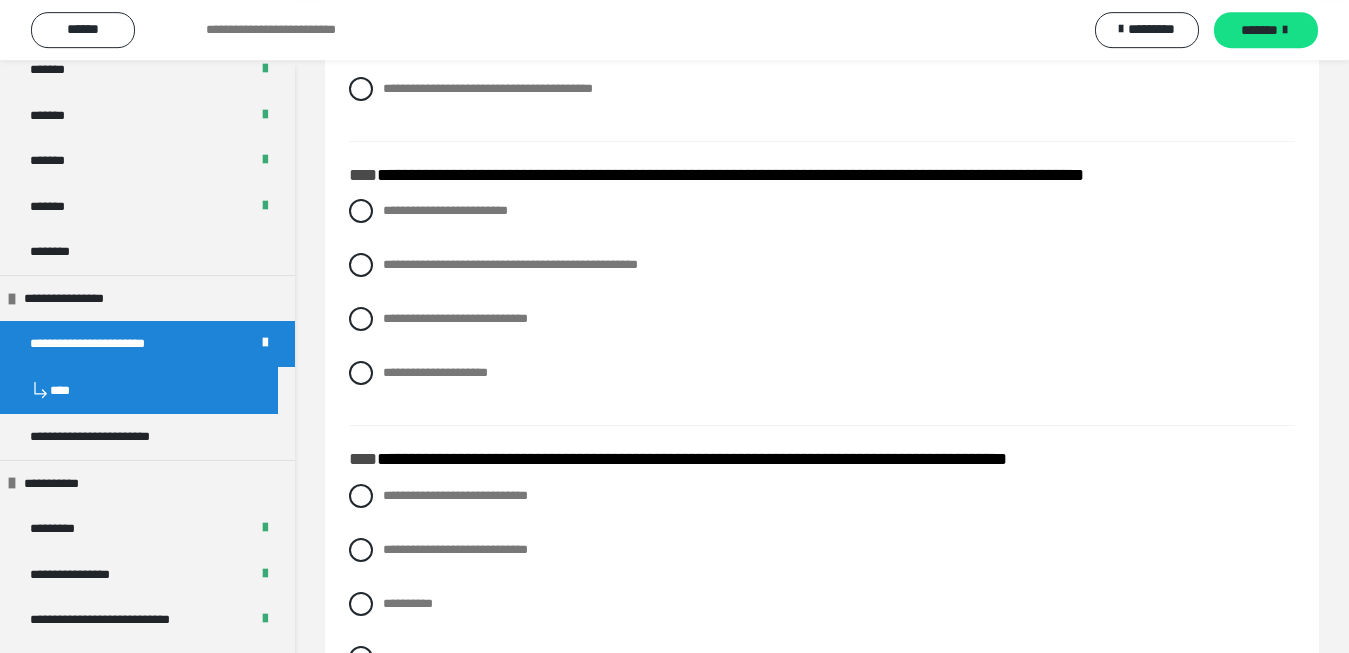 scroll, scrollTop: 3774, scrollLeft: 0, axis: vertical 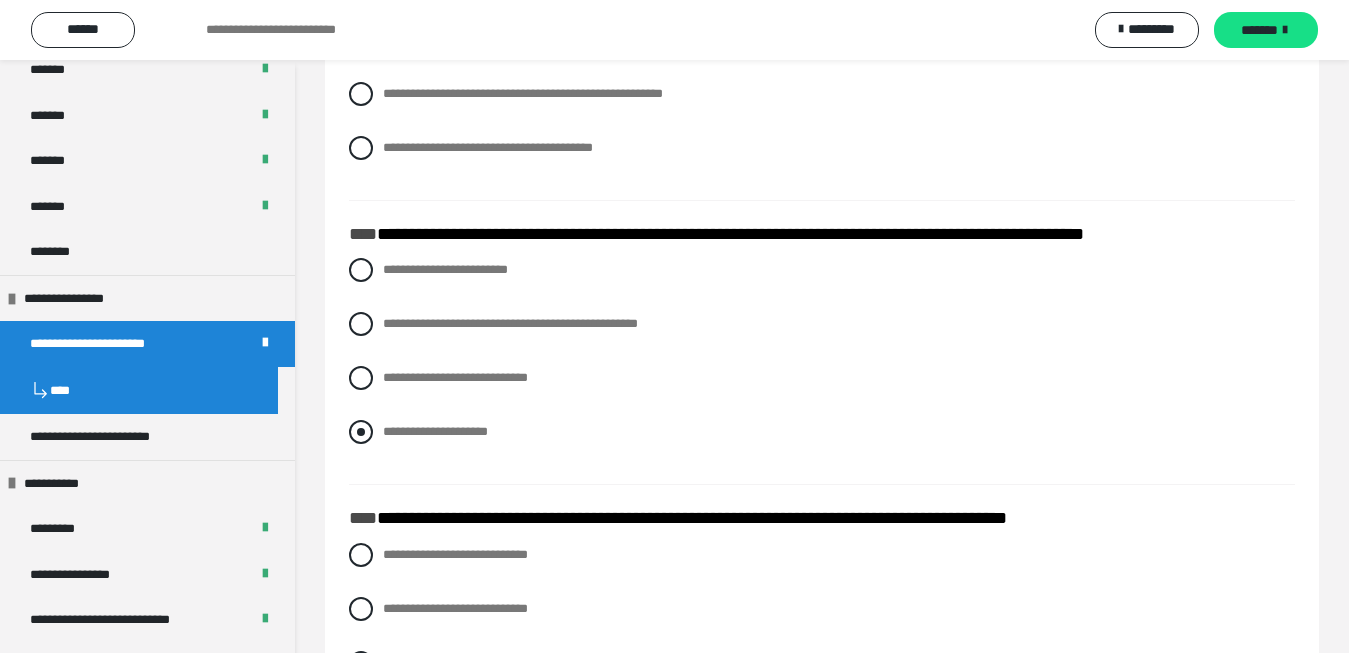 click at bounding box center (361, 432) 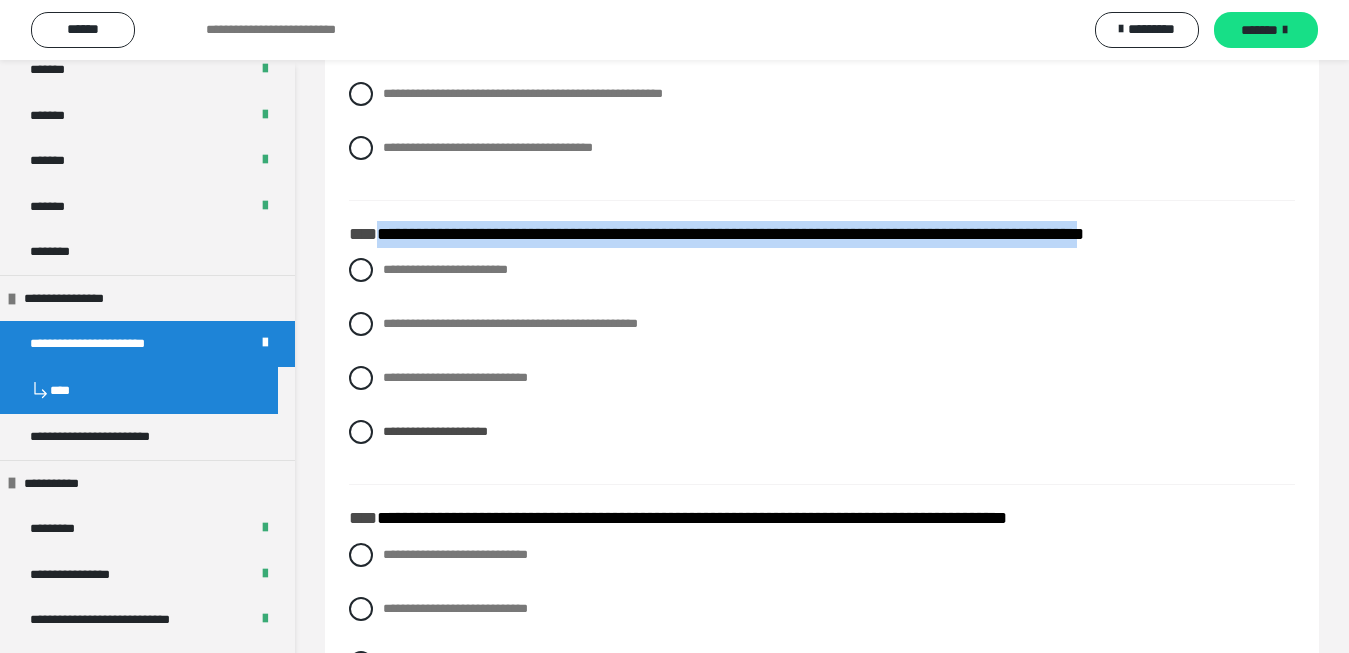drag, startPoint x: 378, startPoint y: 262, endPoint x: 1254, endPoint y: 268, distance: 876.02057 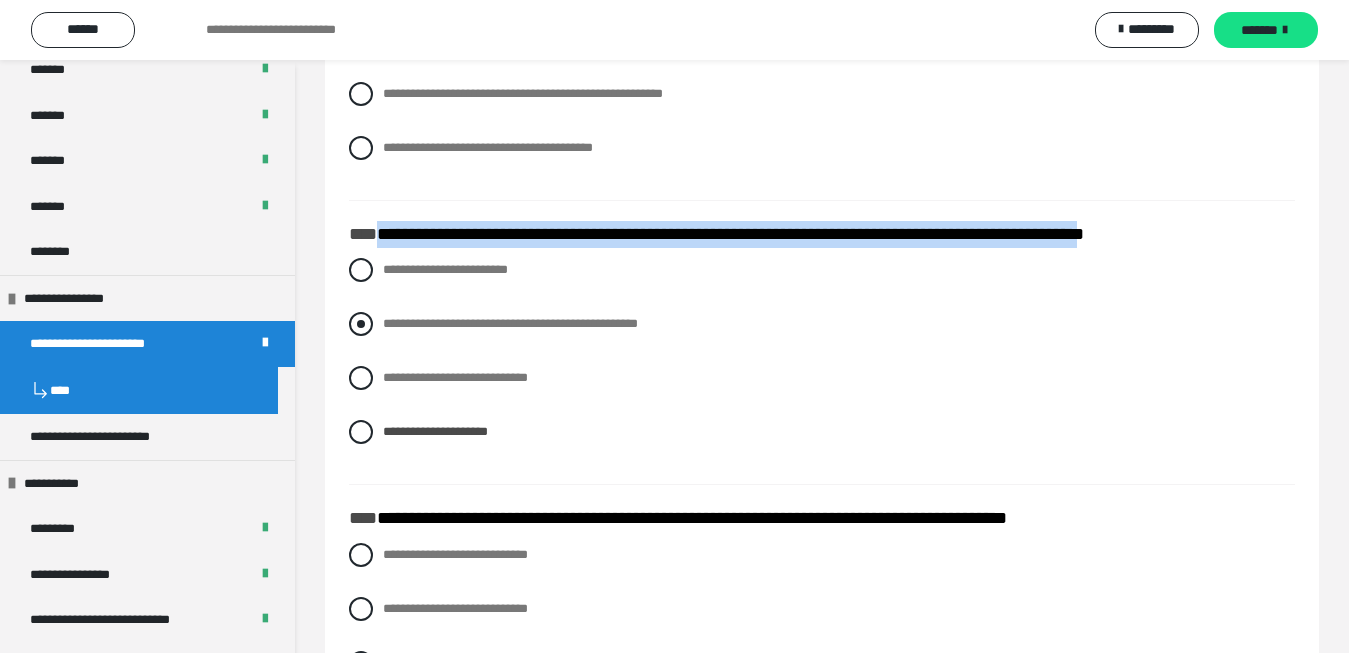 click at bounding box center [361, 324] 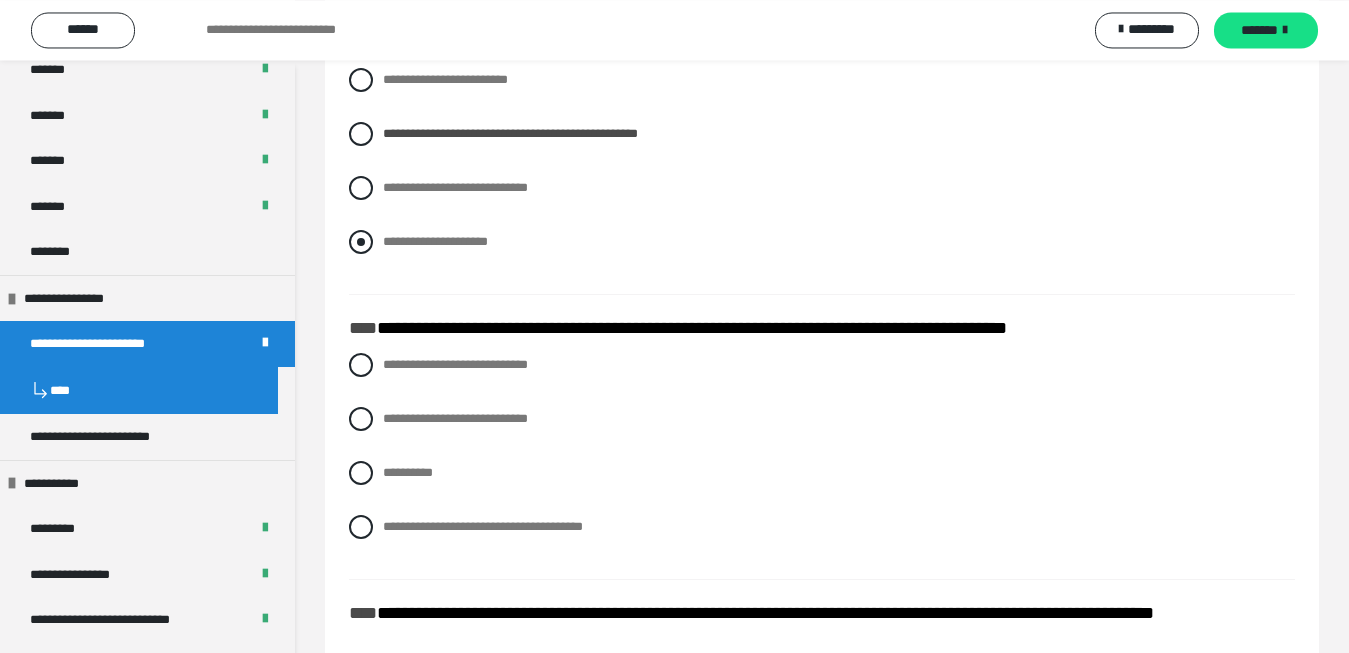 scroll, scrollTop: 4080, scrollLeft: 0, axis: vertical 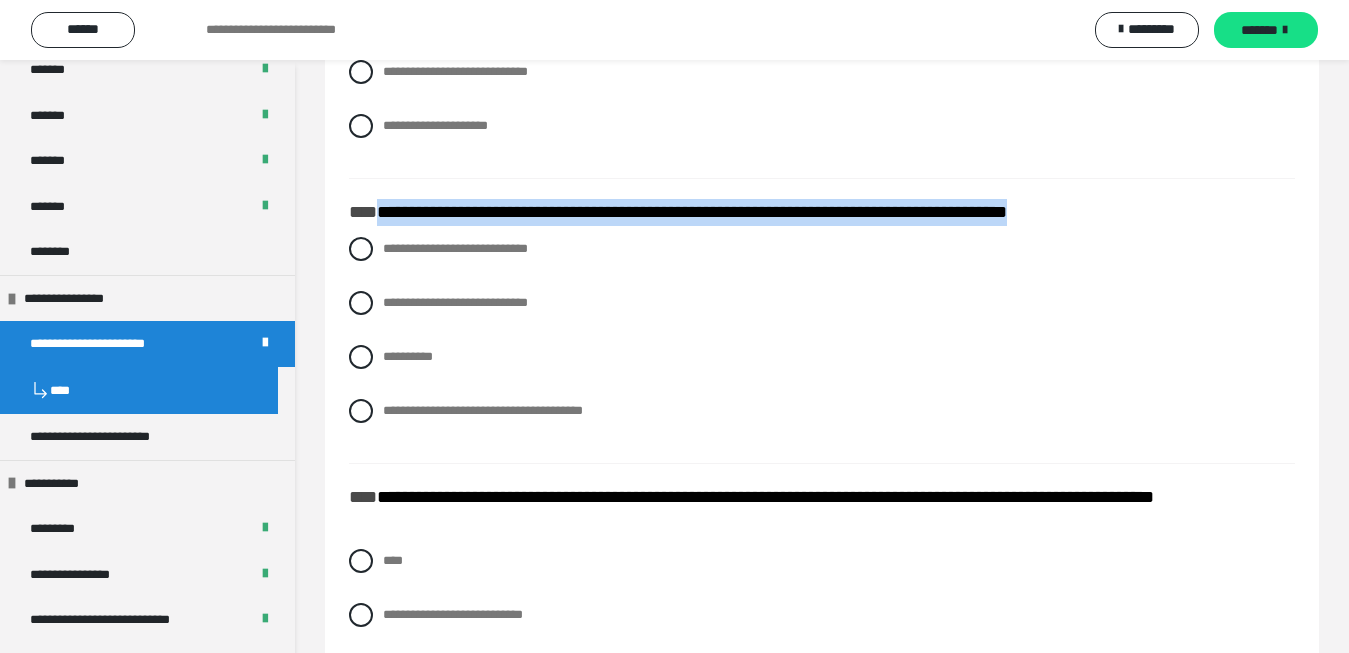 drag, startPoint x: 379, startPoint y: 241, endPoint x: 1109, endPoint y: 249, distance: 730.0438 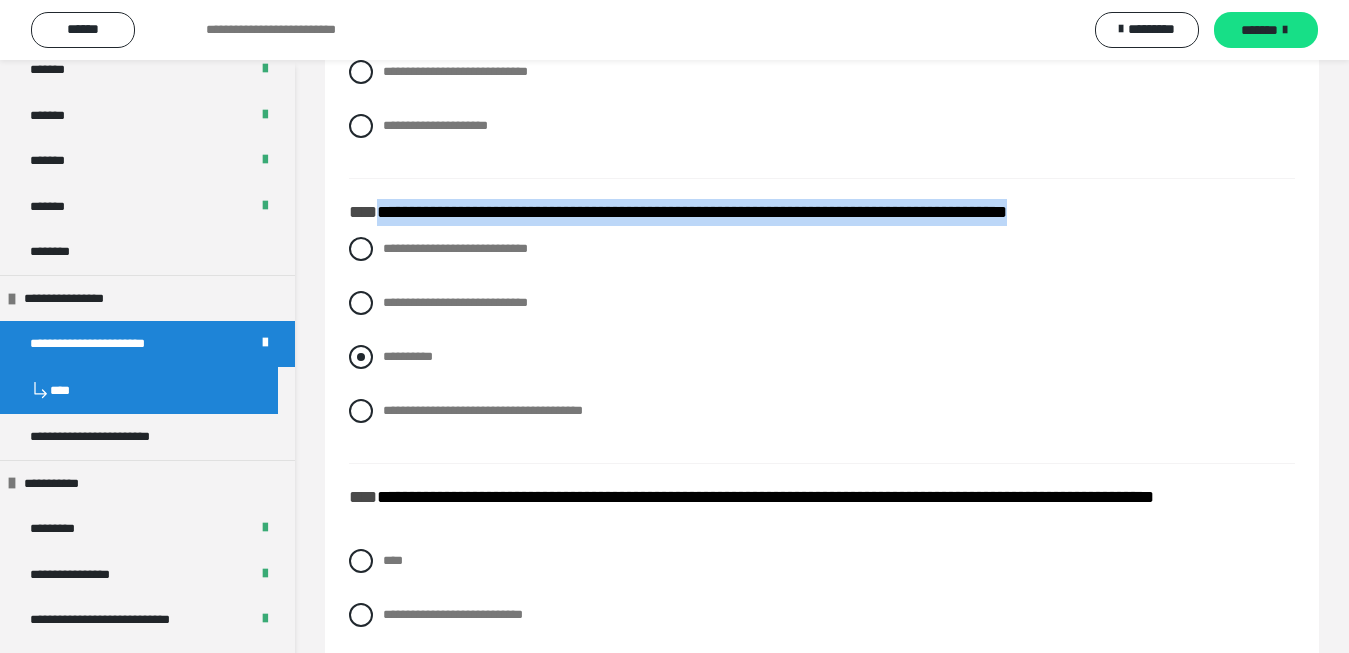 click at bounding box center [361, 357] 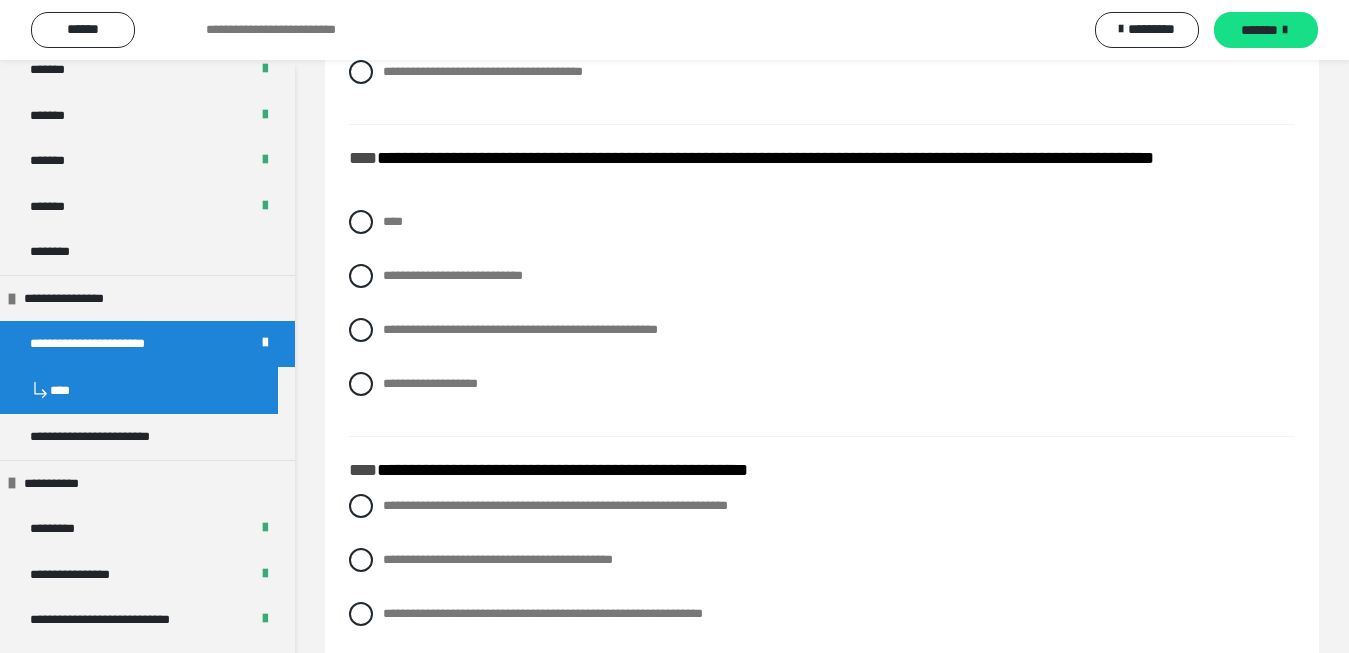 scroll, scrollTop: 4386, scrollLeft: 0, axis: vertical 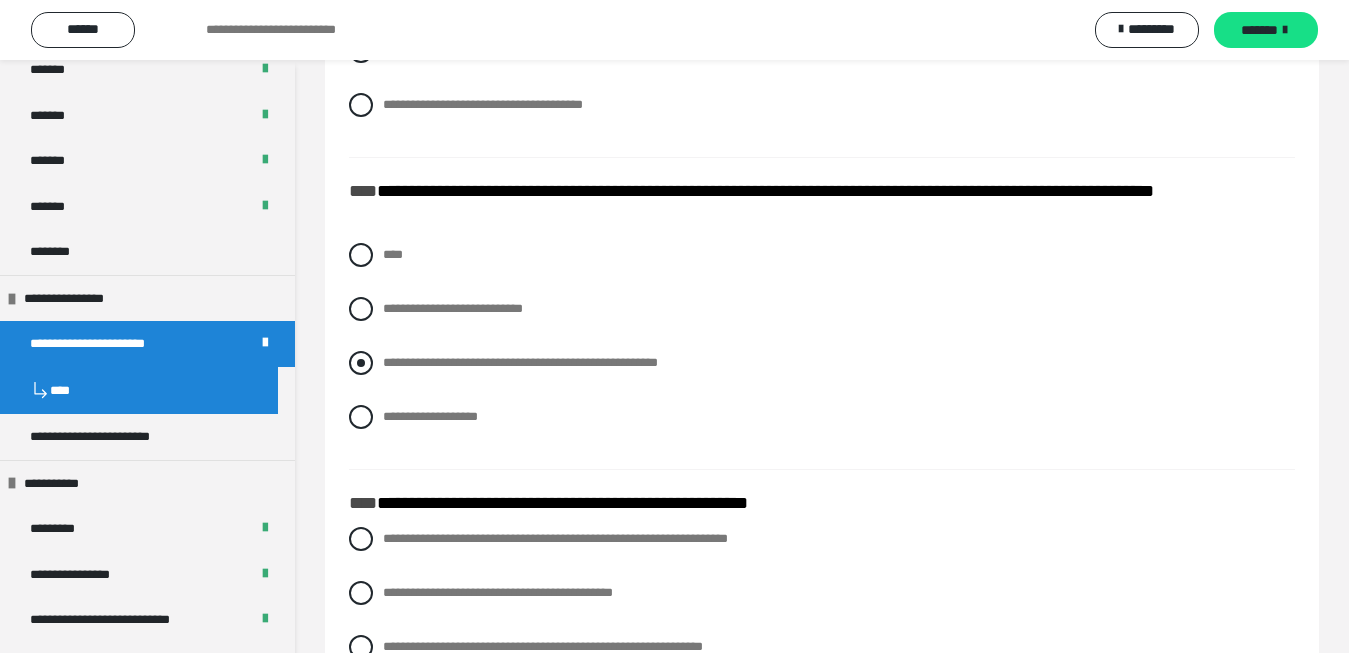 click at bounding box center [361, 363] 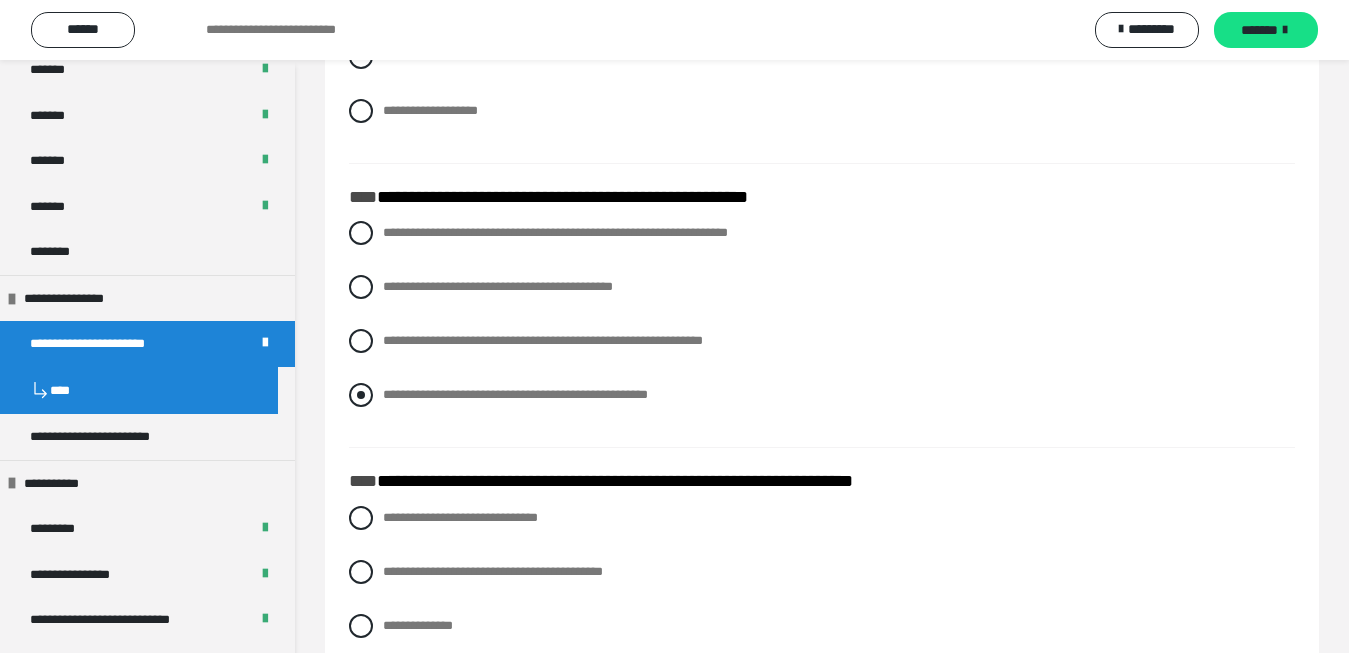 scroll, scrollTop: 4794, scrollLeft: 0, axis: vertical 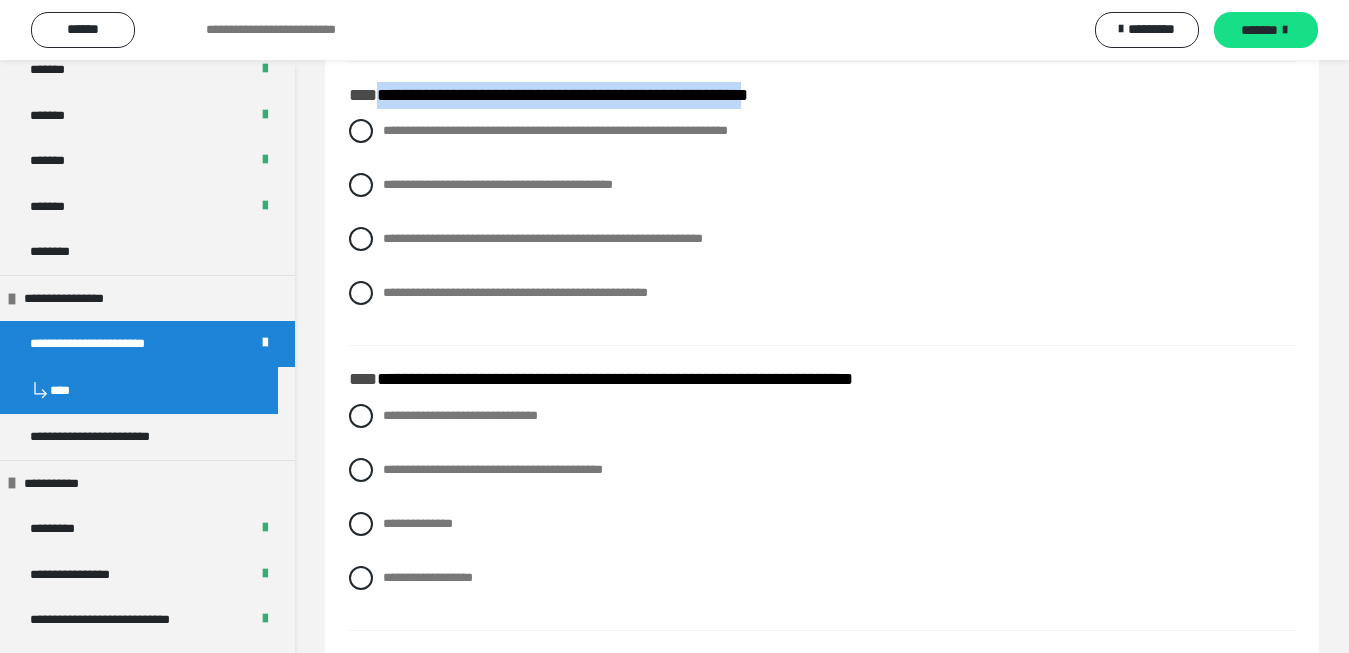 drag, startPoint x: 380, startPoint y: 119, endPoint x: 811, endPoint y: 123, distance: 431.01855 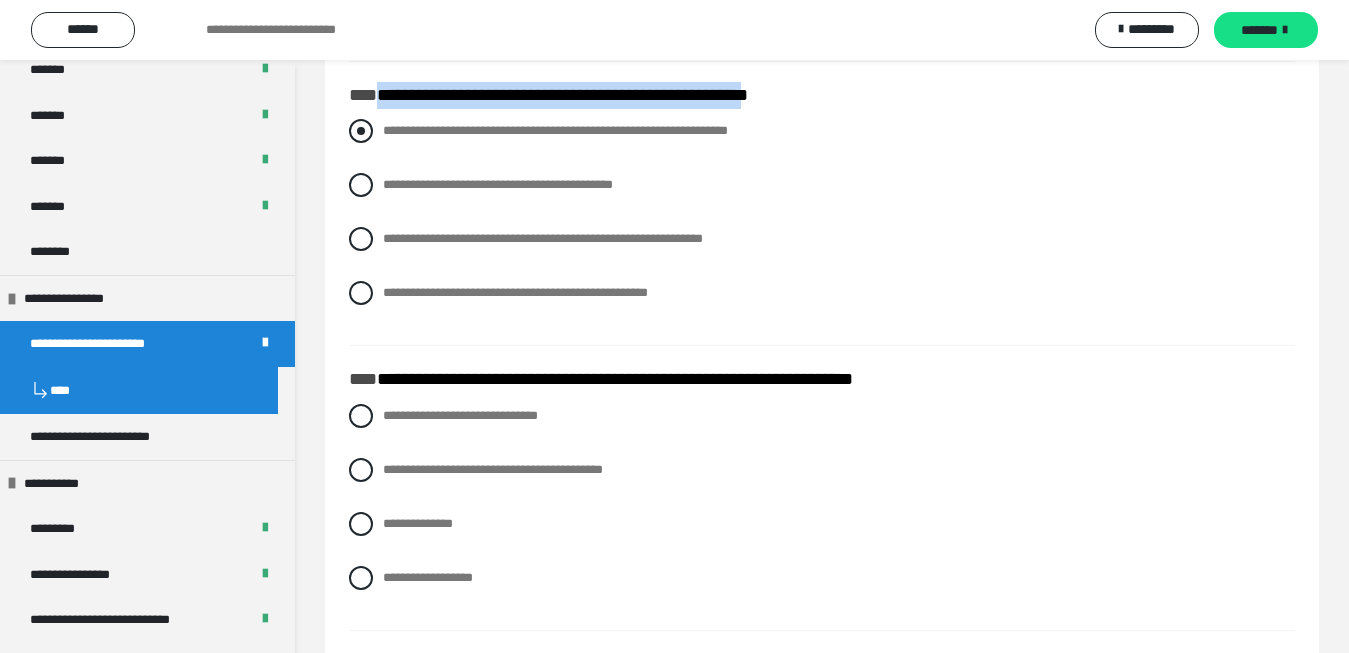 click at bounding box center (361, 131) 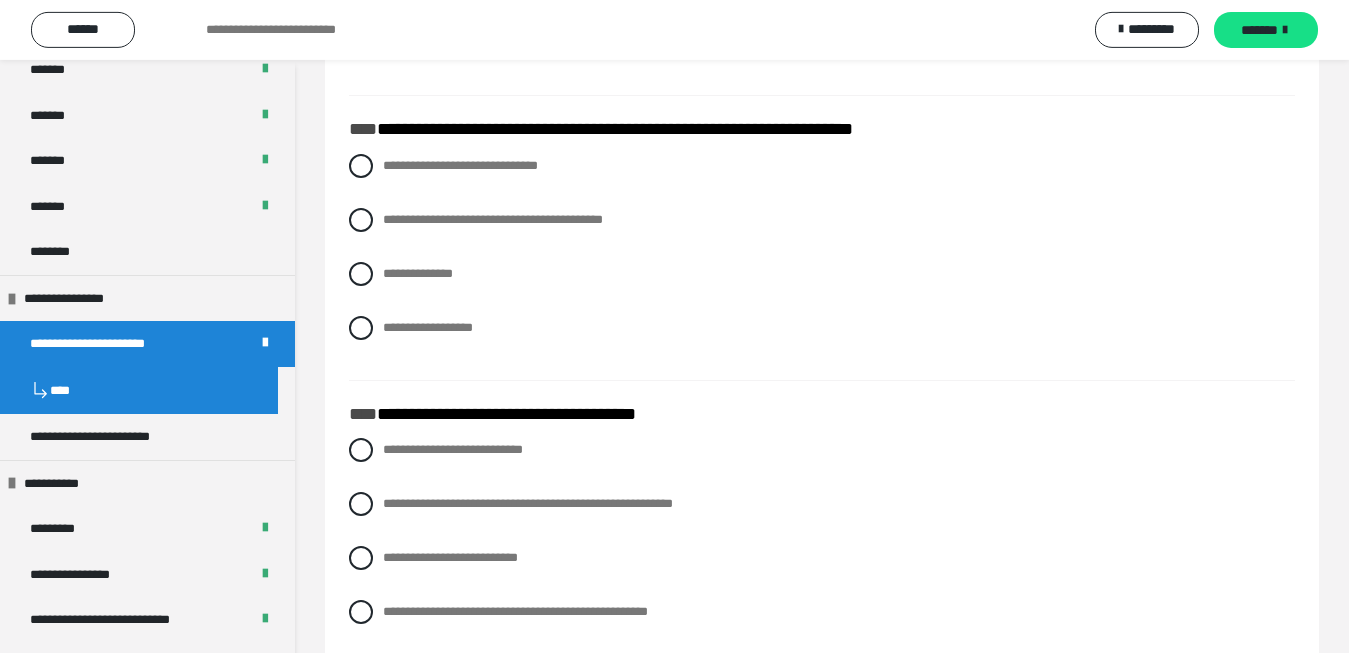 scroll, scrollTop: 4998, scrollLeft: 0, axis: vertical 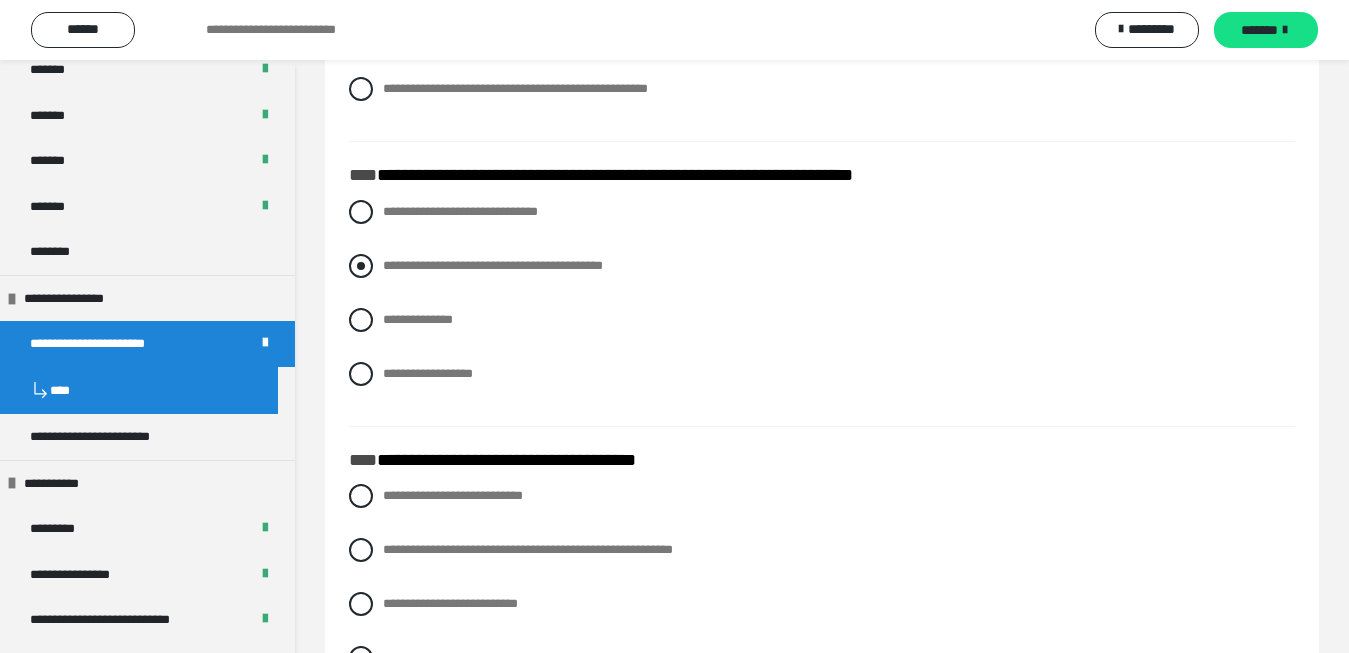 click at bounding box center (361, 266) 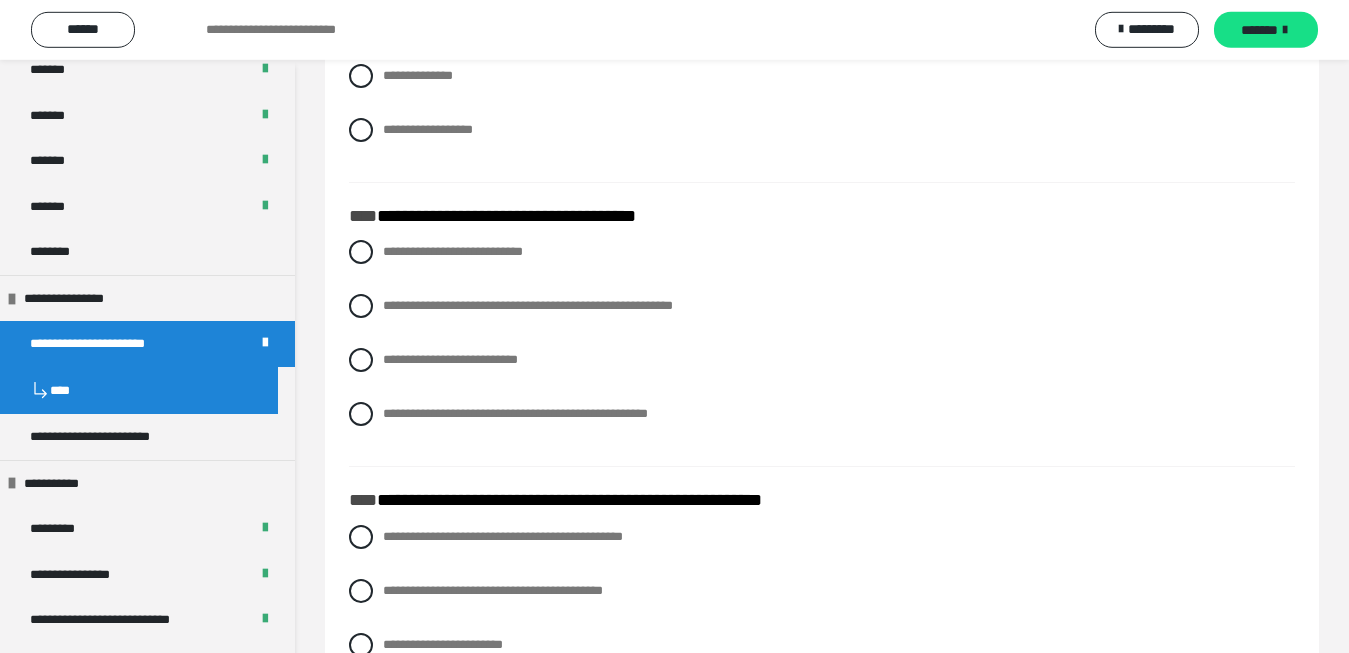scroll, scrollTop: 5304, scrollLeft: 0, axis: vertical 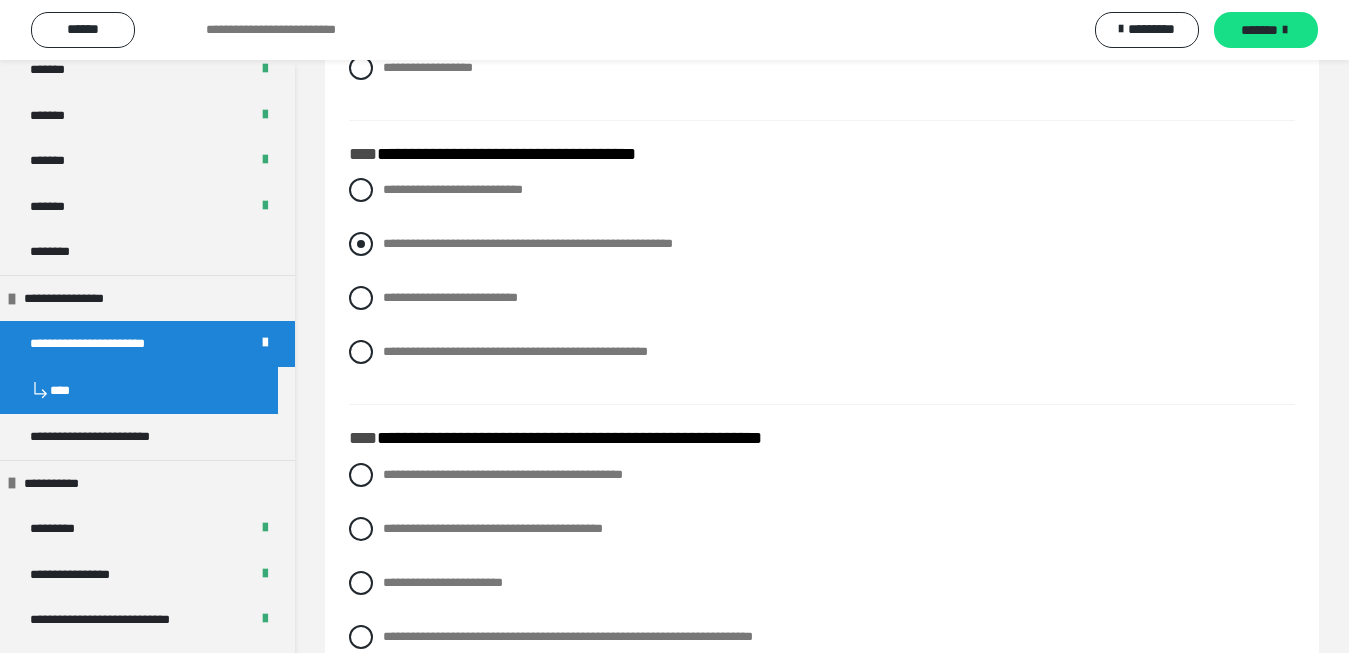 click at bounding box center (361, 244) 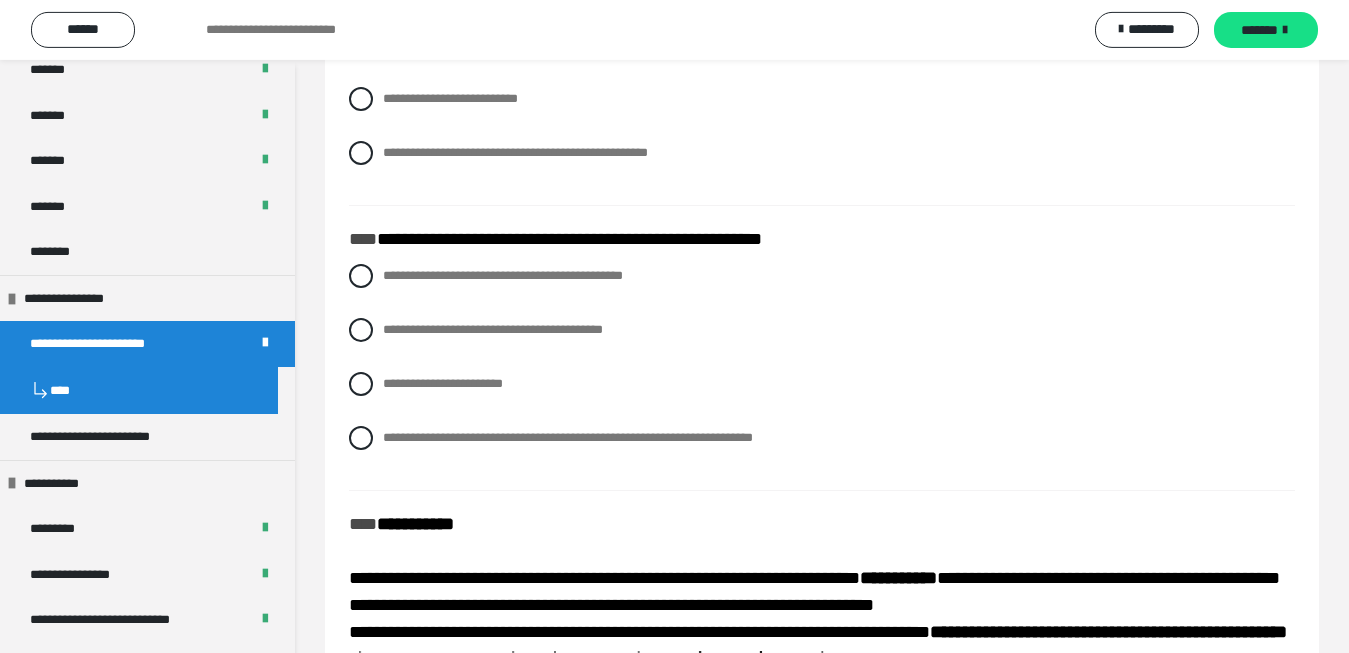scroll, scrollTop: 5610, scrollLeft: 0, axis: vertical 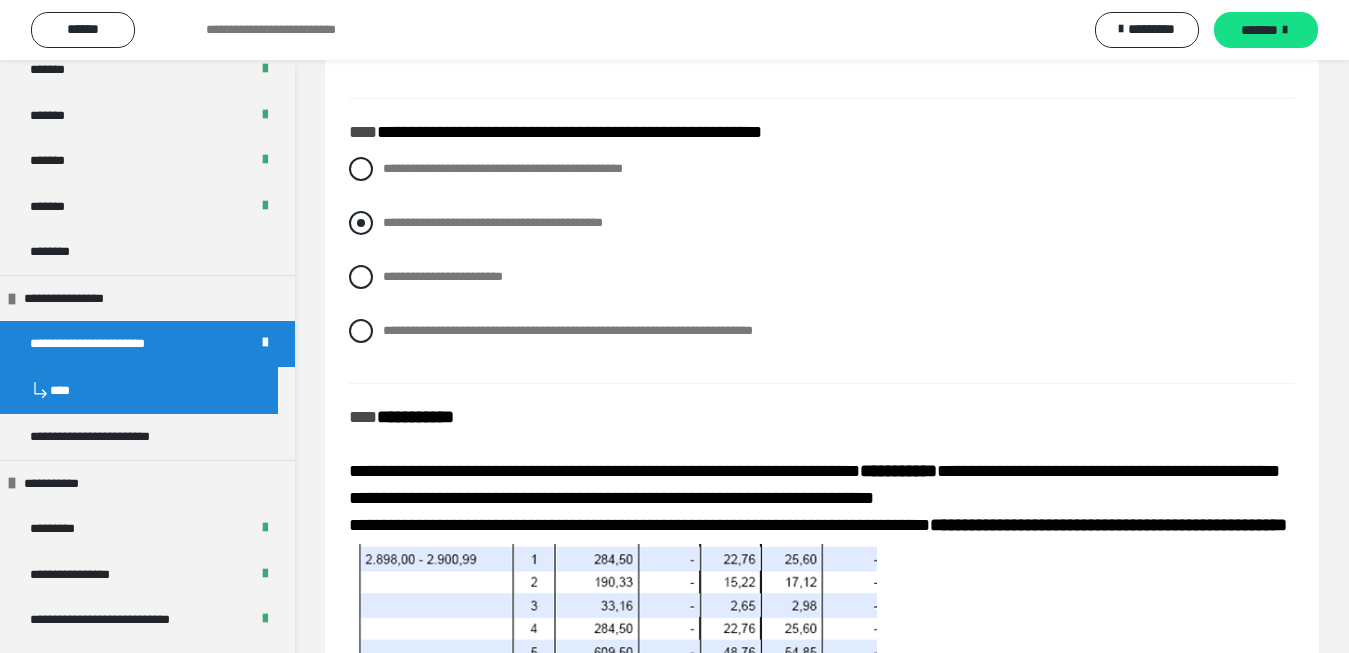 click at bounding box center (361, 223) 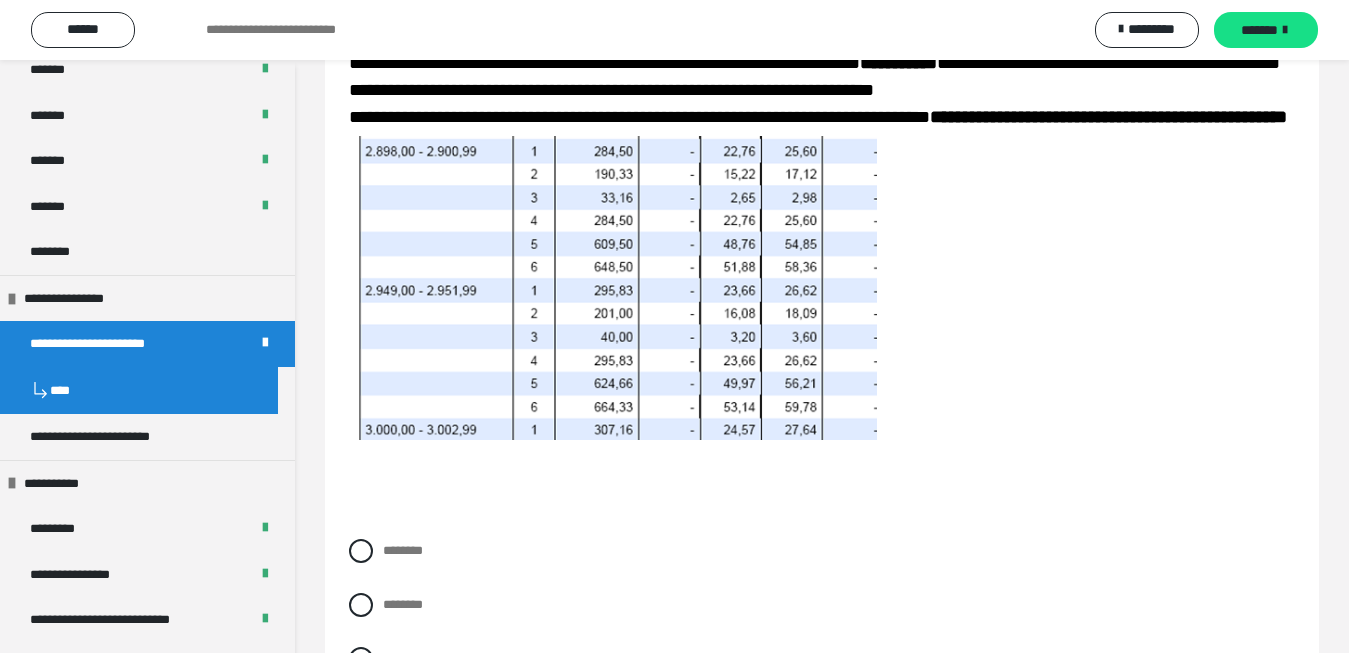 scroll, scrollTop: 6120, scrollLeft: 0, axis: vertical 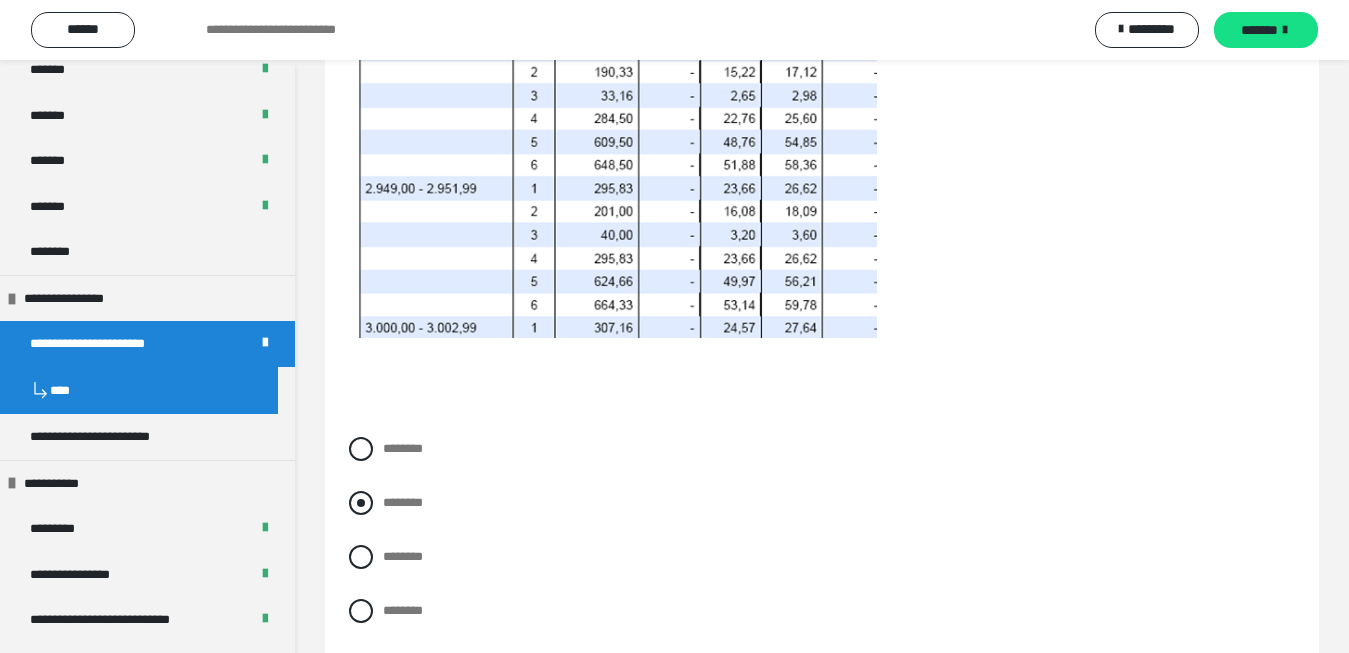 click at bounding box center (361, 503) 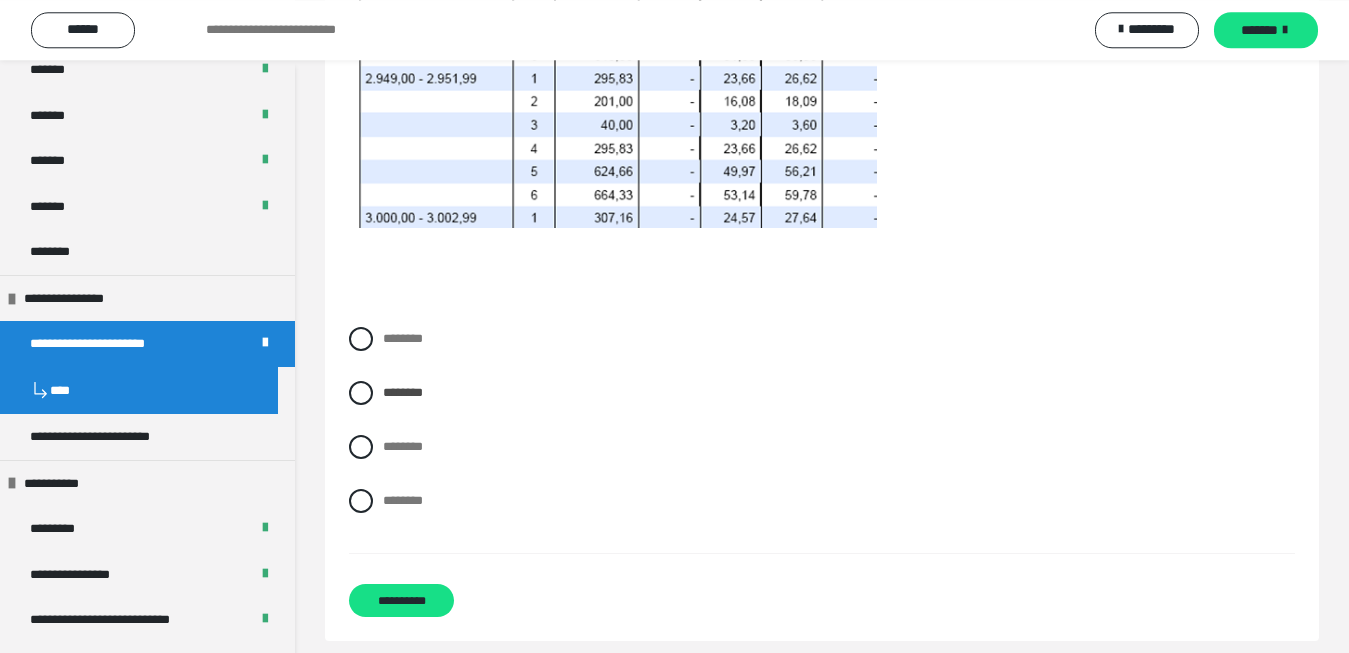 scroll, scrollTop: 6278, scrollLeft: 0, axis: vertical 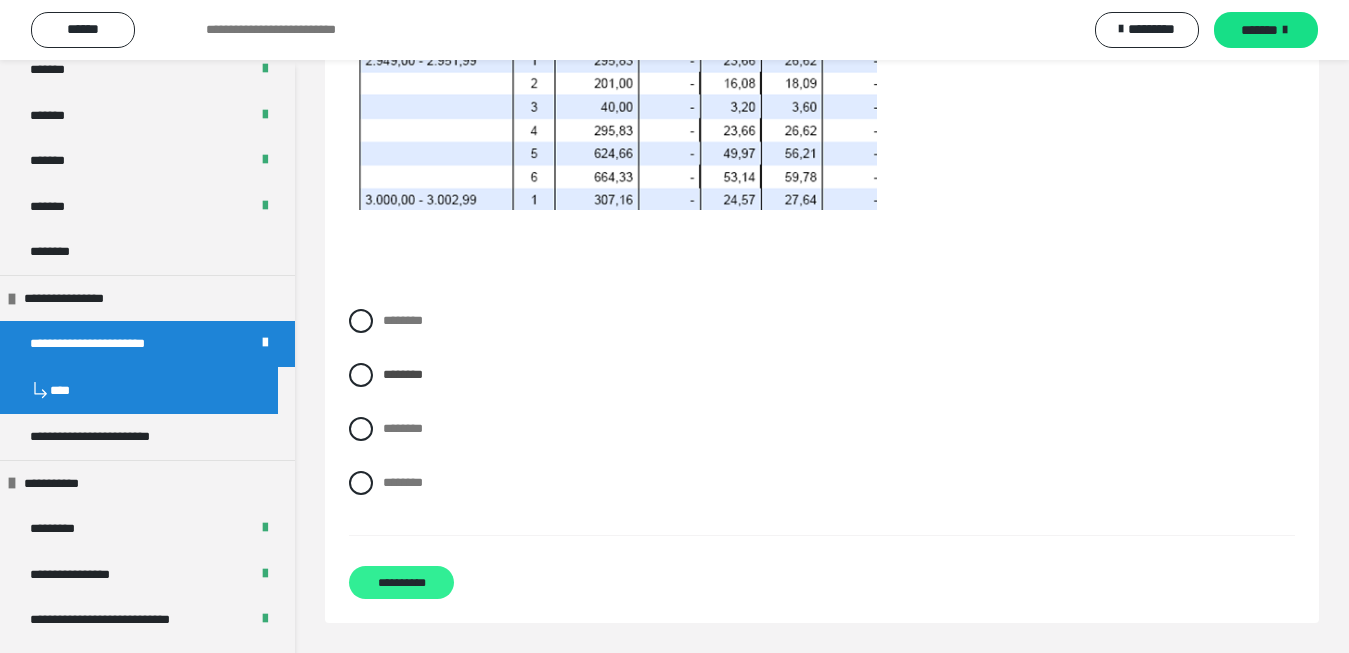 click on "**********" at bounding box center [401, 582] 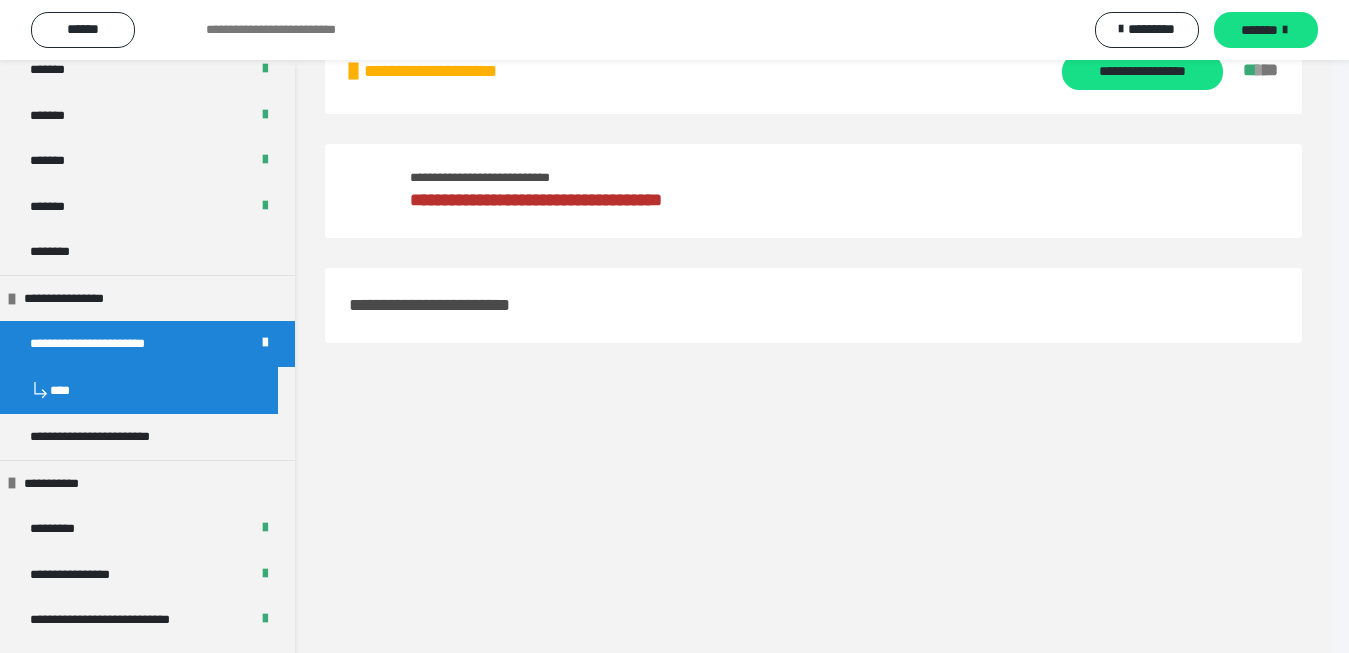 scroll, scrollTop: 60, scrollLeft: 0, axis: vertical 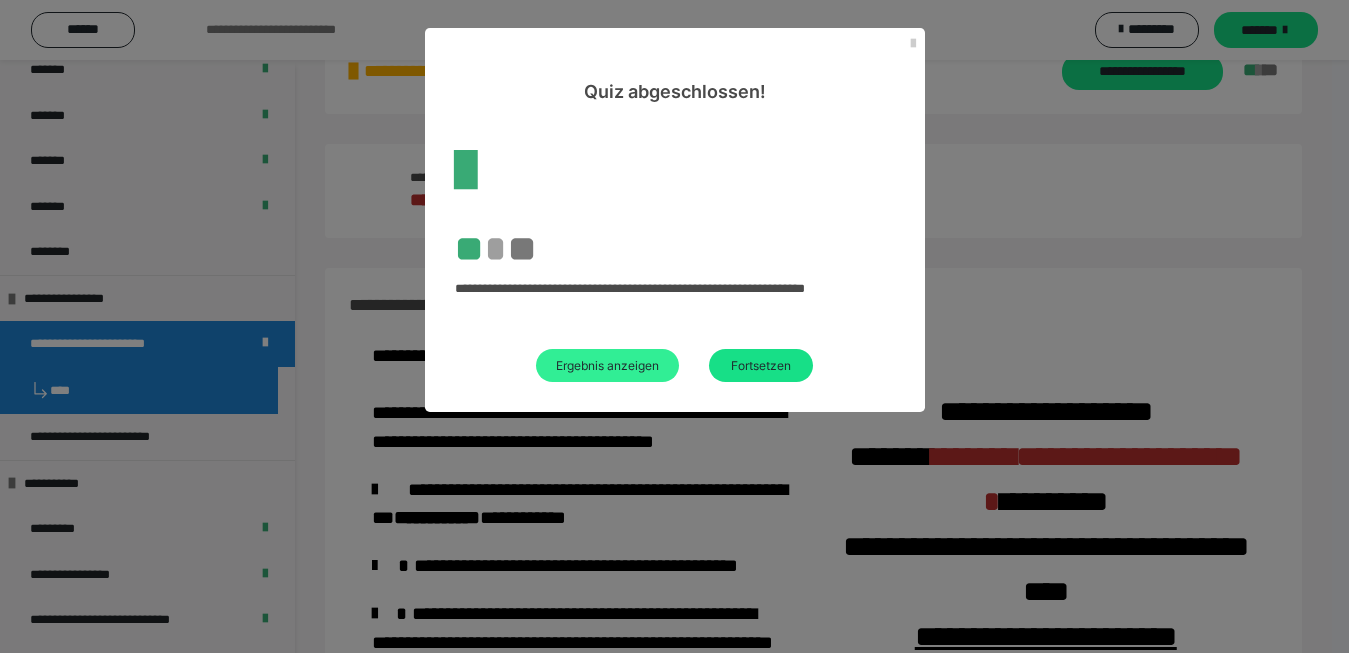 click on "Ergebnis anzeigen" at bounding box center [607, 365] 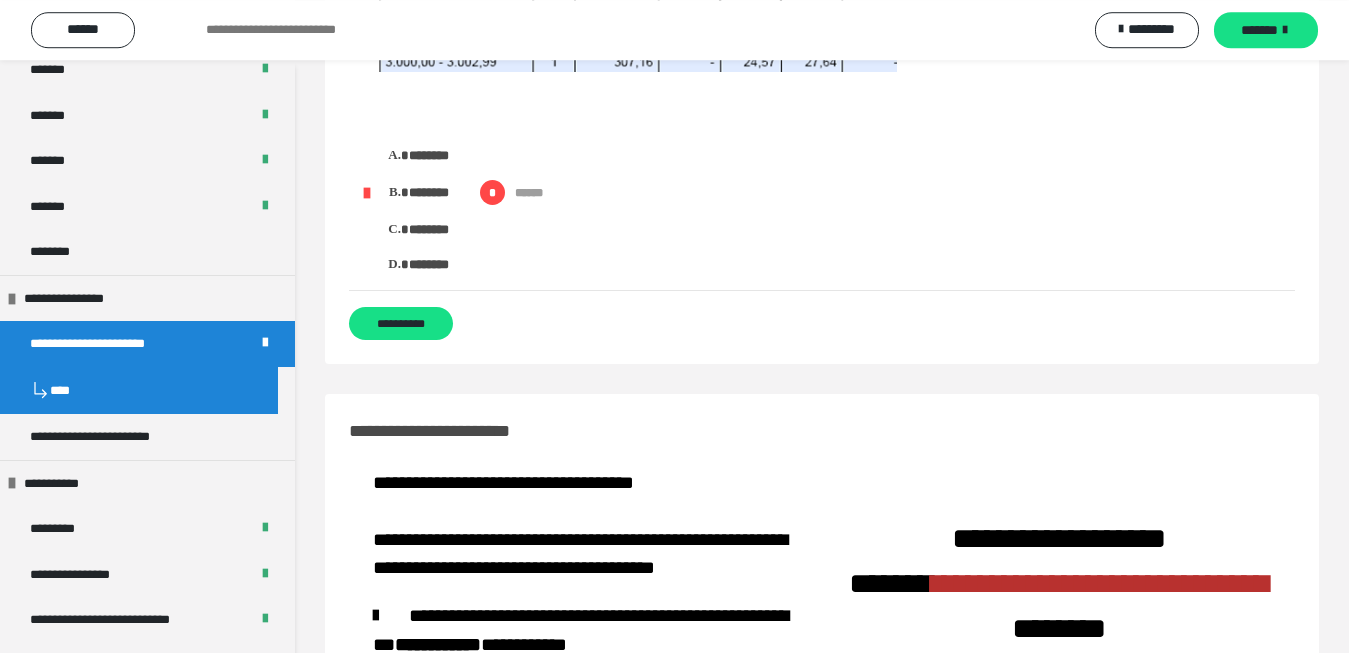 scroll, scrollTop: 4590, scrollLeft: 0, axis: vertical 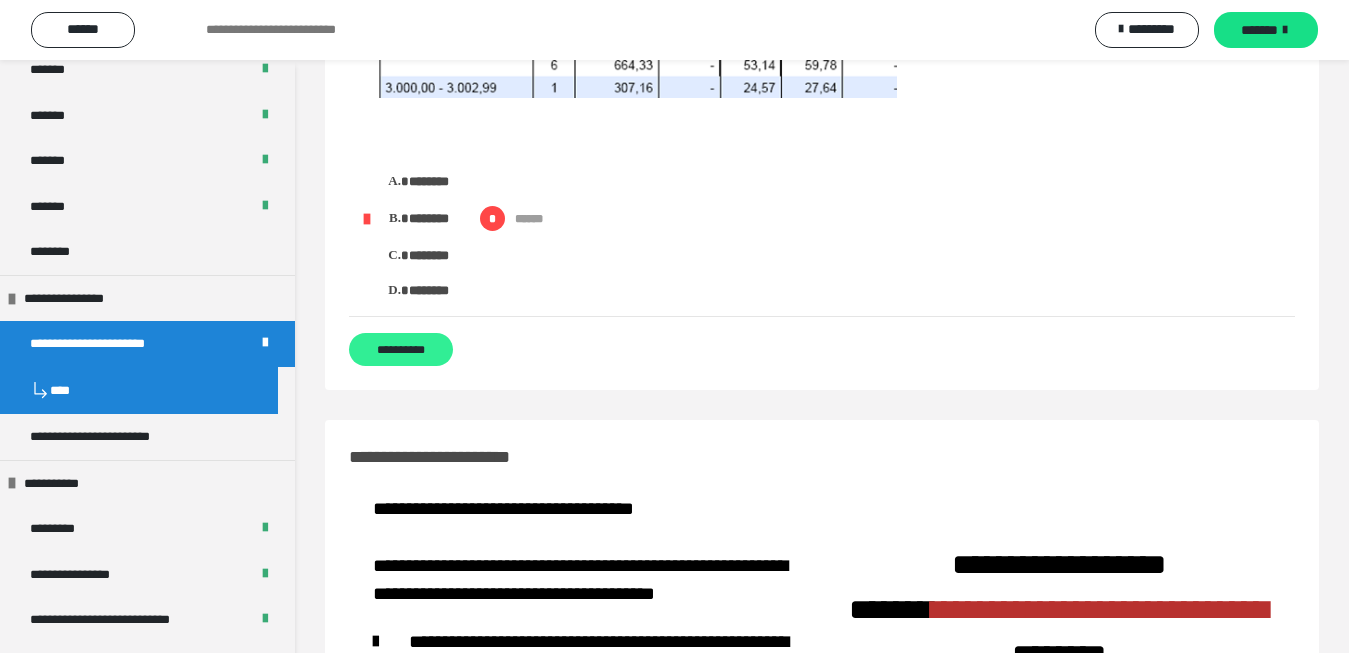 click on "**********" at bounding box center [401, 349] 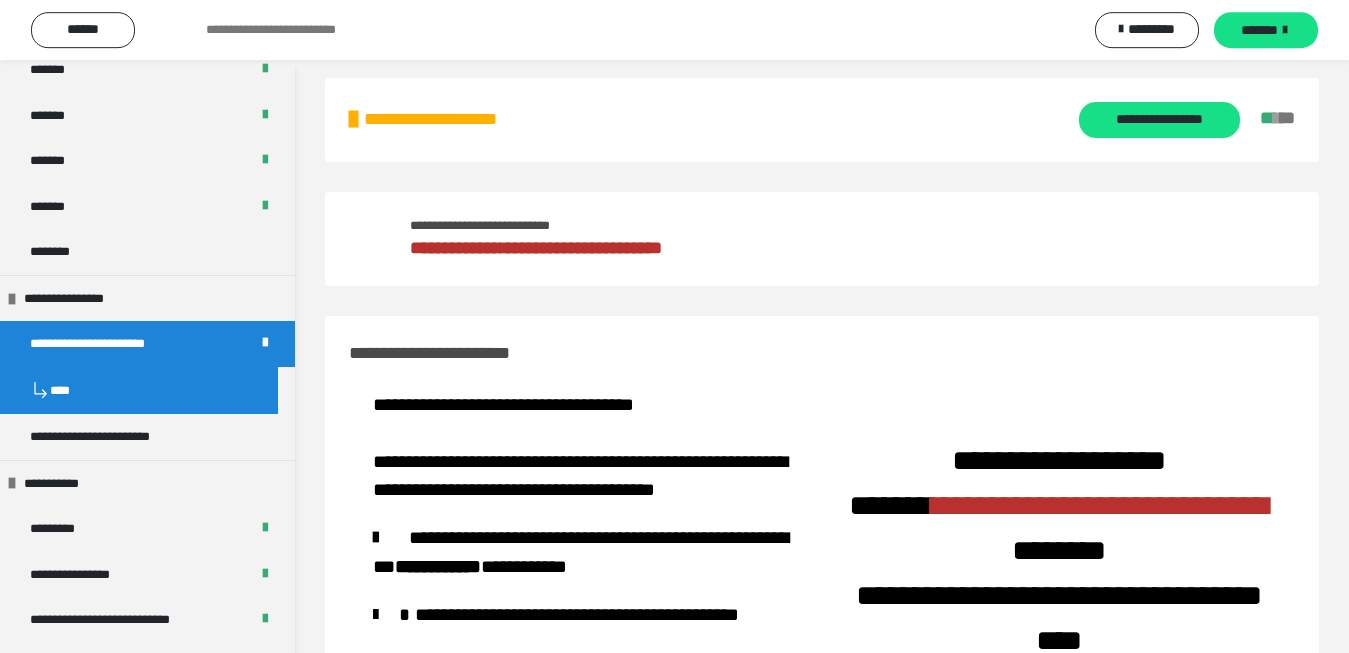 scroll, scrollTop: 0, scrollLeft: 0, axis: both 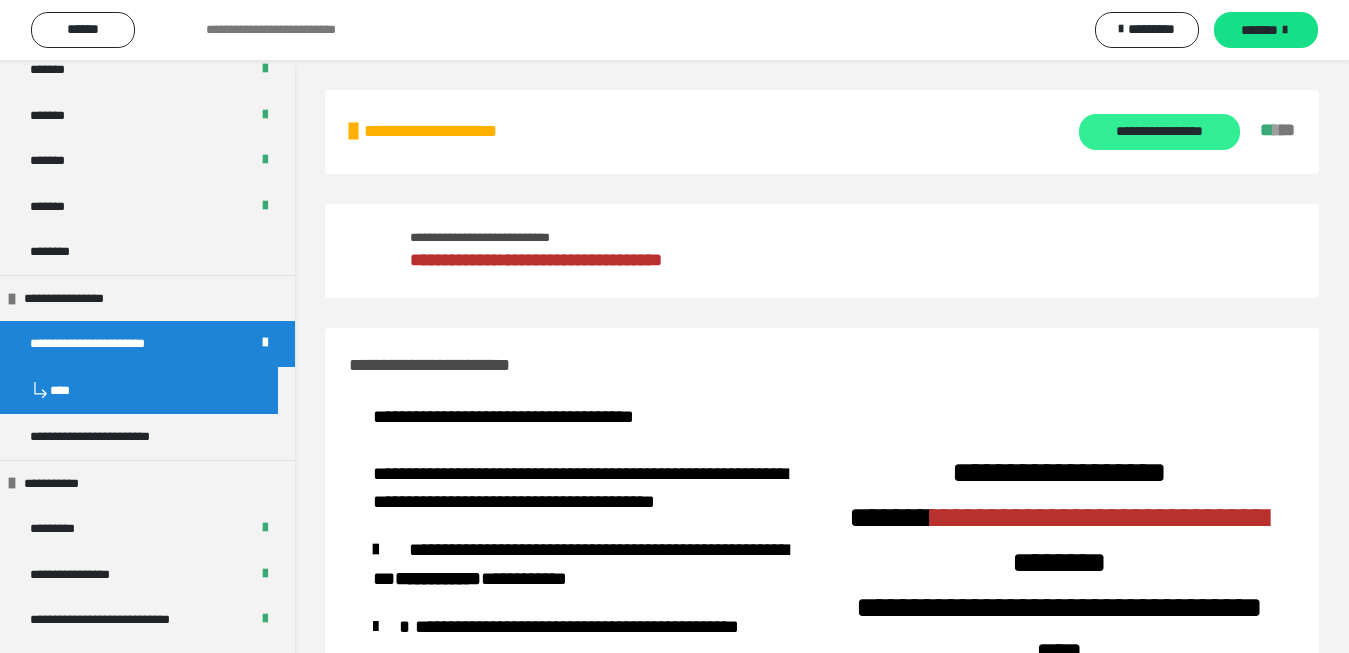 click on "**********" at bounding box center [1159, 132] 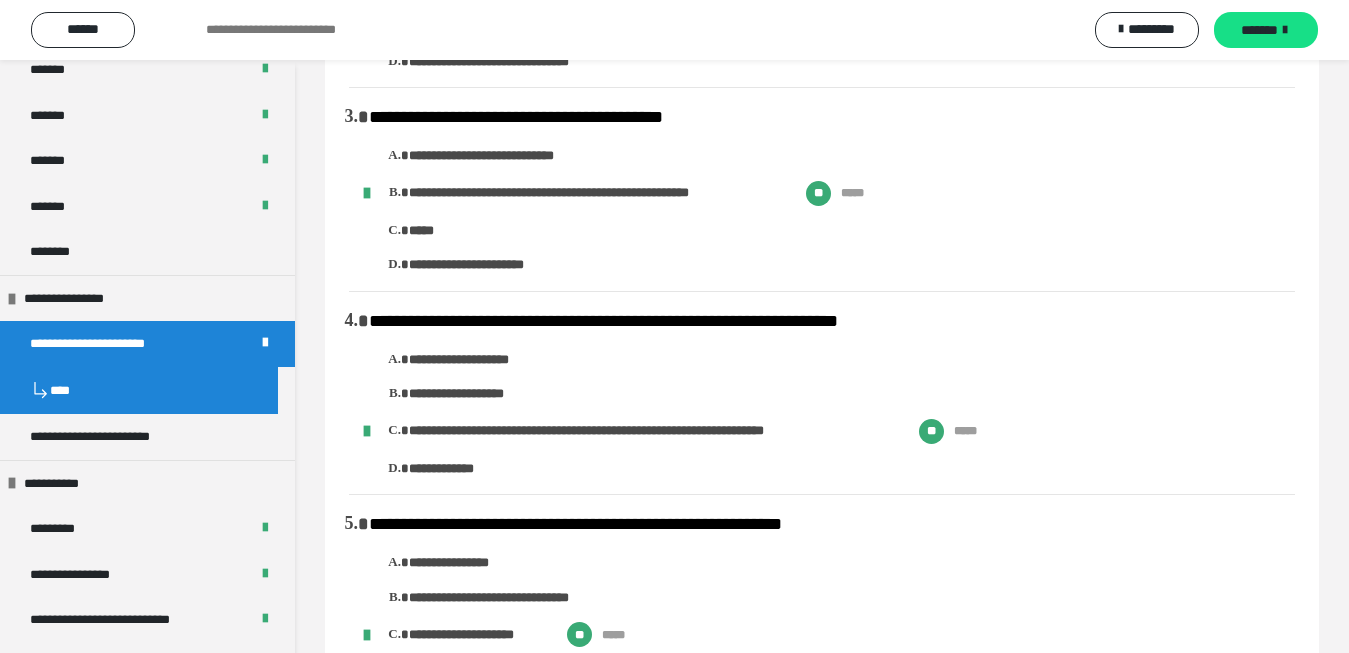 scroll, scrollTop: 408, scrollLeft: 0, axis: vertical 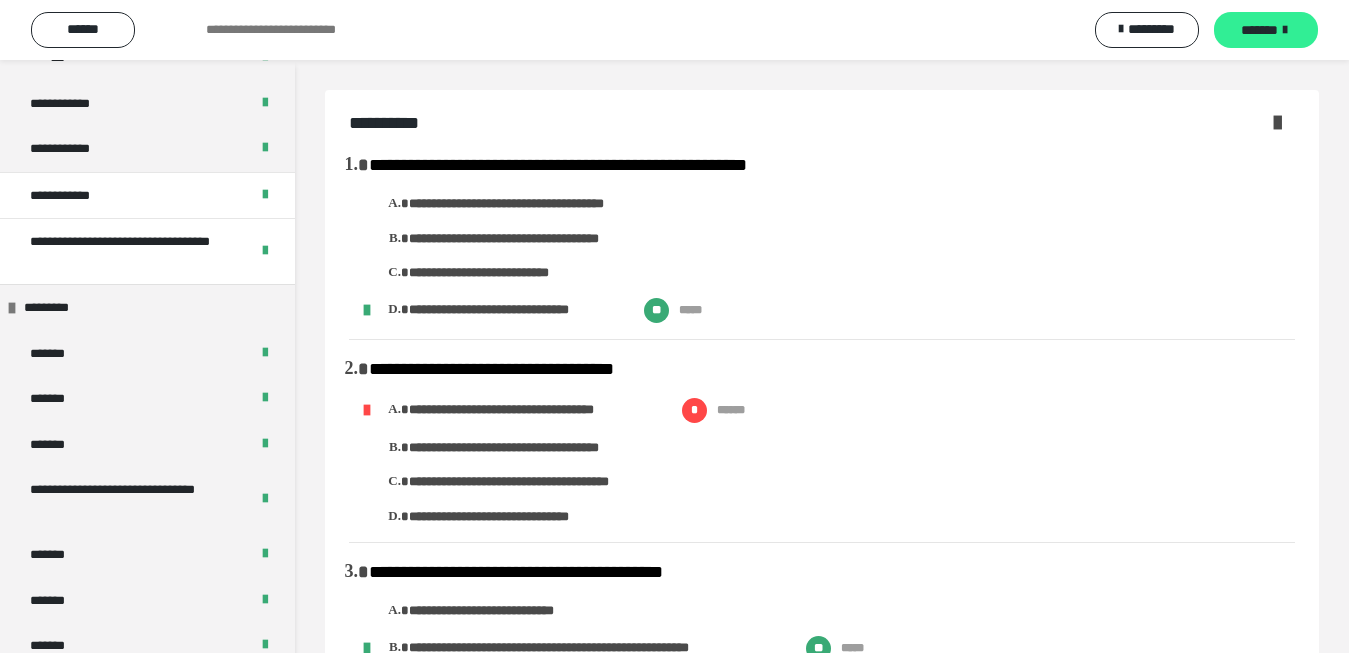 click on "*******" at bounding box center (1259, 30) 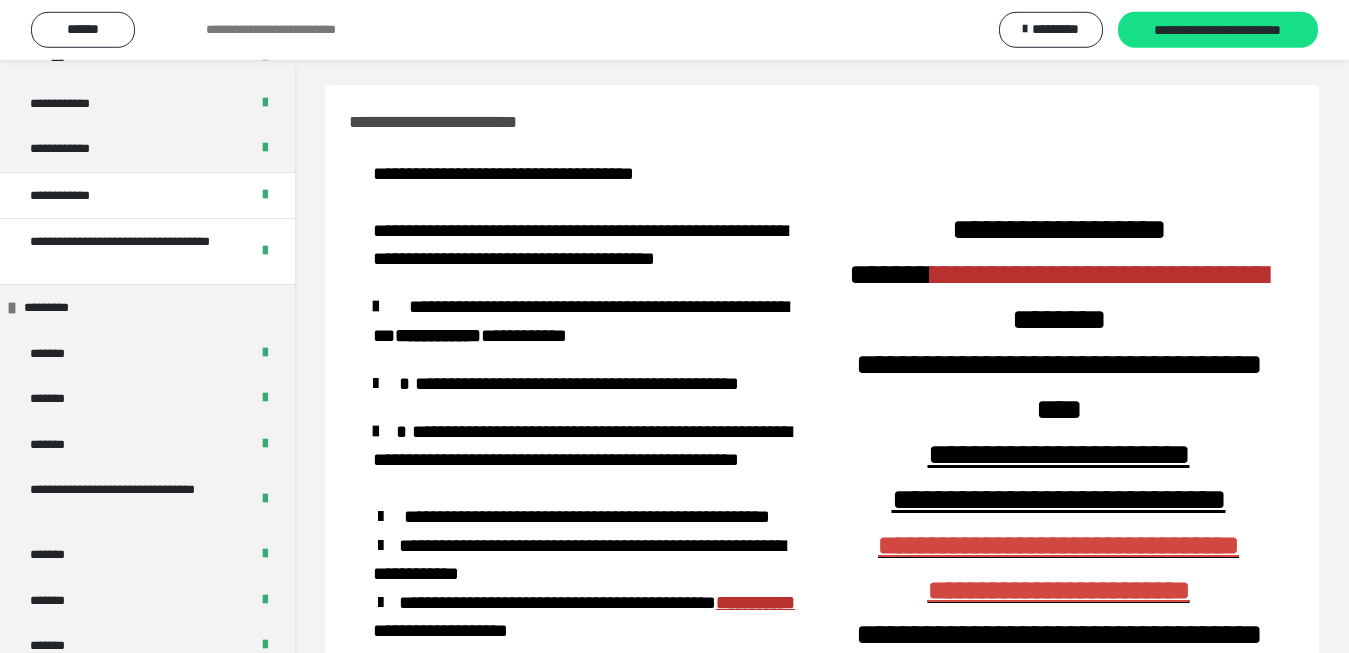 scroll, scrollTop: 0, scrollLeft: 0, axis: both 